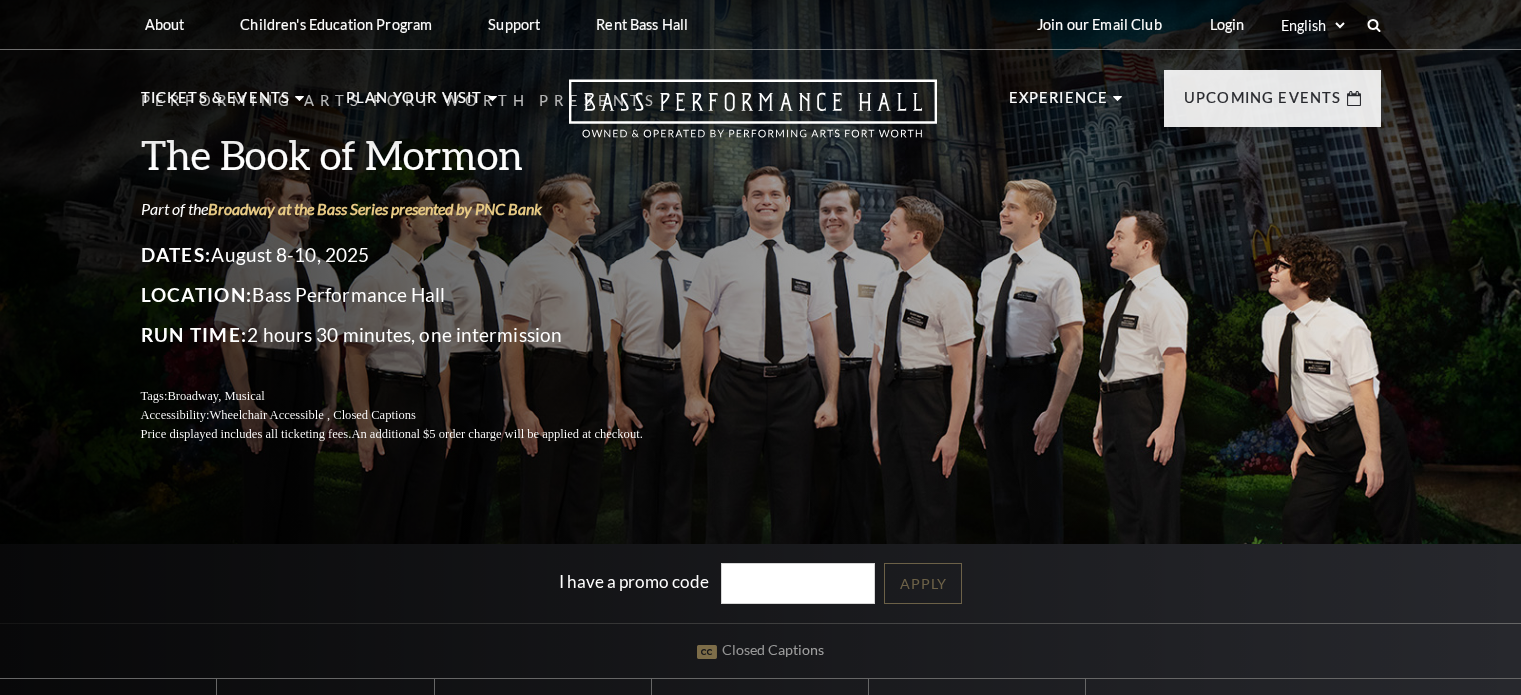 scroll, scrollTop: 0, scrollLeft: 0, axis: both 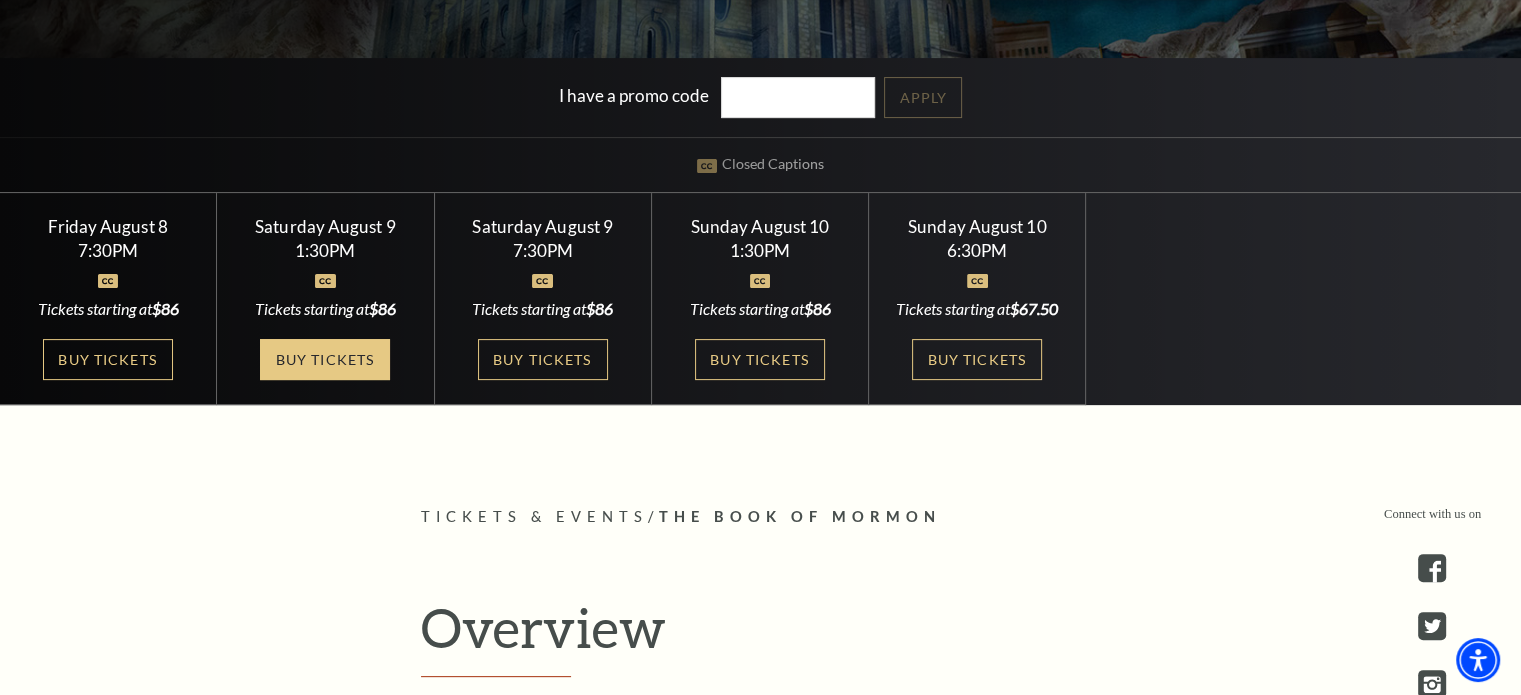 click on "Buy Tickets" at bounding box center [325, 359] 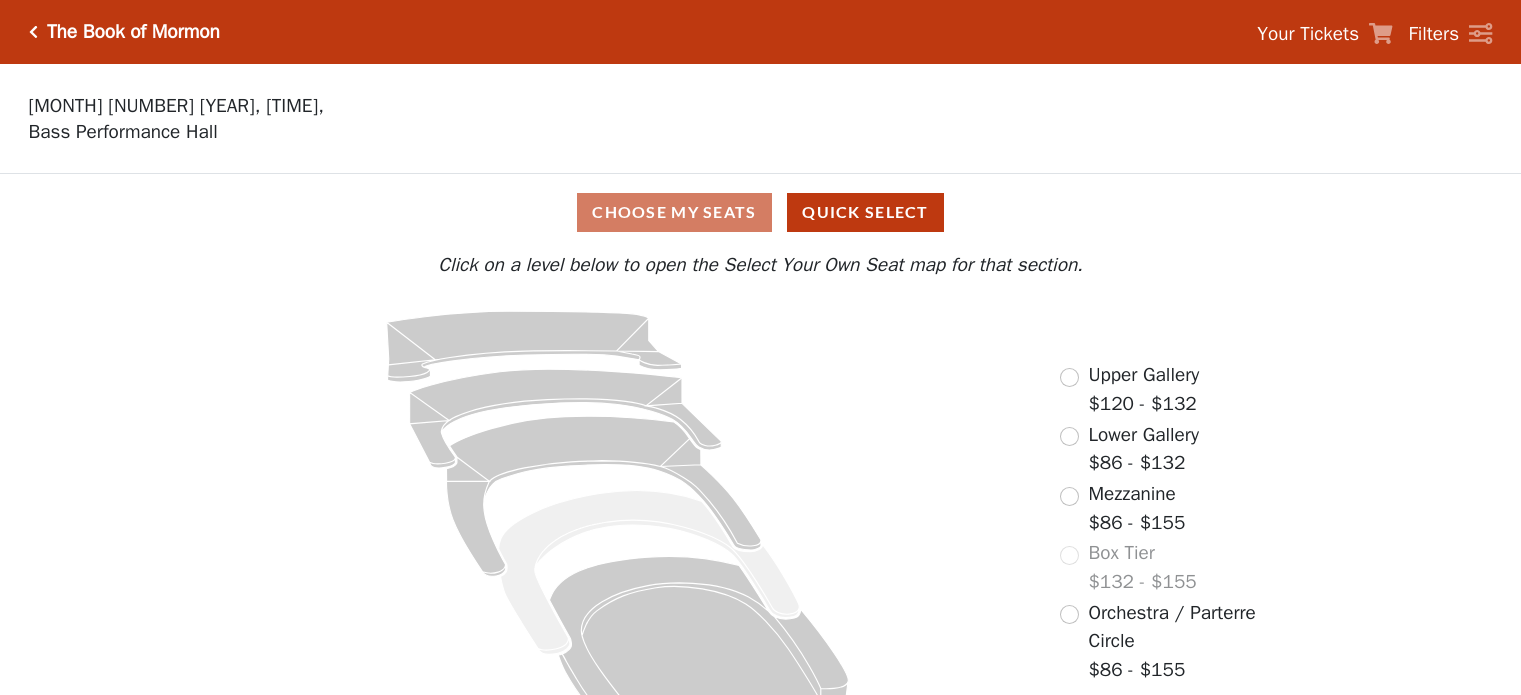 scroll, scrollTop: 0, scrollLeft: 0, axis: both 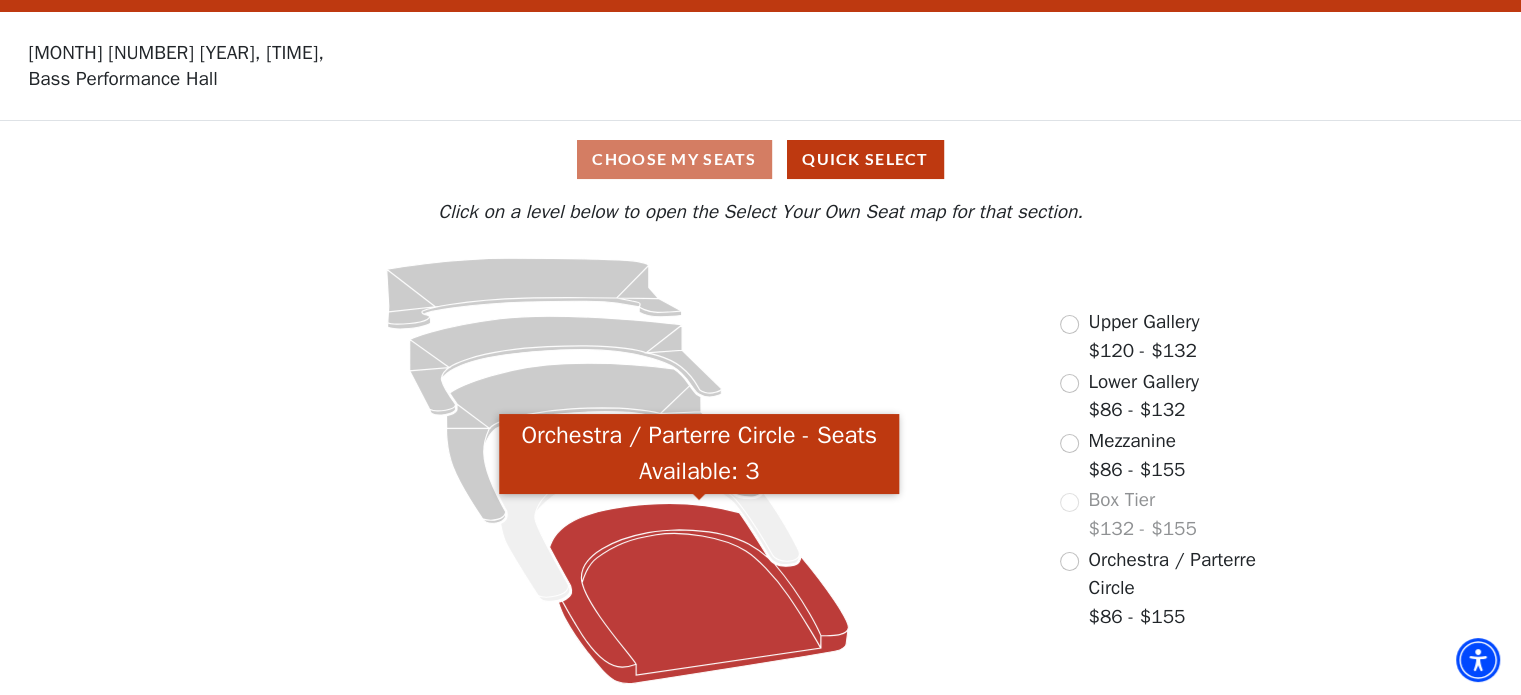 click 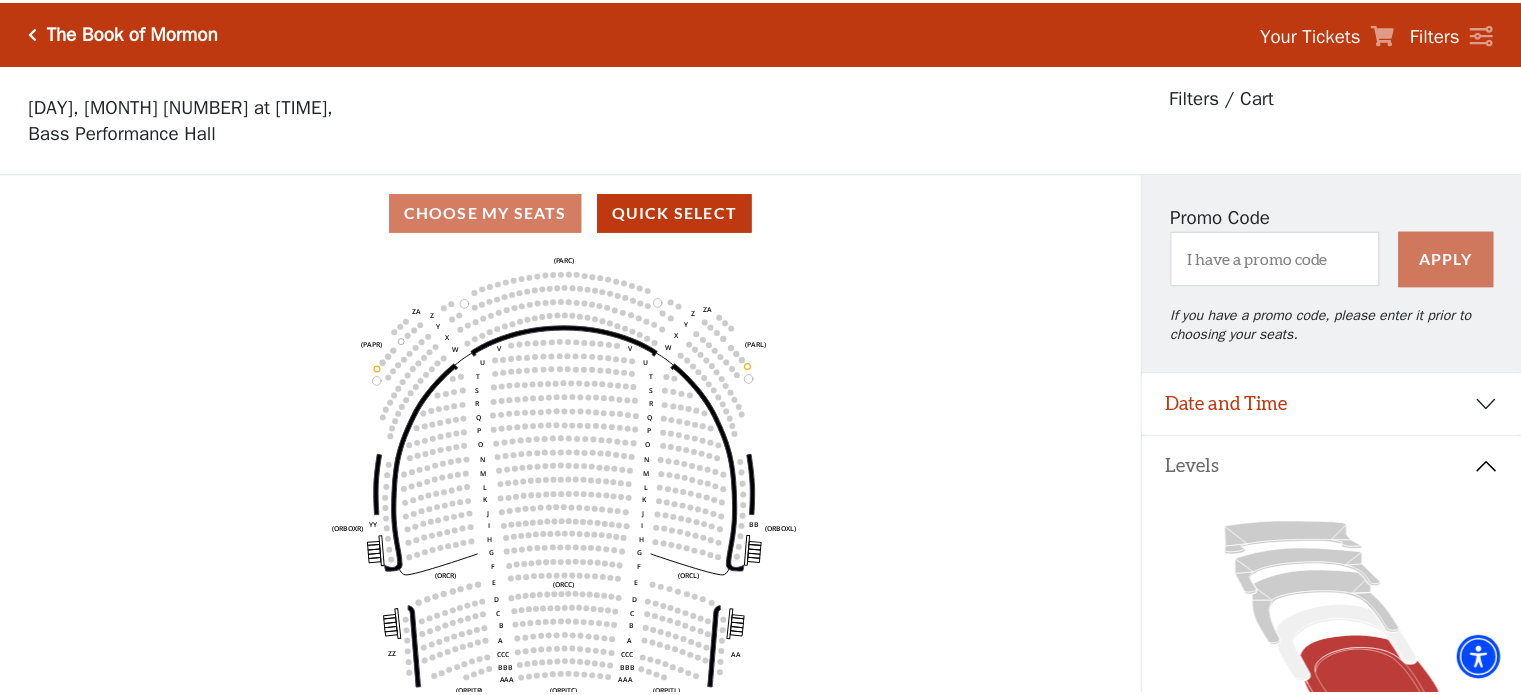scroll, scrollTop: 92, scrollLeft: 0, axis: vertical 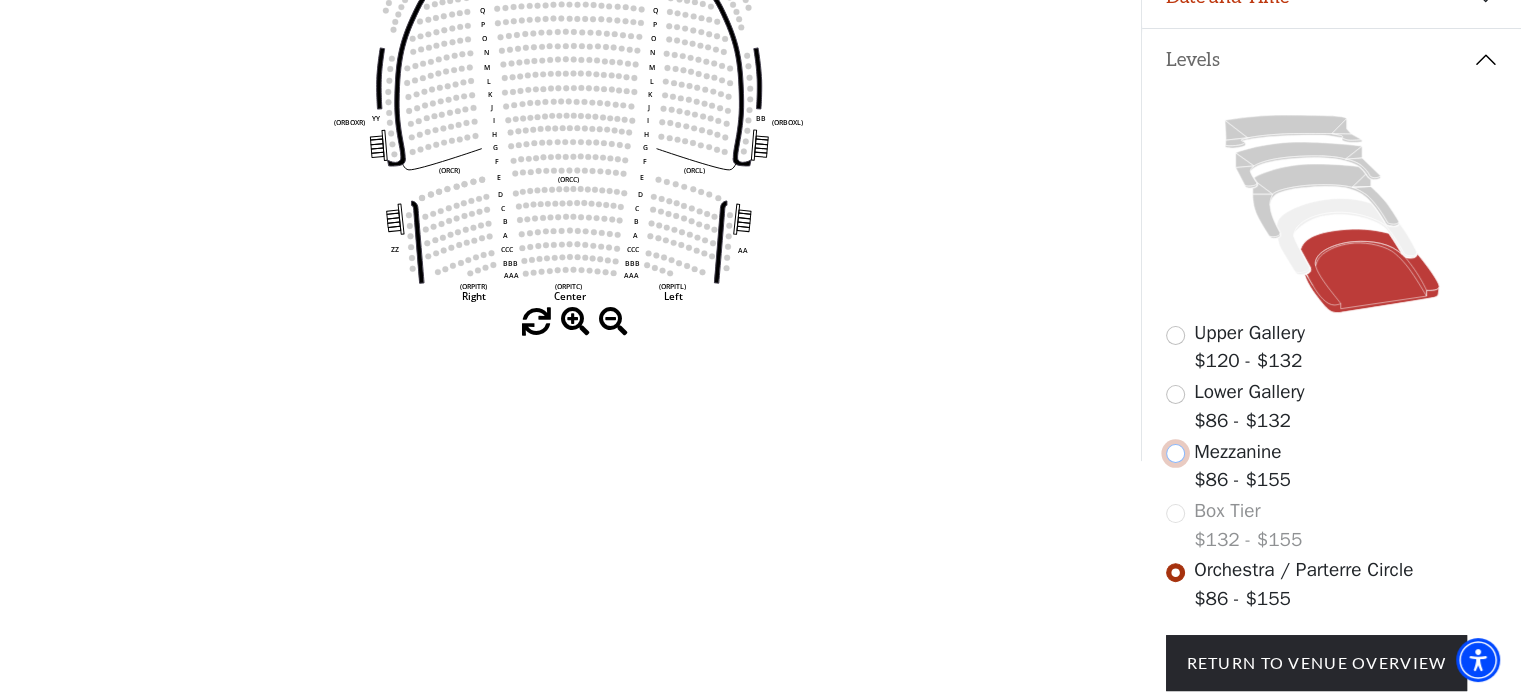 click at bounding box center (1175, 453) 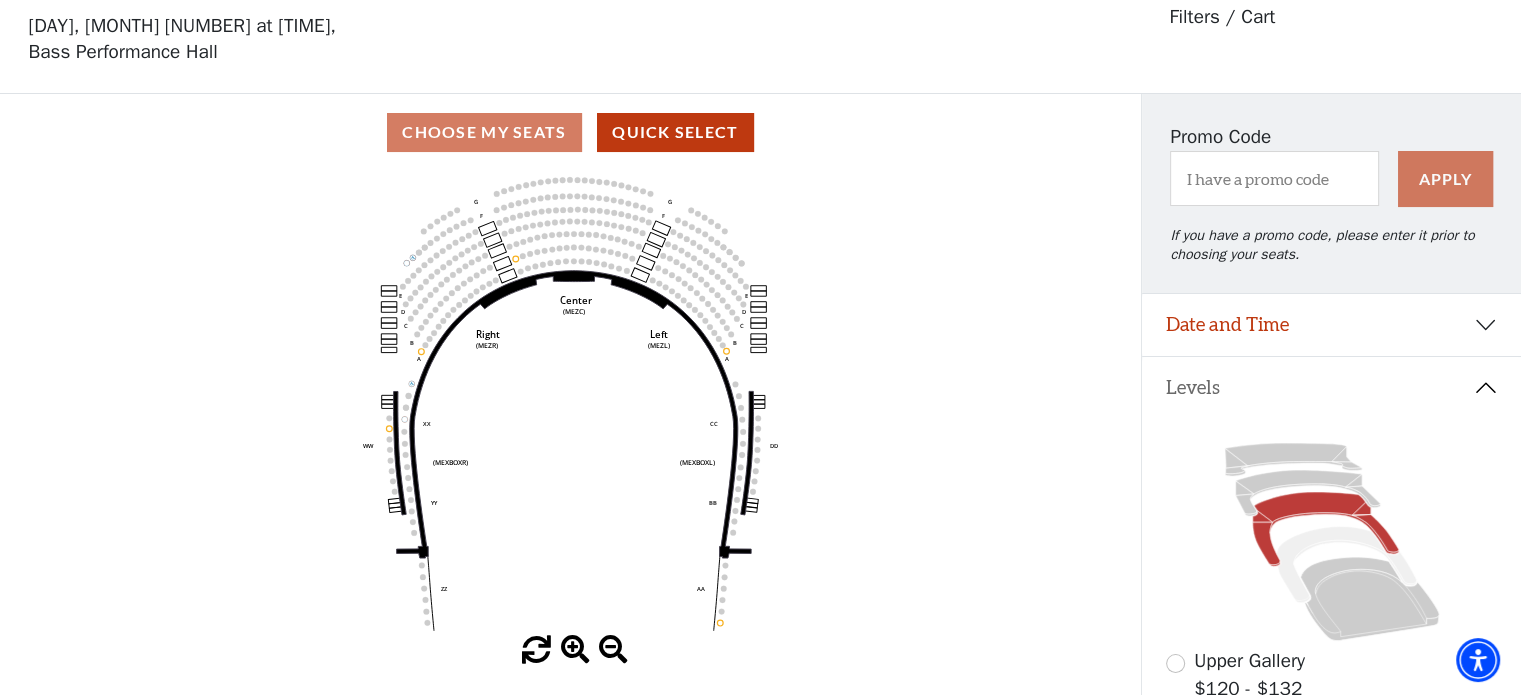 scroll, scrollTop: 92, scrollLeft: 0, axis: vertical 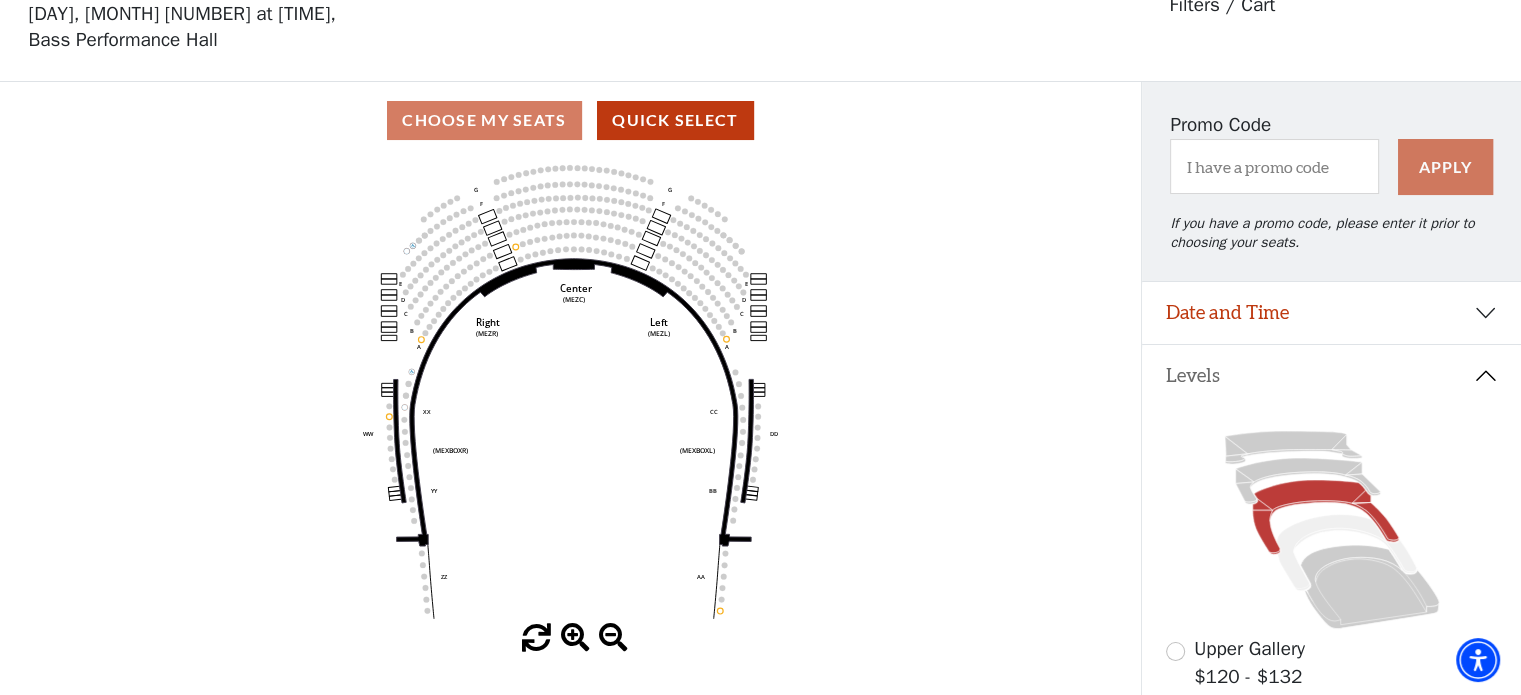 click on "Choose My Seats
Quick Select" at bounding box center (570, 120) 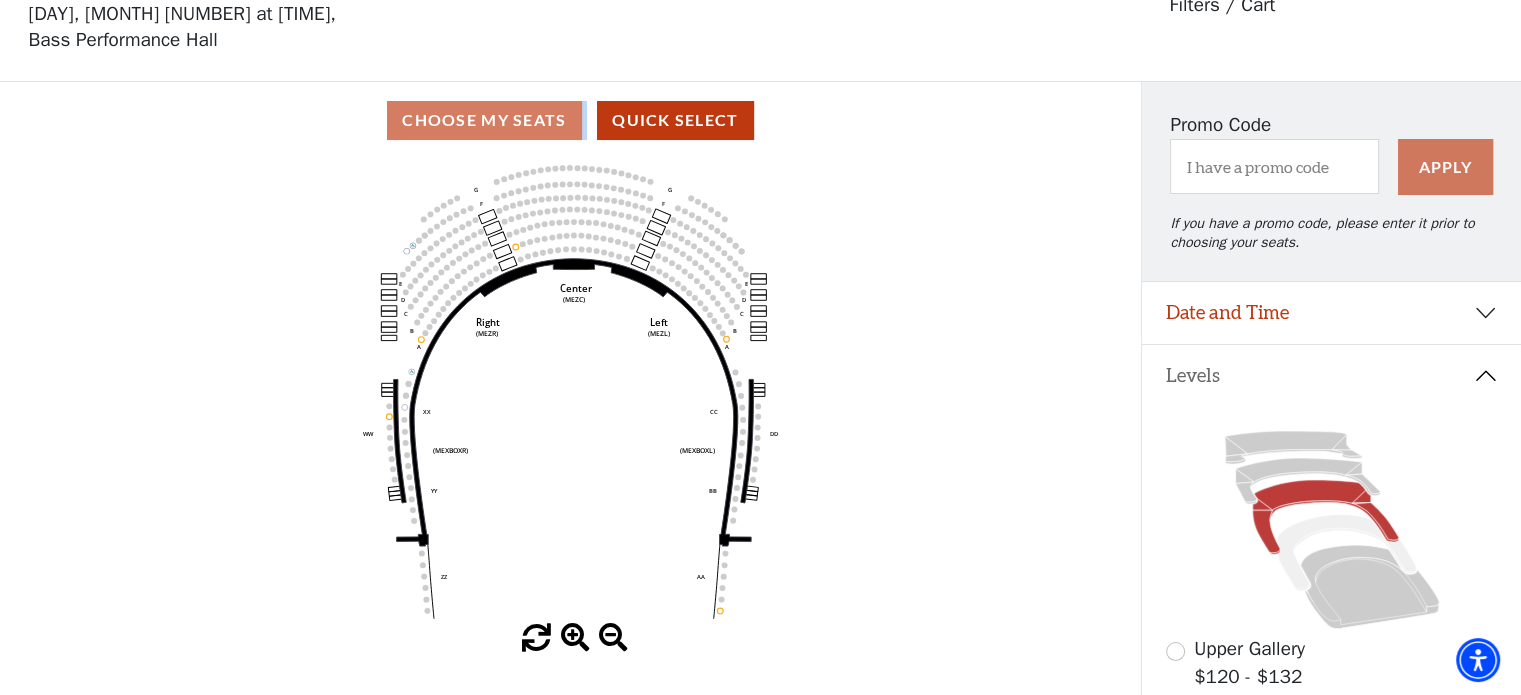 click on "Choose My Seats
Quick Select" at bounding box center [570, 120] 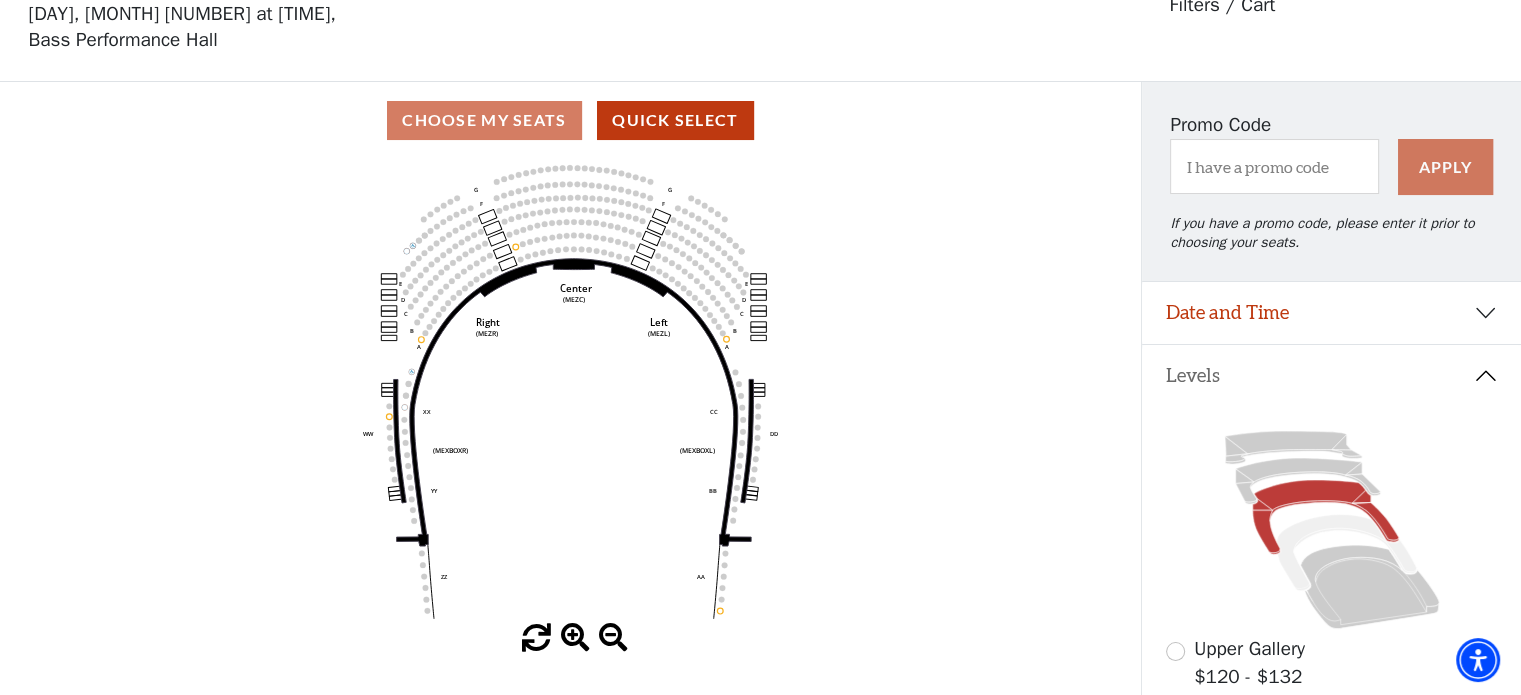 click on "Choose My Seats
Quick Select" at bounding box center [570, 120] 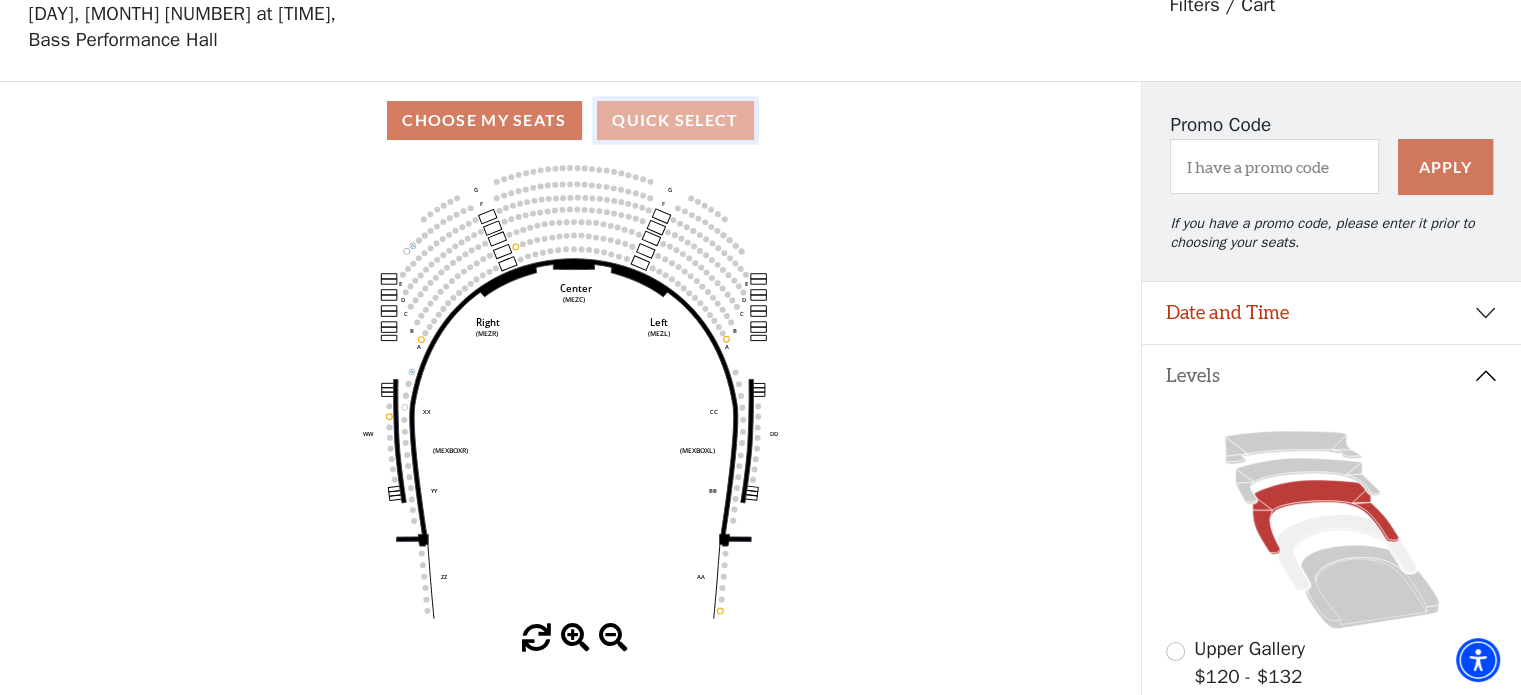 click on "Quick Select" at bounding box center [675, 120] 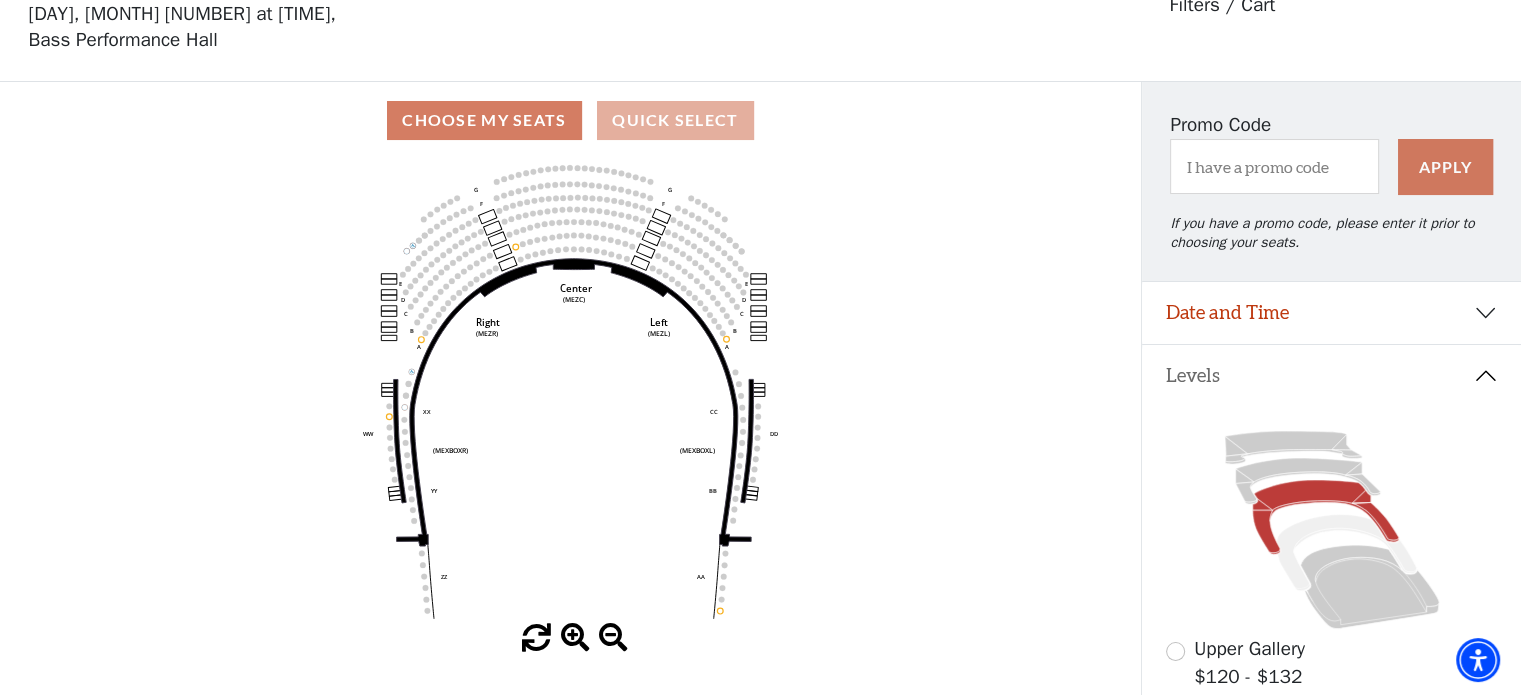 scroll, scrollTop: 0, scrollLeft: 0, axis: both 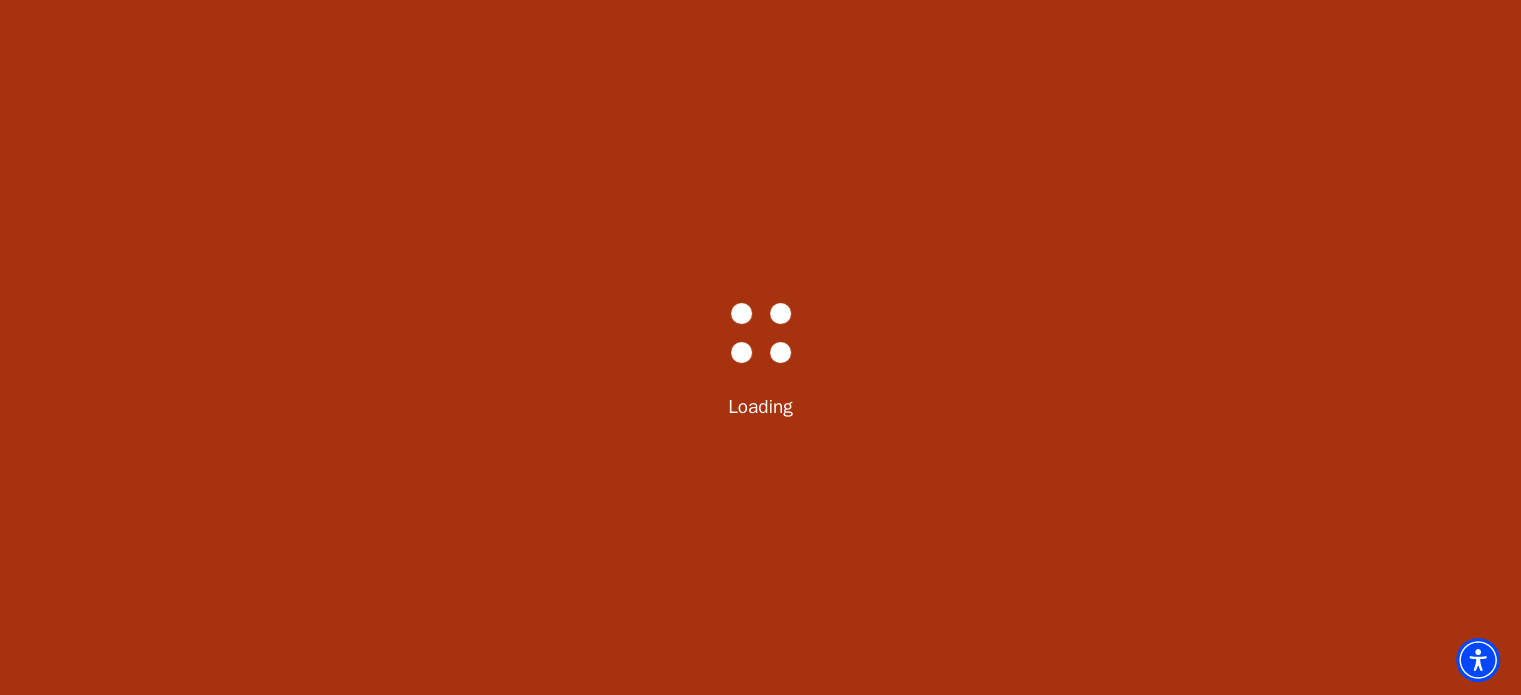 select on "6286" 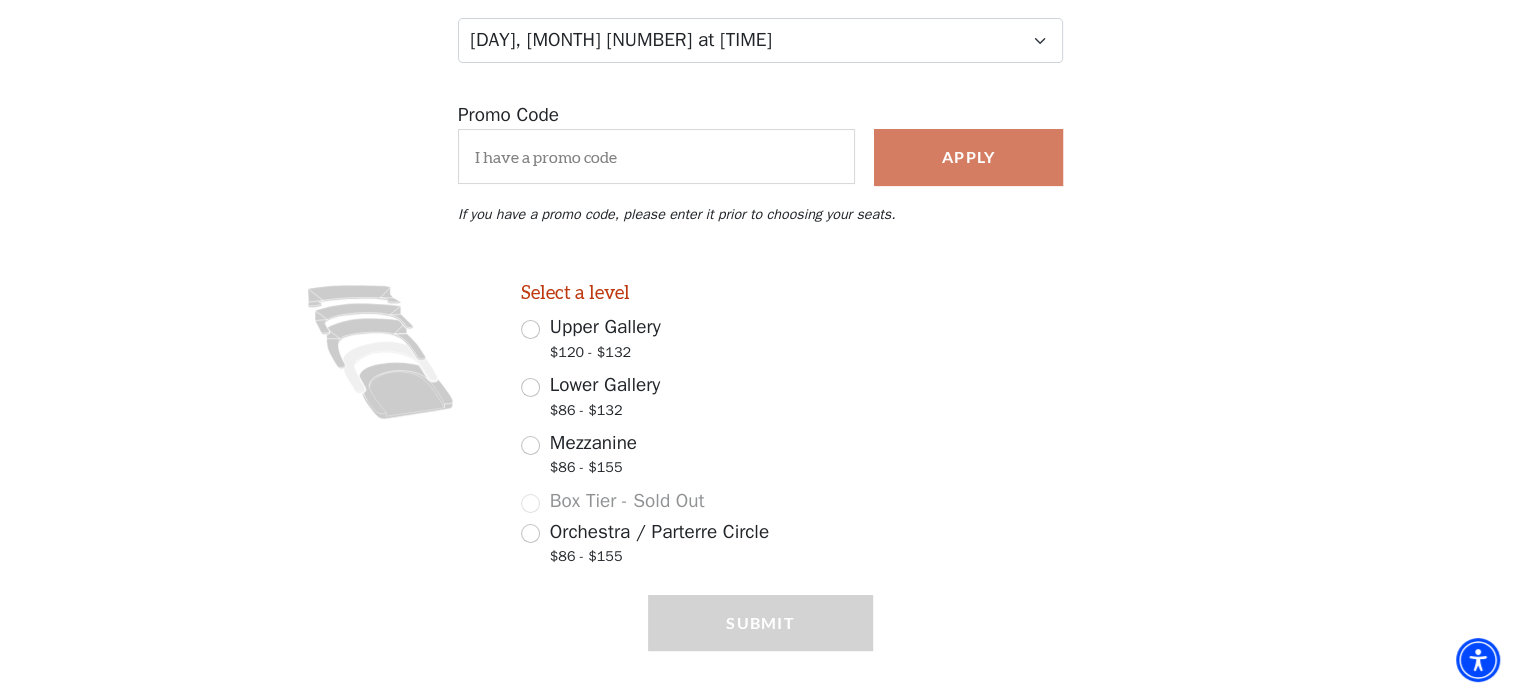 scroll, scrollTop: 297, scrollLeft: 0, axis: vertical 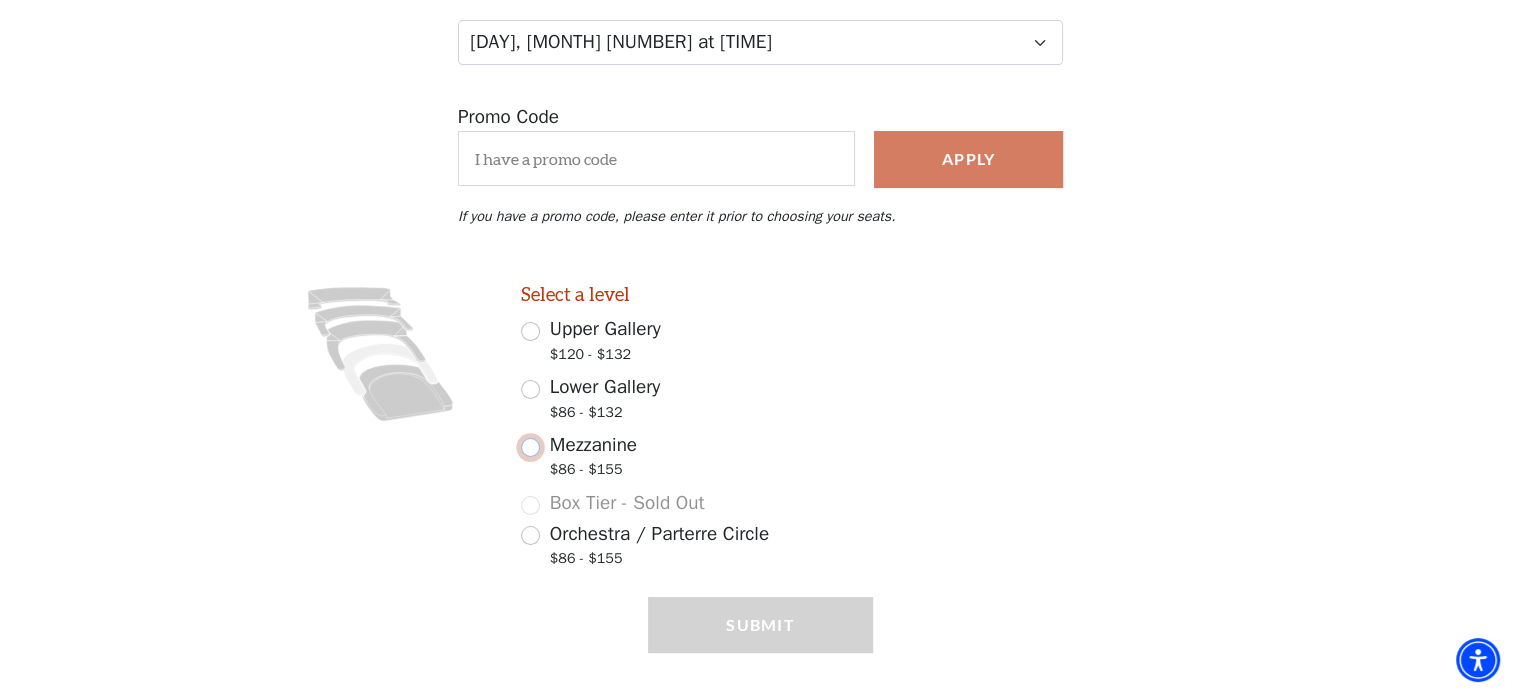 click on "Mezzanine     $86 - $155" at bounding box center (530, 447) 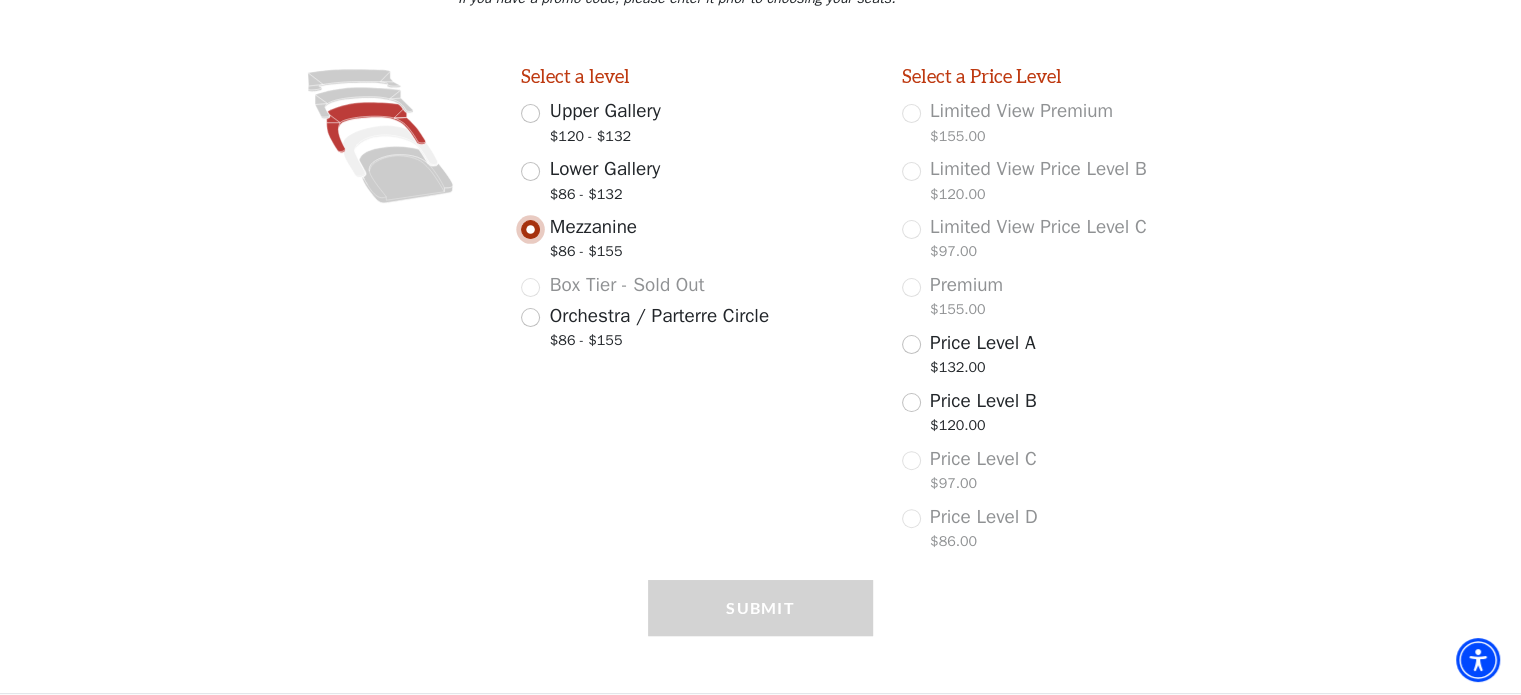 scroll, scrollTop: 529, scrollLeft: 0, axis: vertical 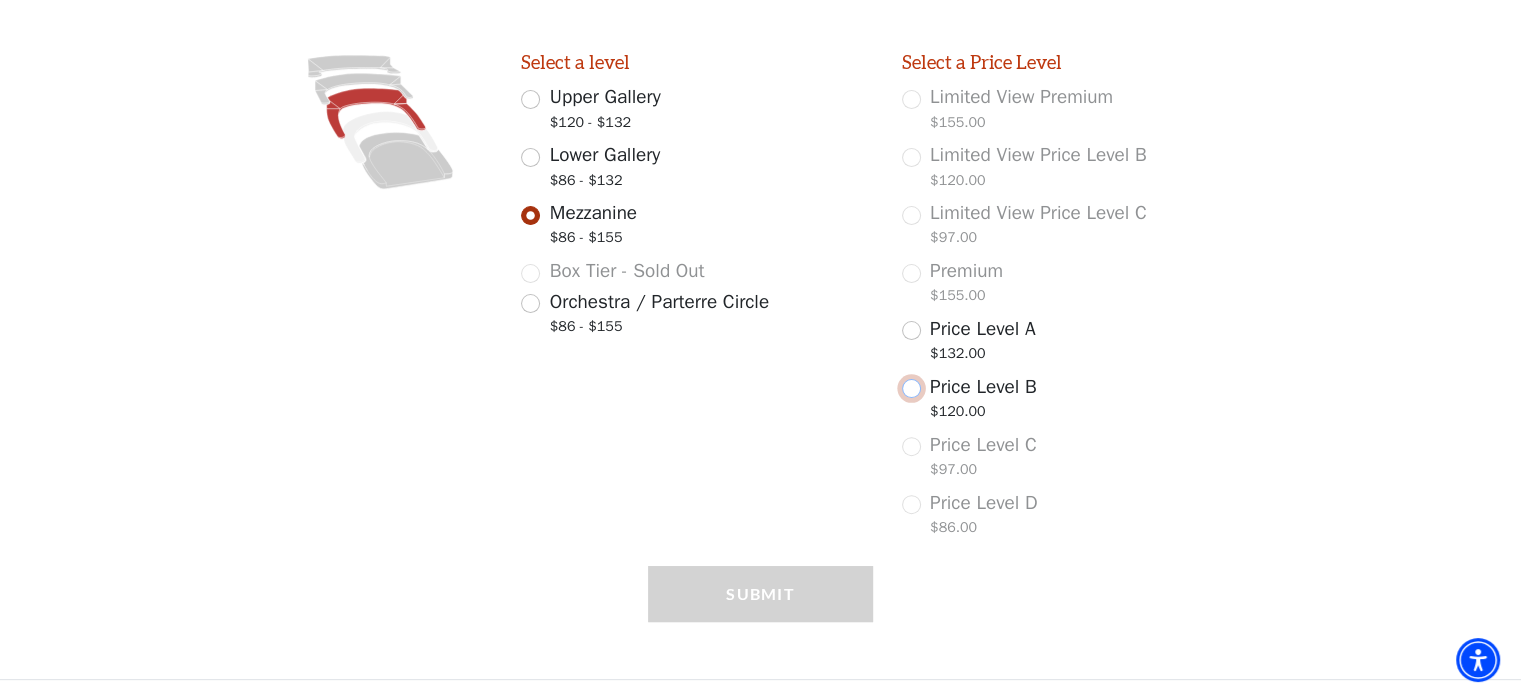 click on "Price Level B $120.00" at bounding box center [911, 388] 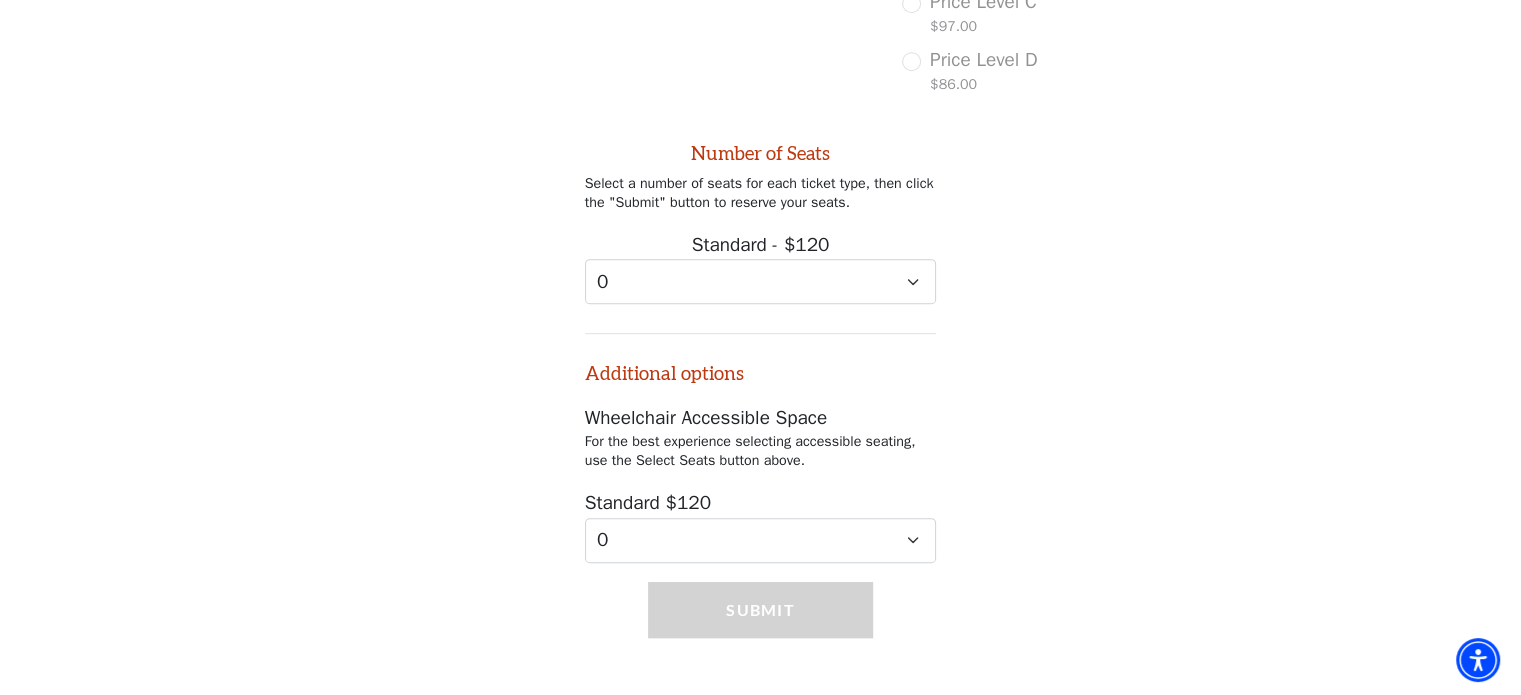 scroll, scrollTop: 985, scrollLeft: 0, axis: vertical 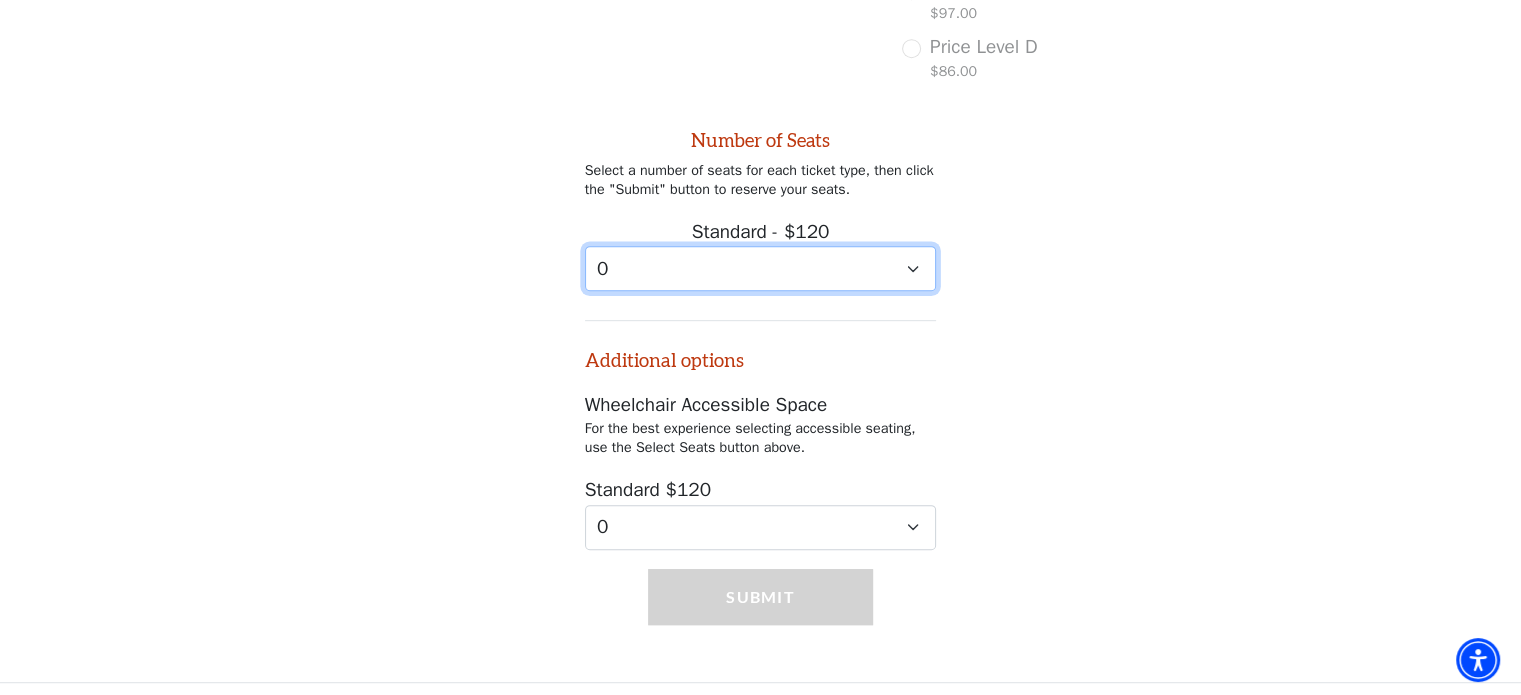 click on "0 1 2 3 4 5 6 7 8 9" at bounding box center [761, 268] 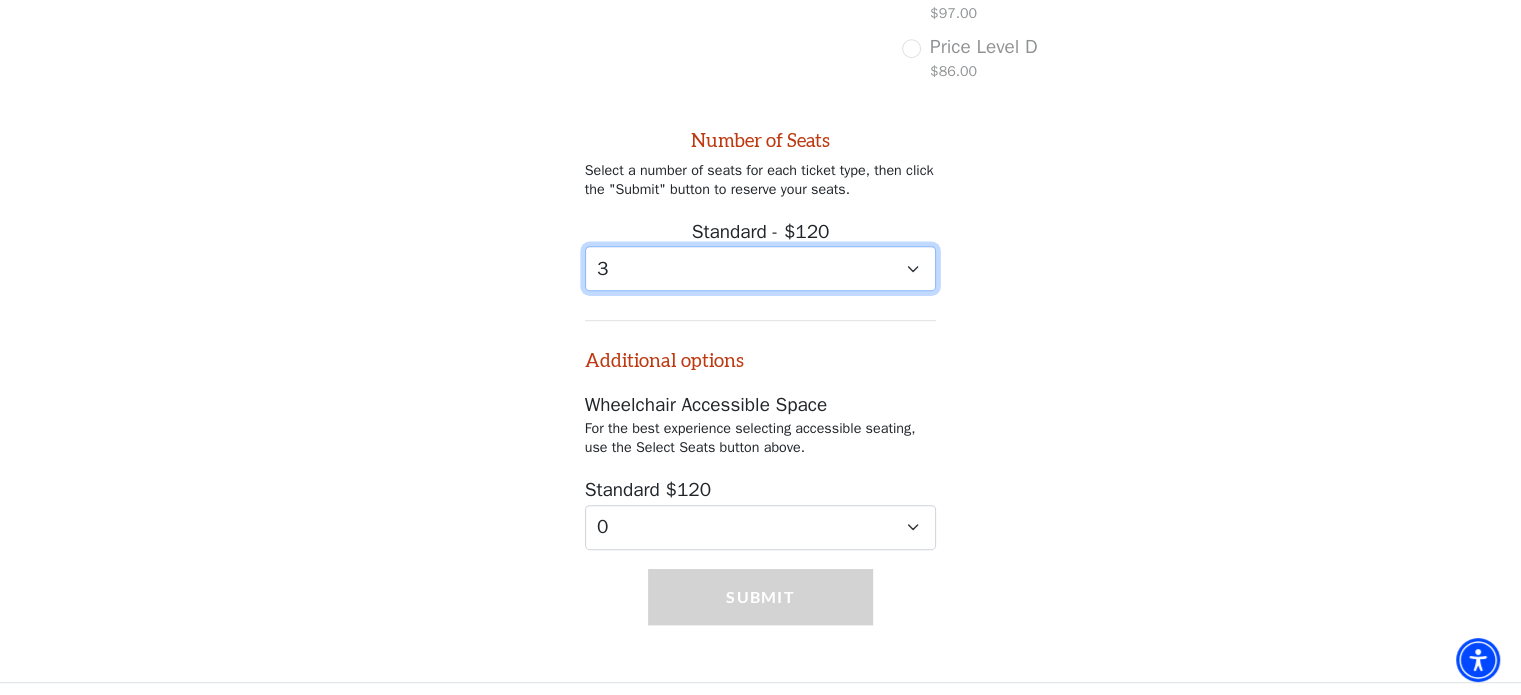 click on "0 1 2 3 4 5 6 7 8 9" at bounding box center (761, 268) 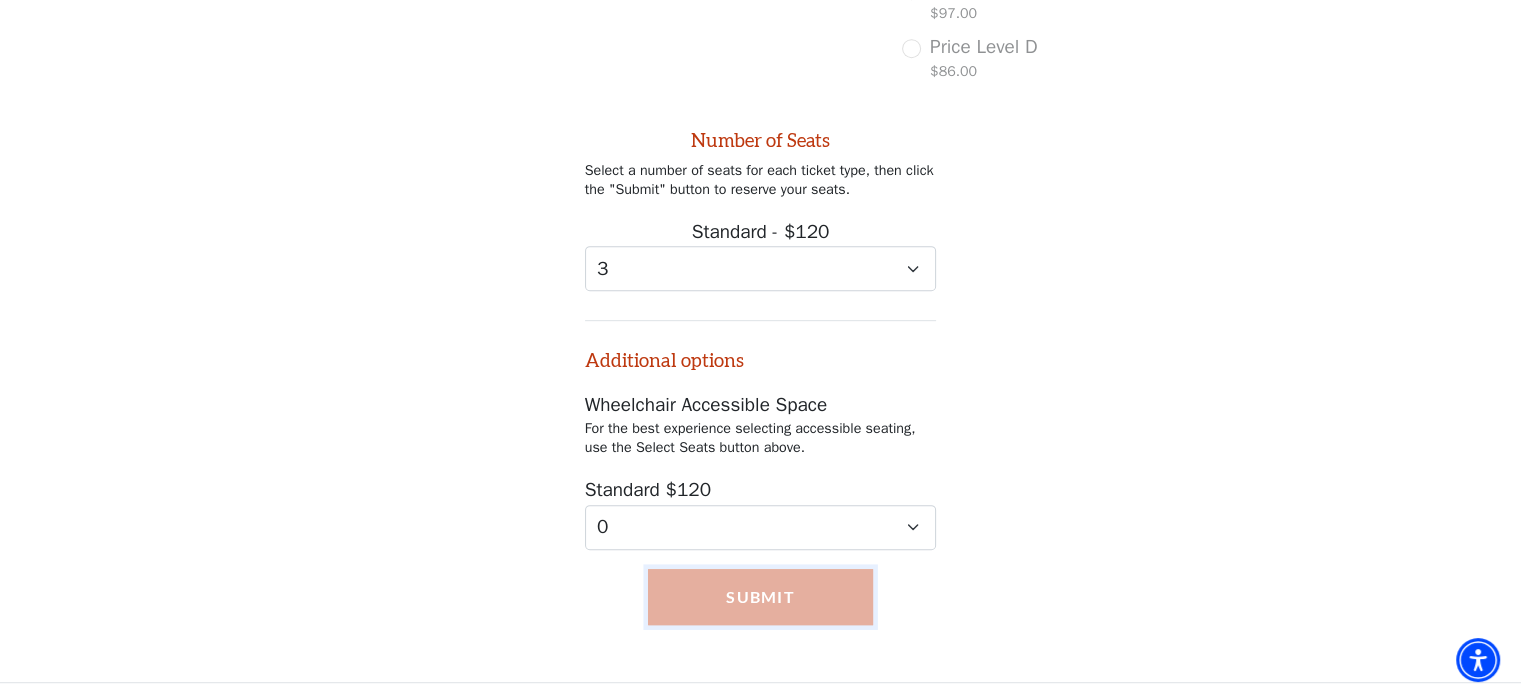 click on "Submit" at bounding box center [760, 597] 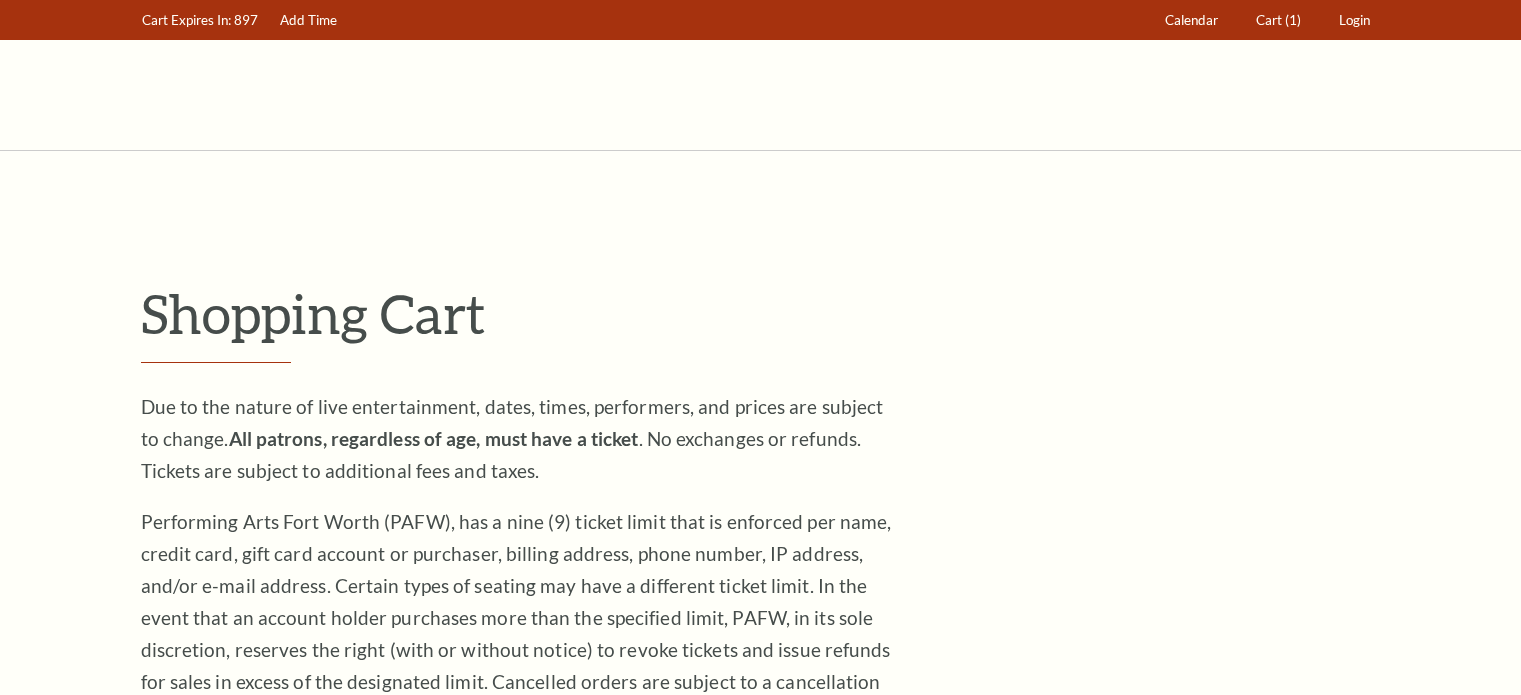scroll, scrollTop: 0, scrollLeft: 0, axis: both 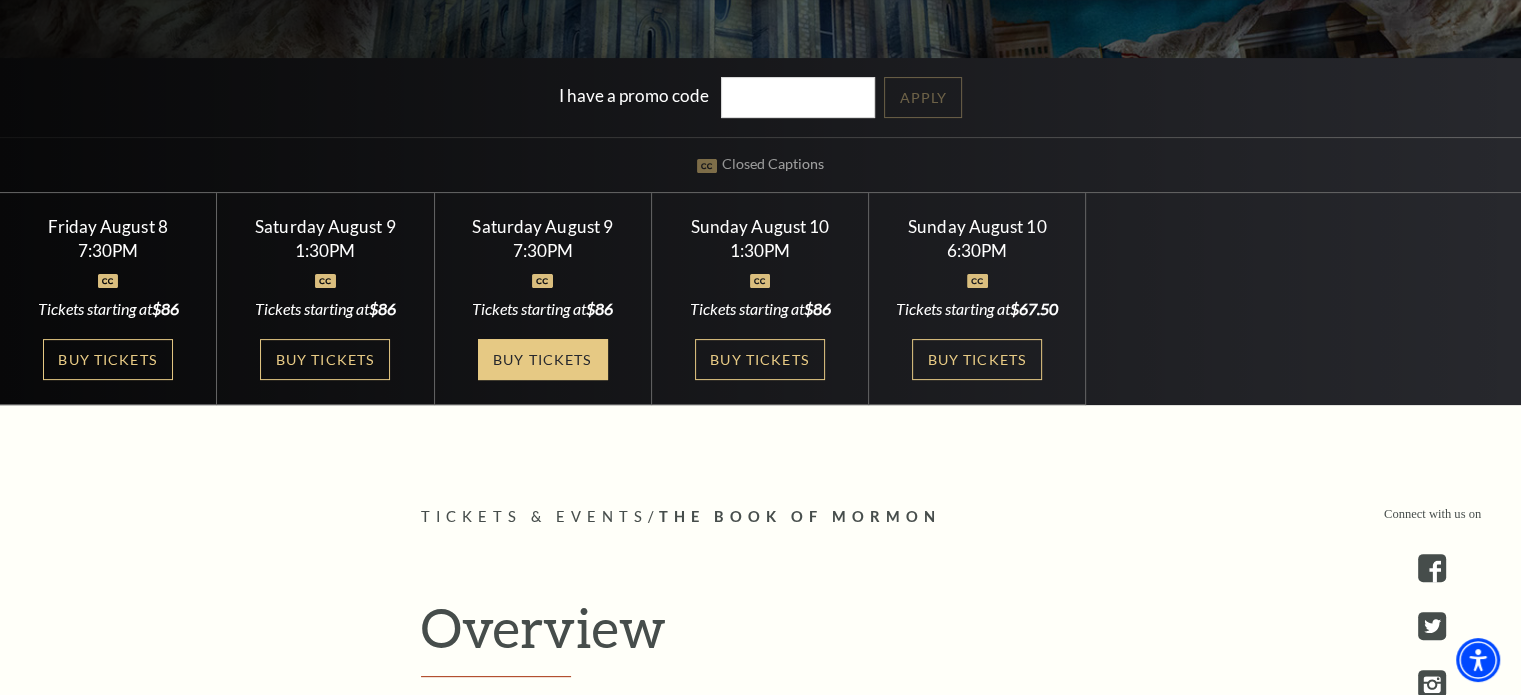 click on "Buy Tickets" at bounding box center (543, 359) 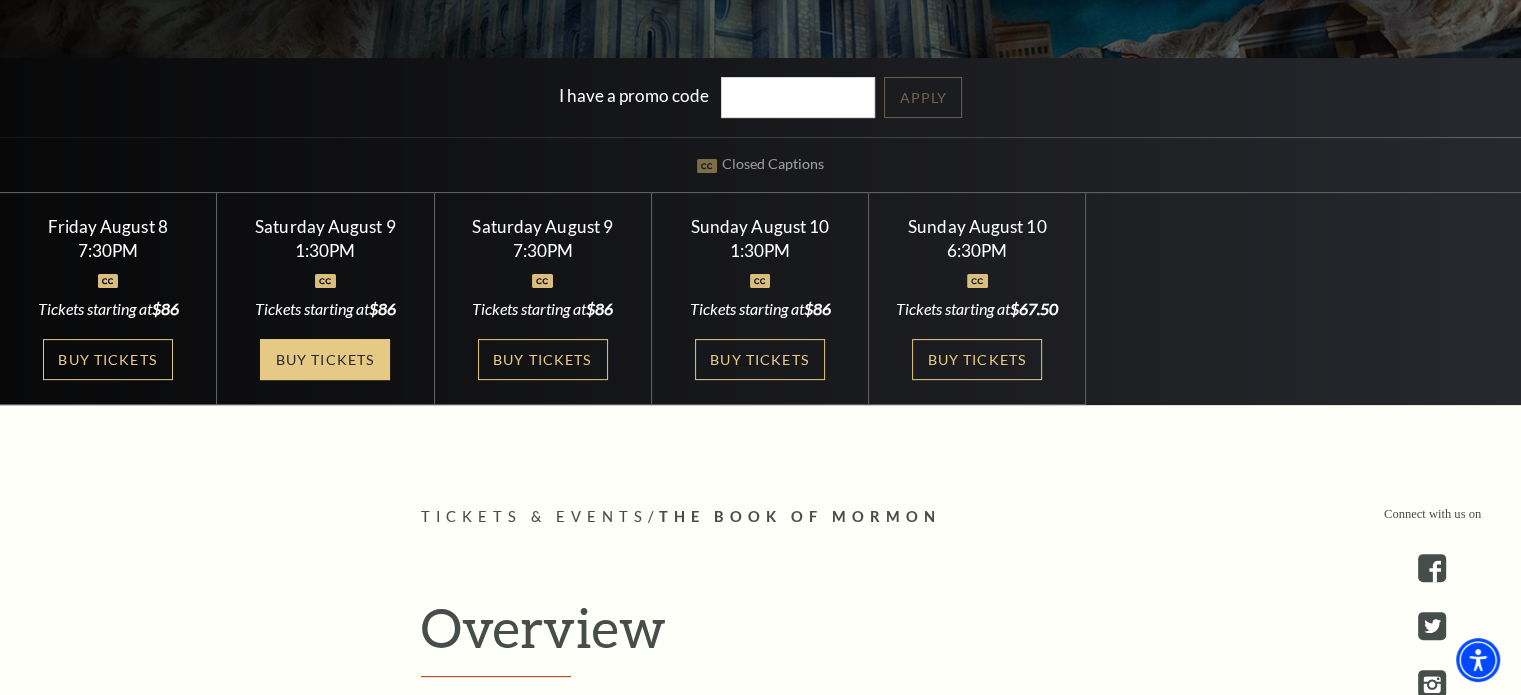 click on "Buy Tickets" at bounding box center (325, 359) 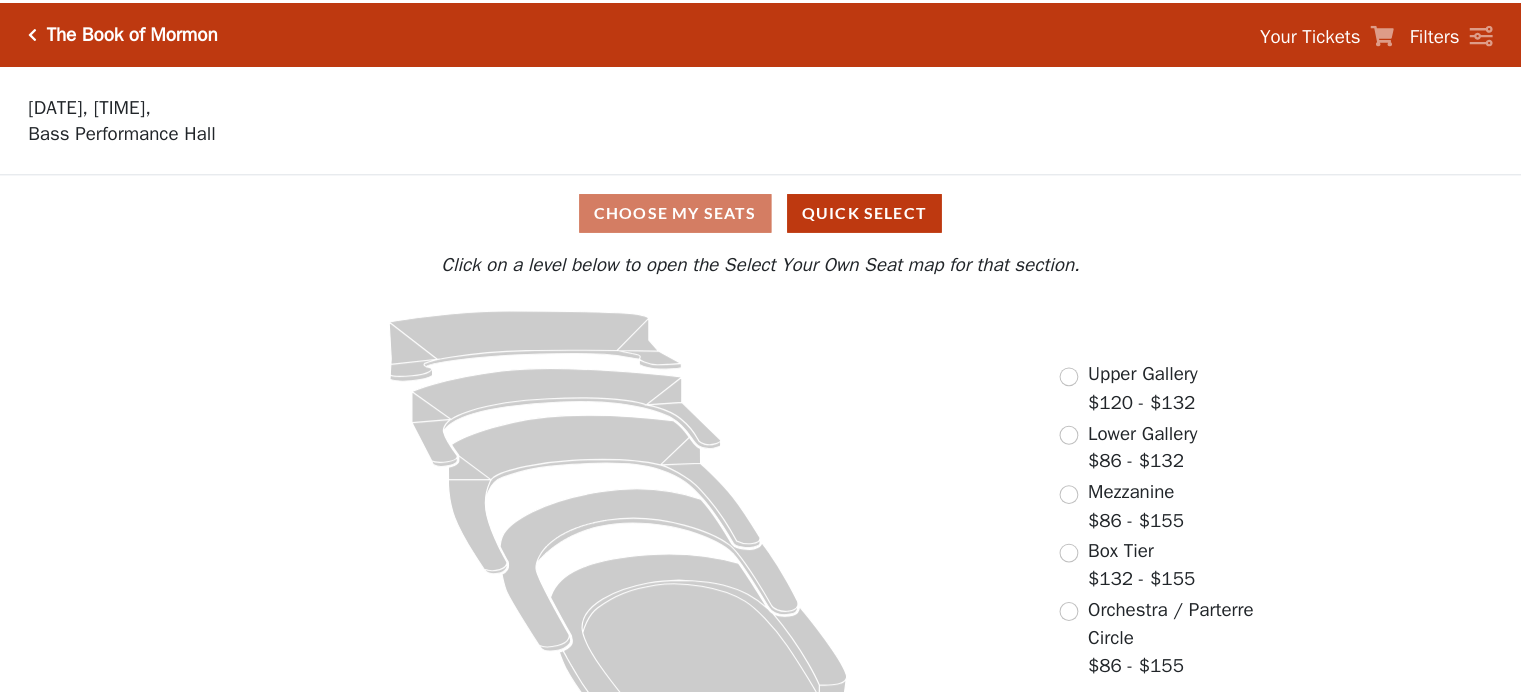 scroll, scrollTop: 0, scrollLeft: 0, axis: both 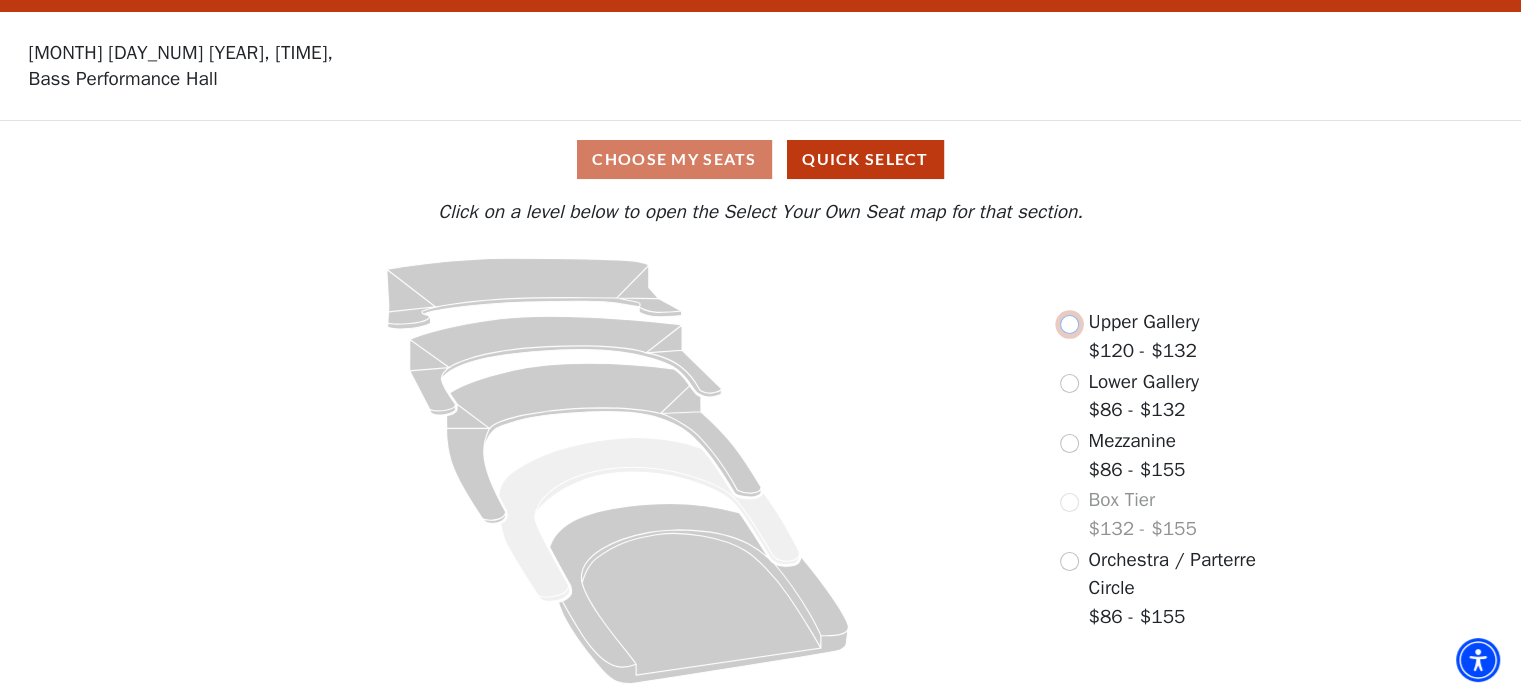 click at bounding box center (1069, 324) 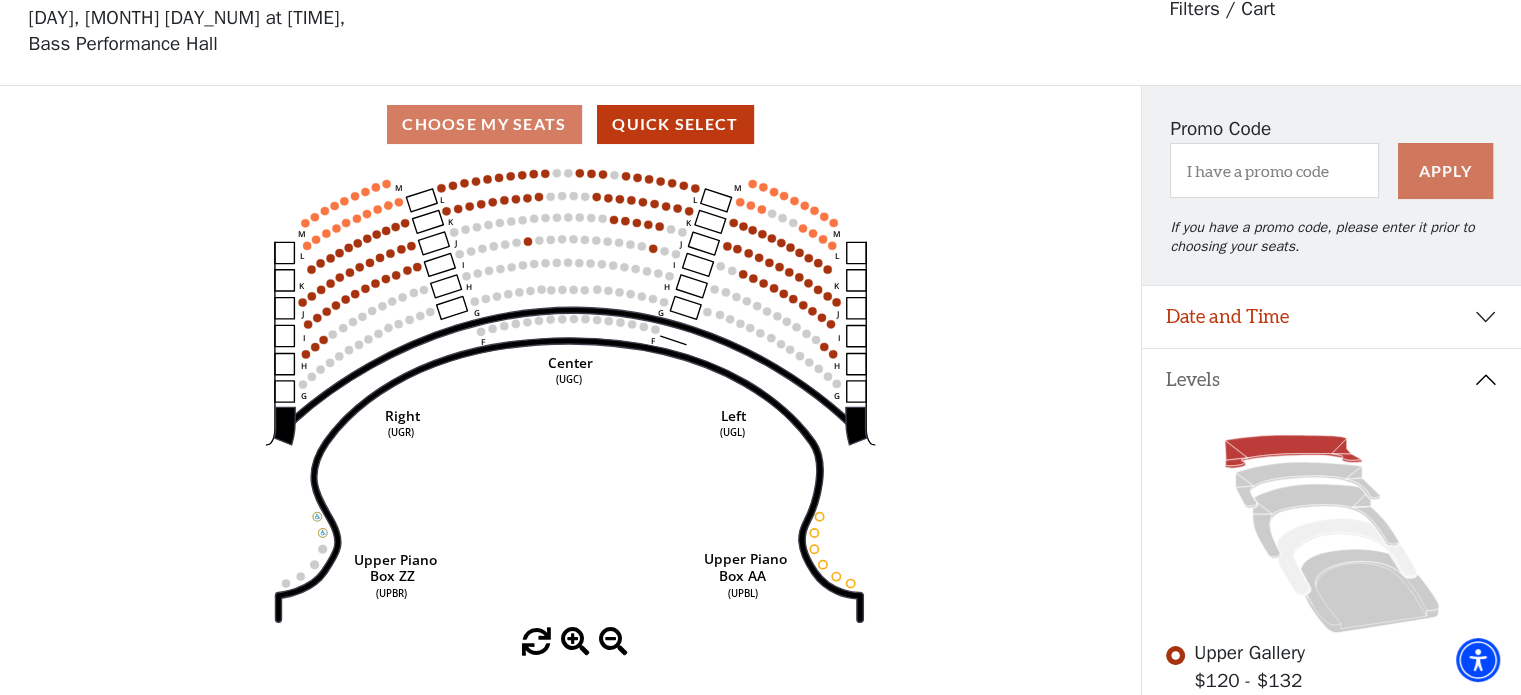scroll, scrollTop: 92, scrollLeft: 0, axis: vertical 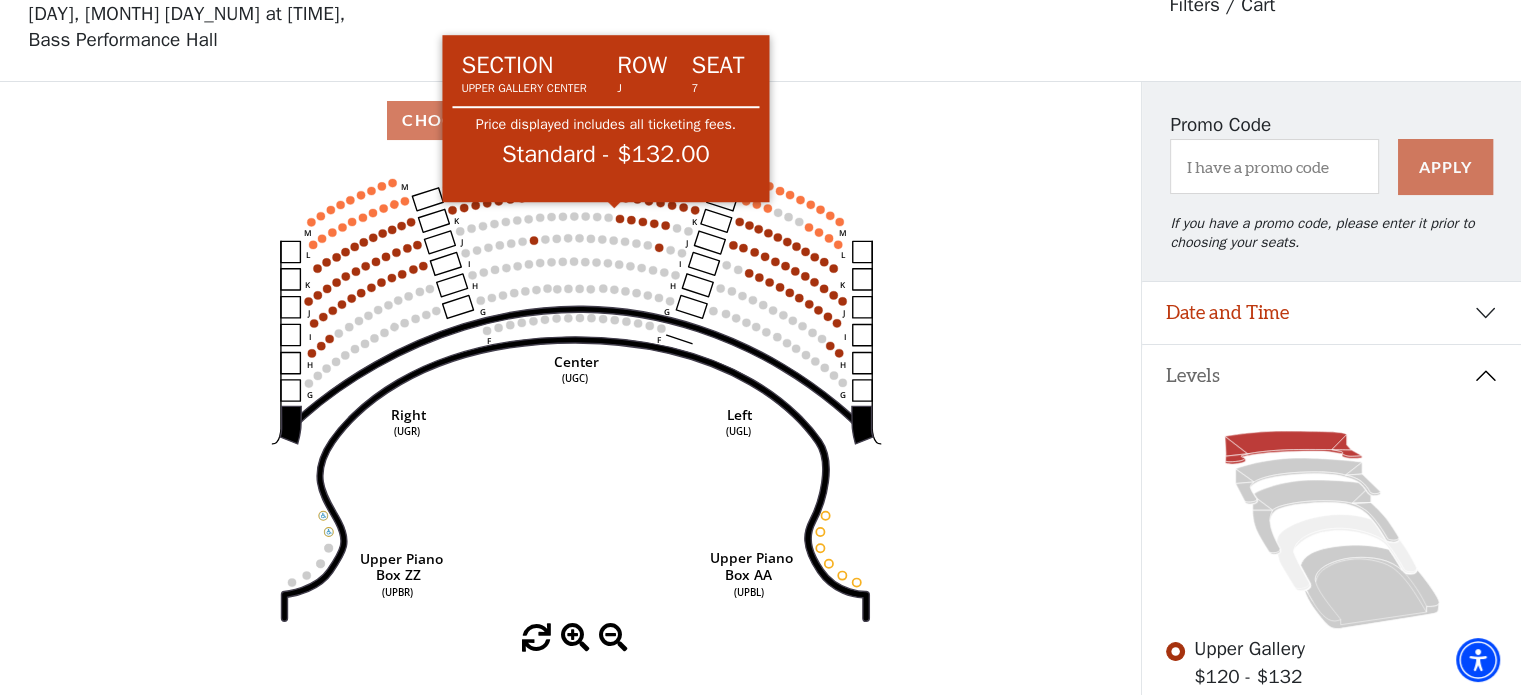 click 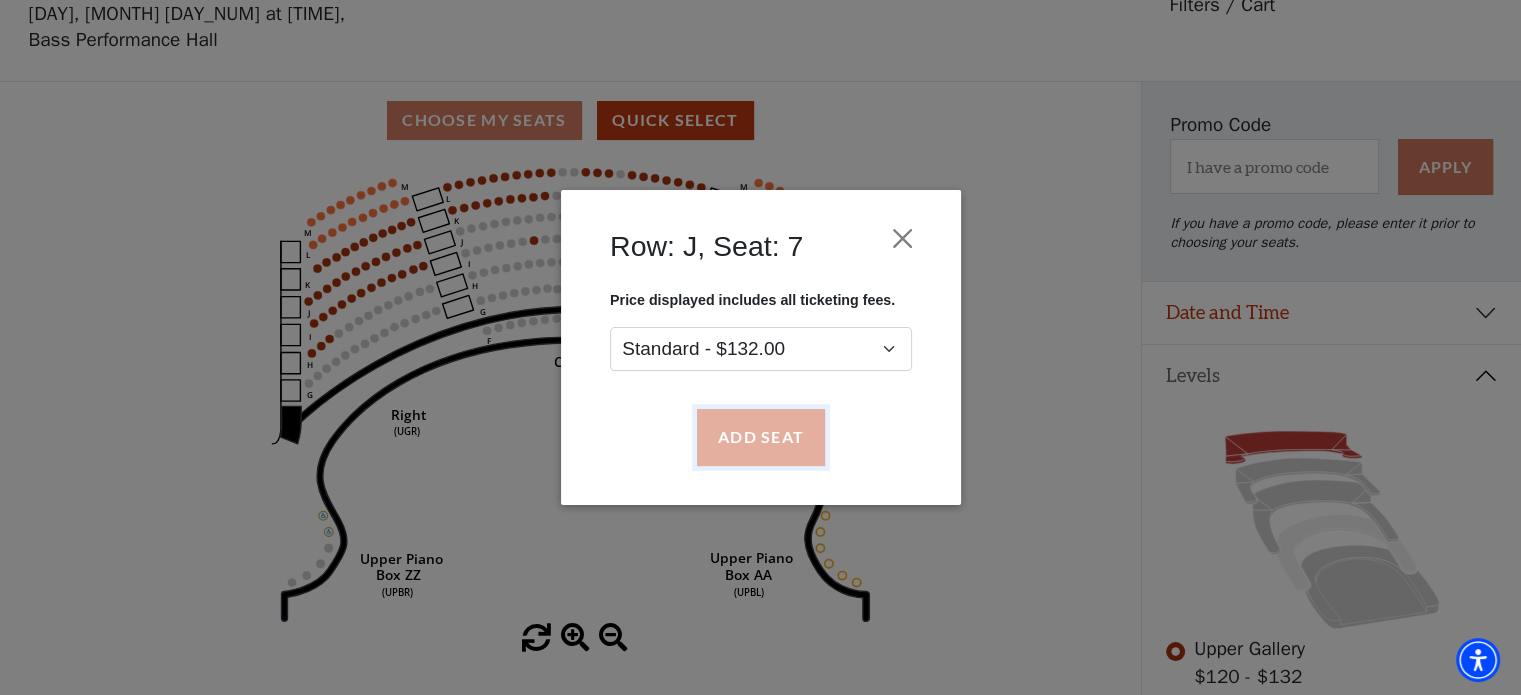 click on "Add Seat" at bounding box center [760, 438] 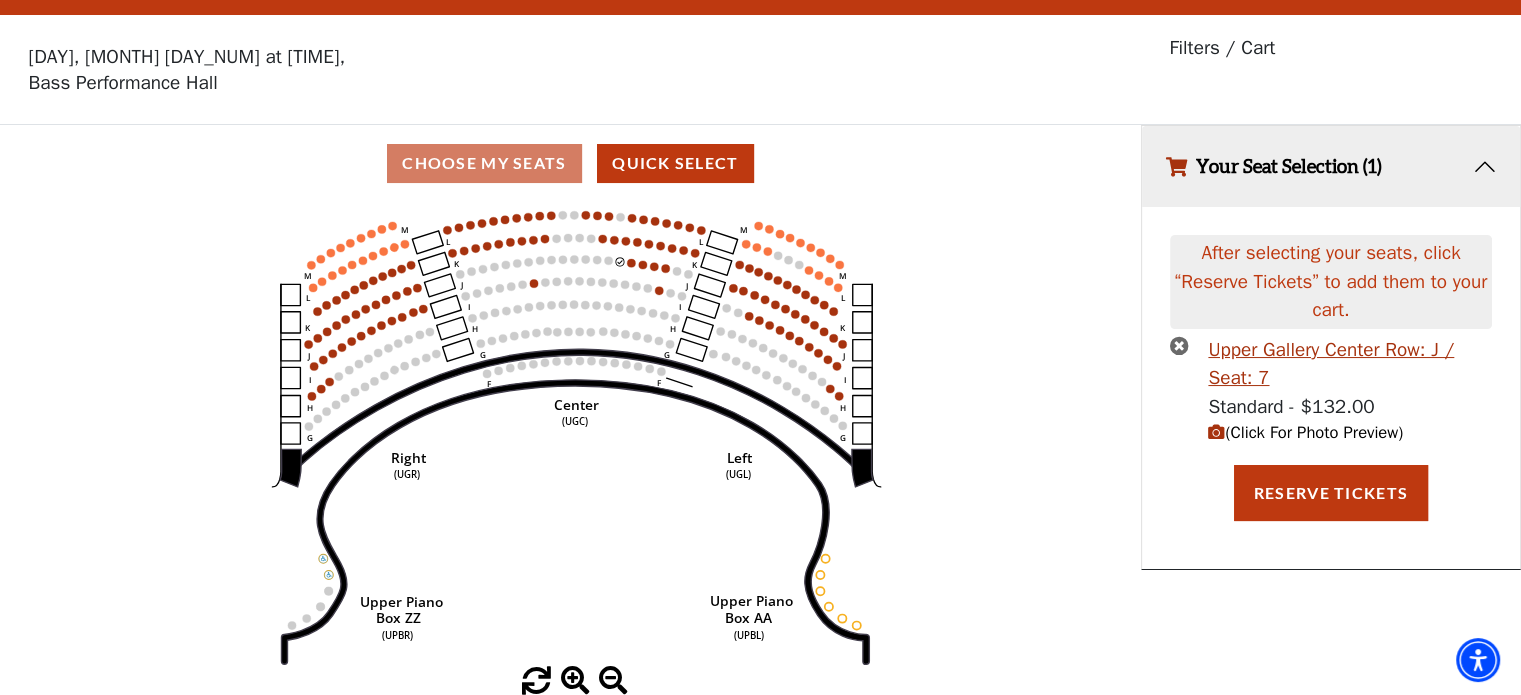 scroll, scrollTop: 0, scrollLeft: 0, axis: both 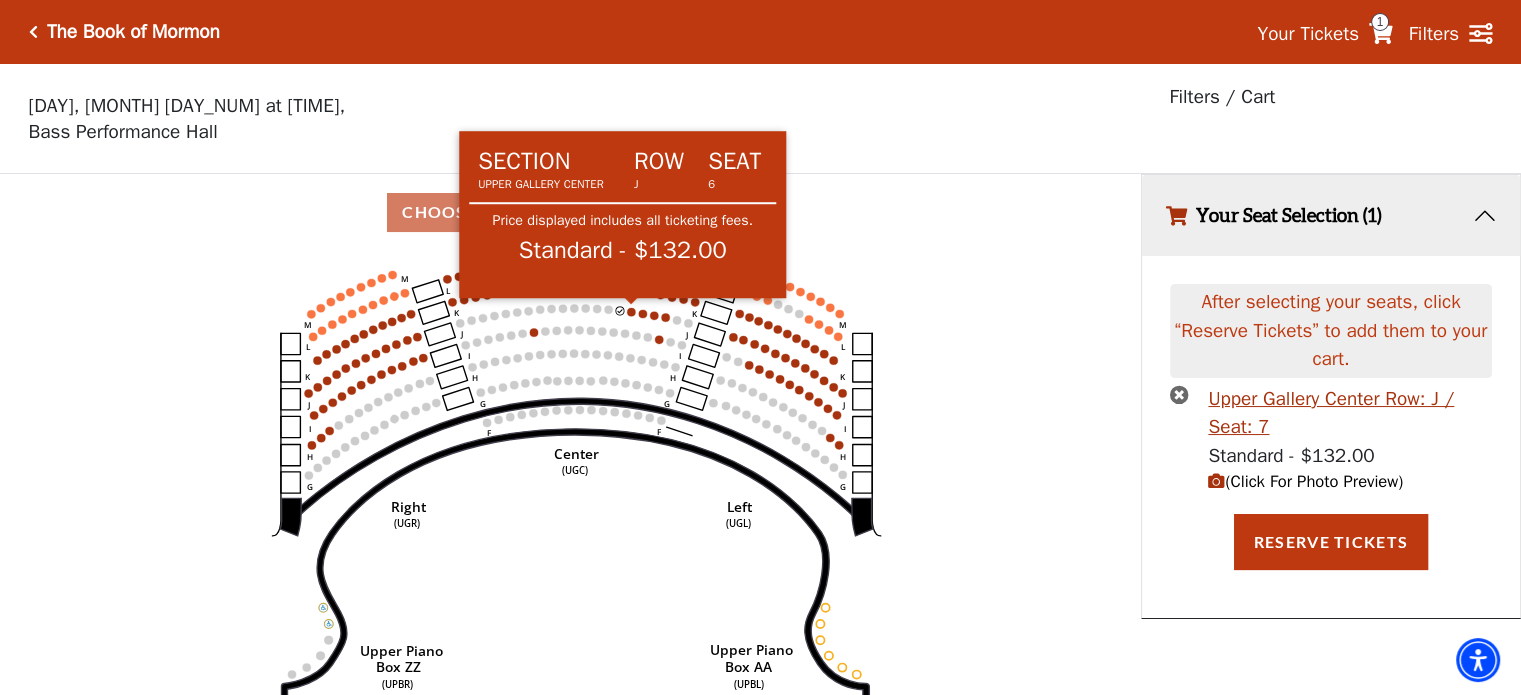 click 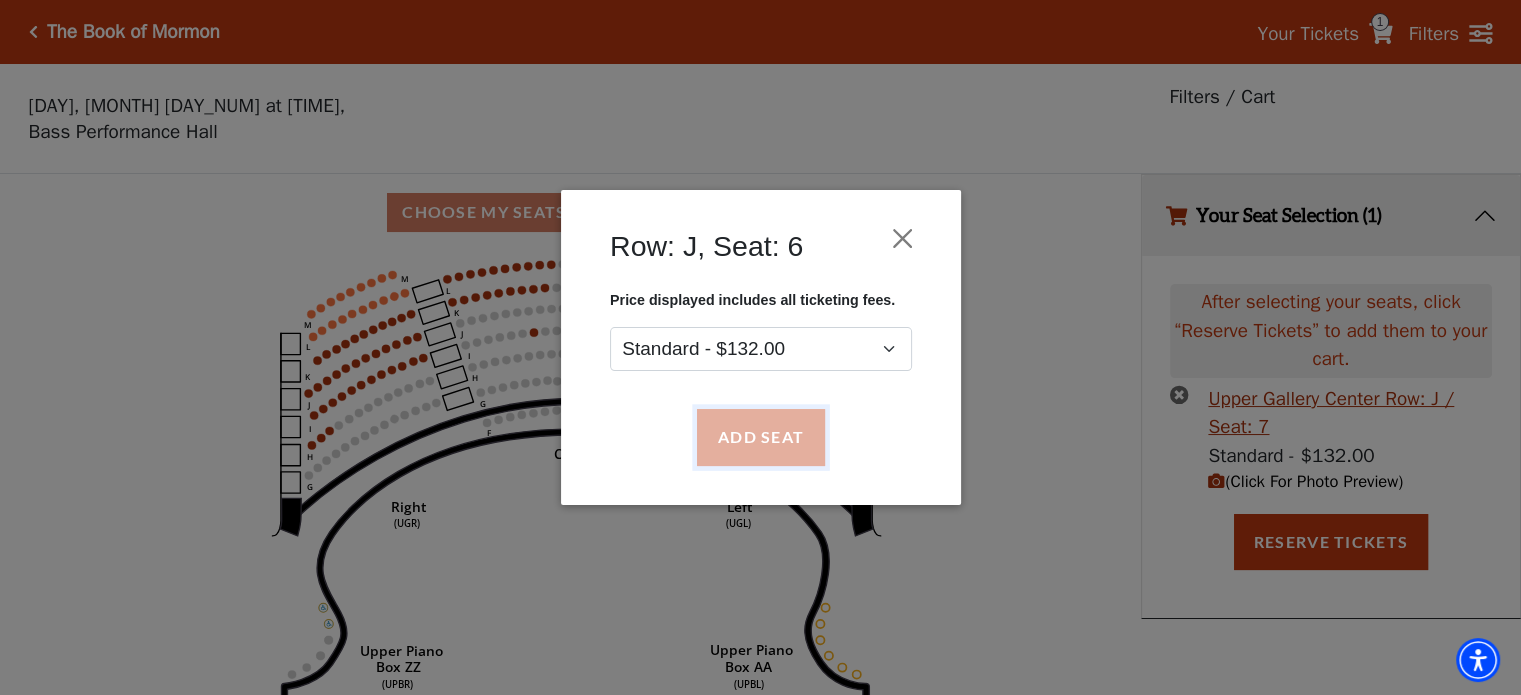 click on "Add Seat" at bounding box center (760, 438) 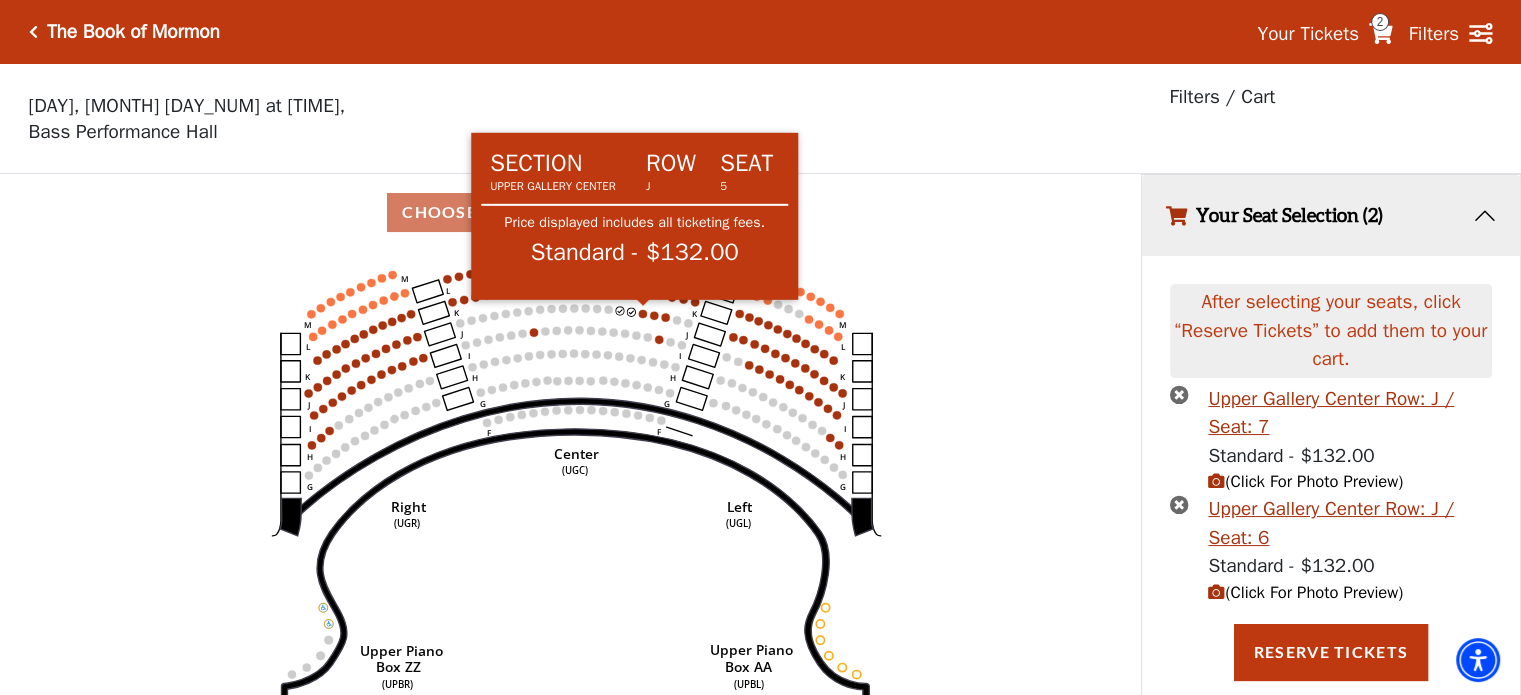 click 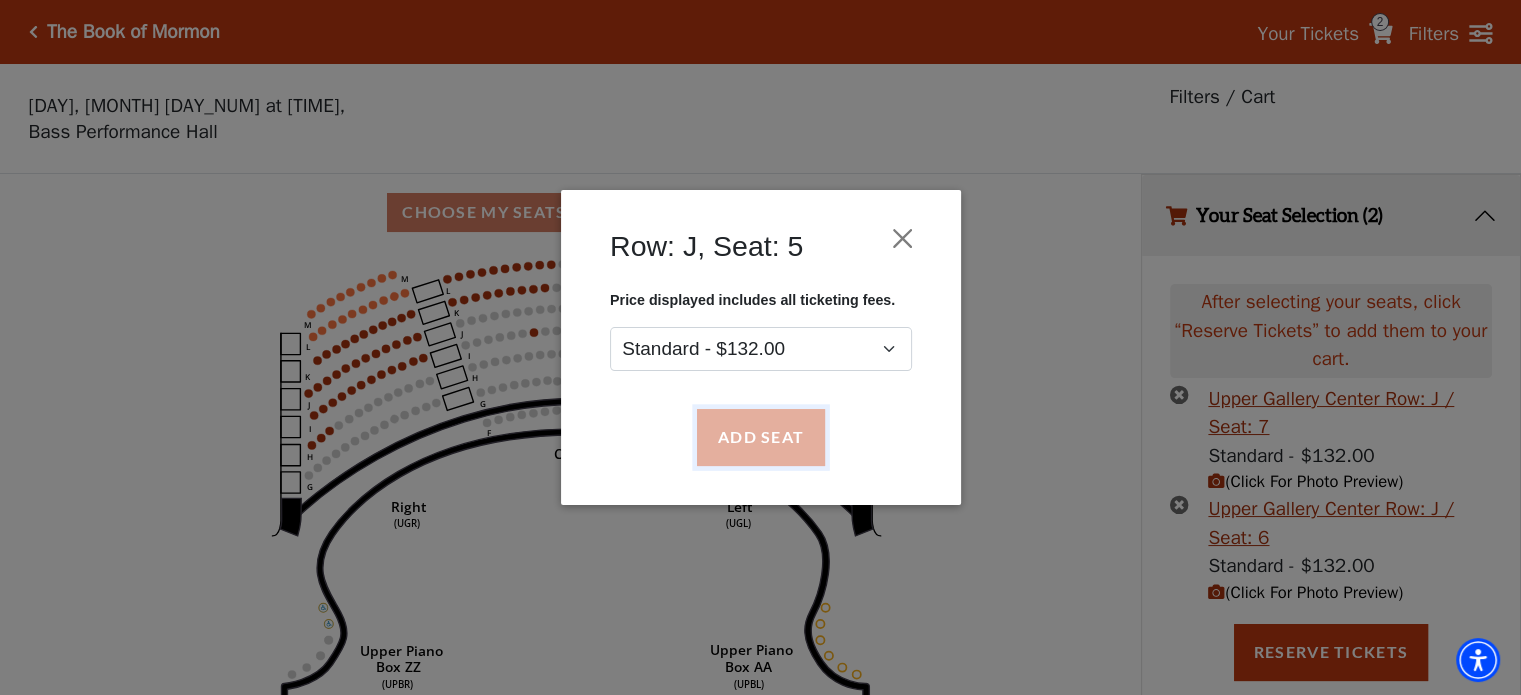 click on "Add Seat" at bounding box center (760, 438) 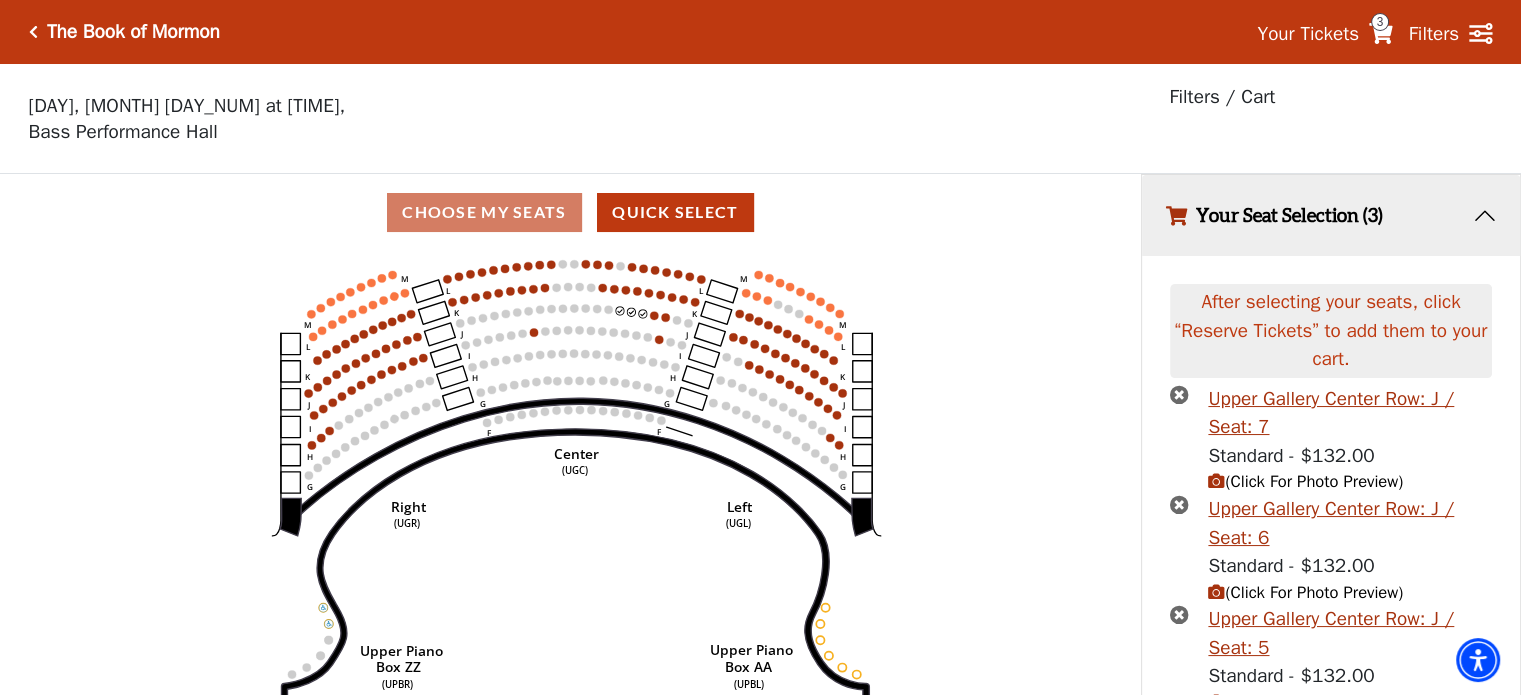 scroll, scrollTop: 94, scrollLeft: 0, axis: vertical 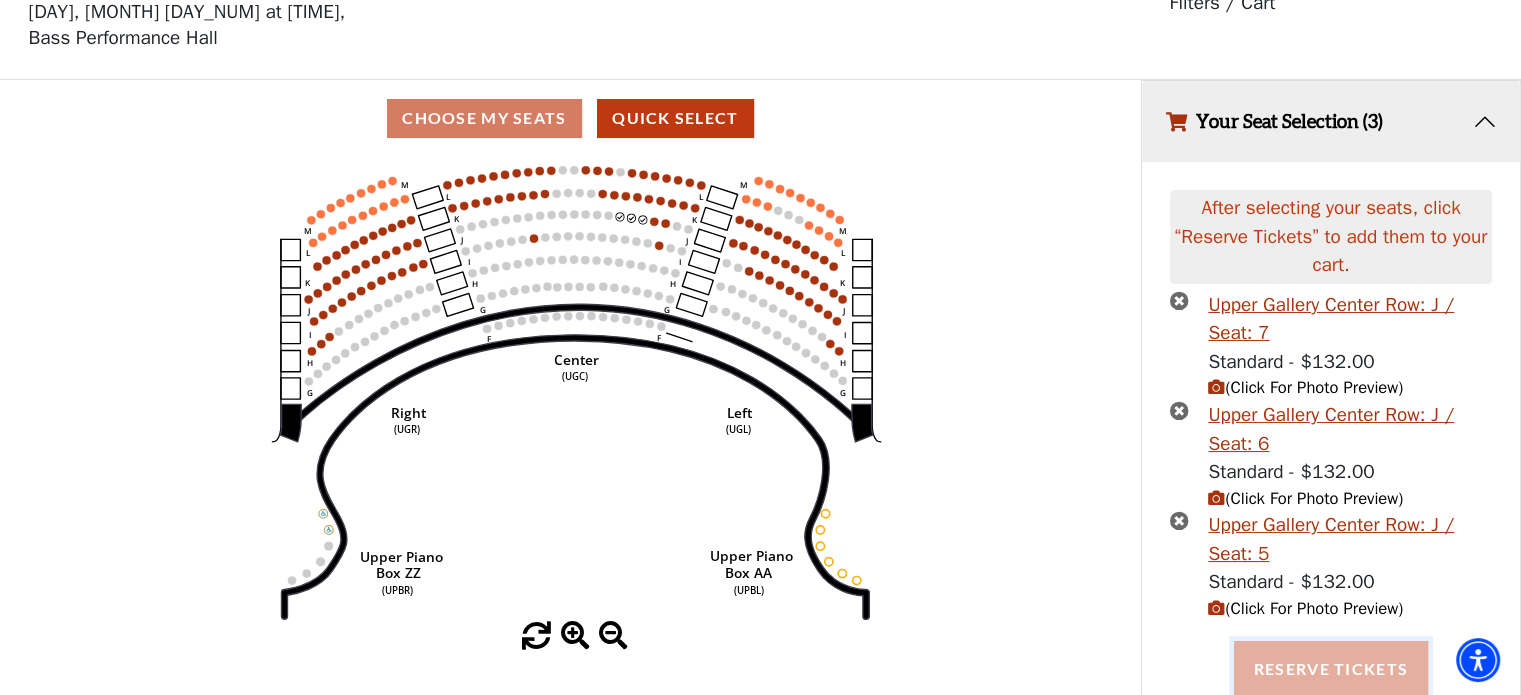 click on "Reserve Tickets" at bounding box center [1331, 669] 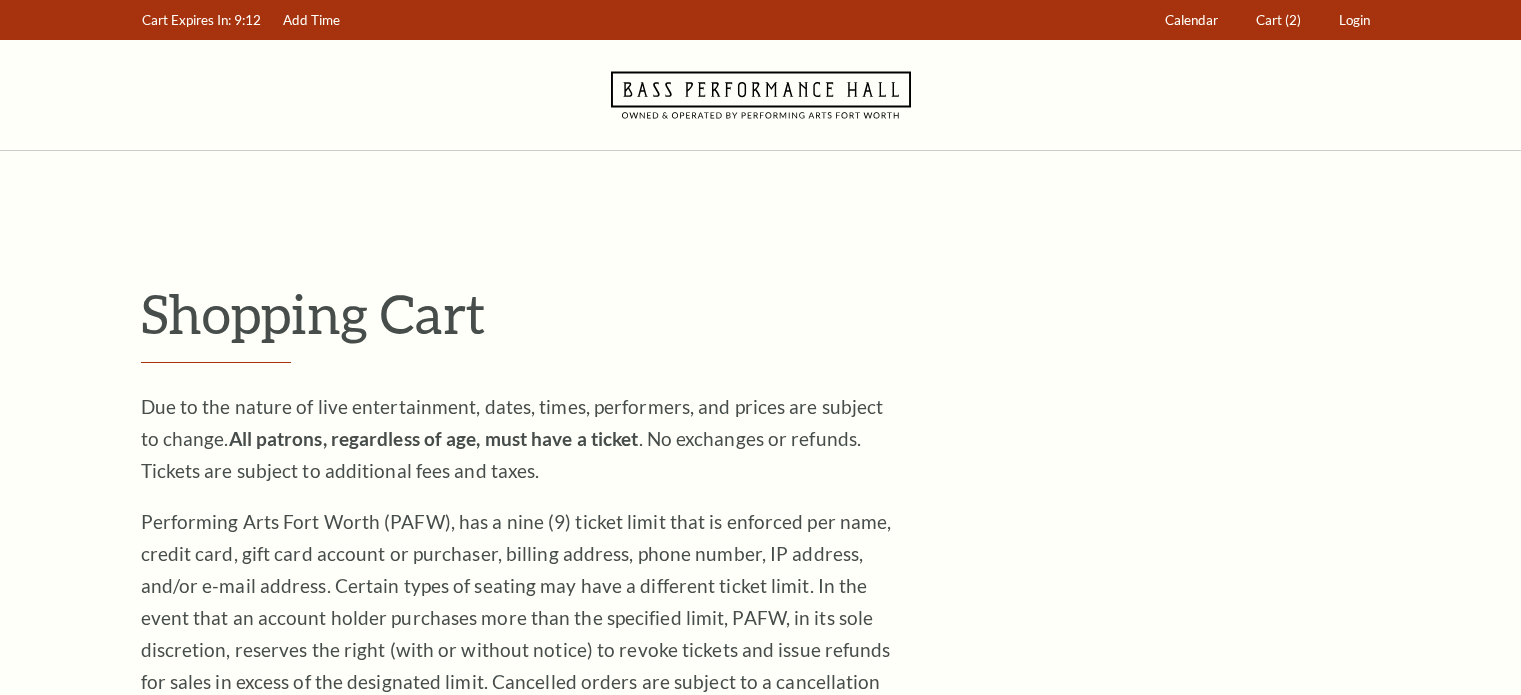 scroll, scrollTop: 0, scrollLeft: 0, axis: both 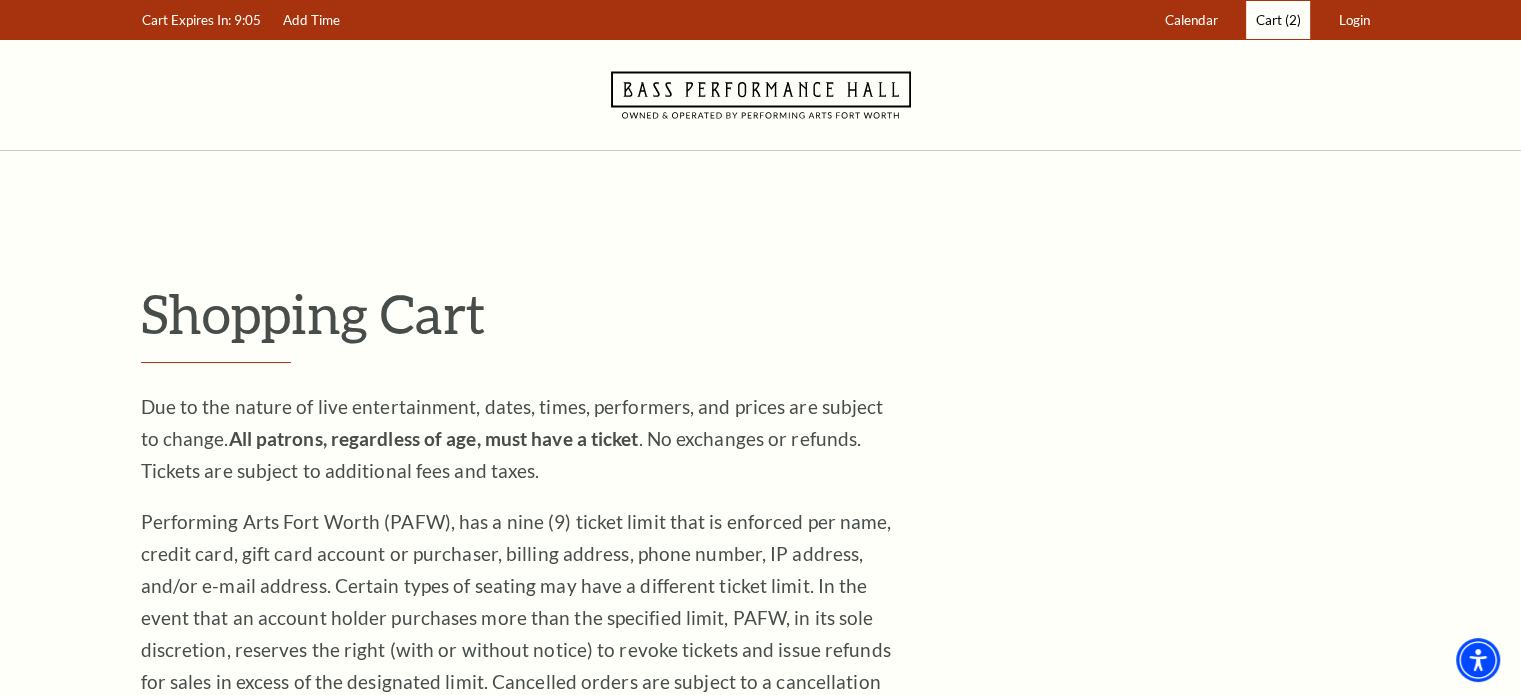 click on "Cart" at bounding box center (1269, 20) 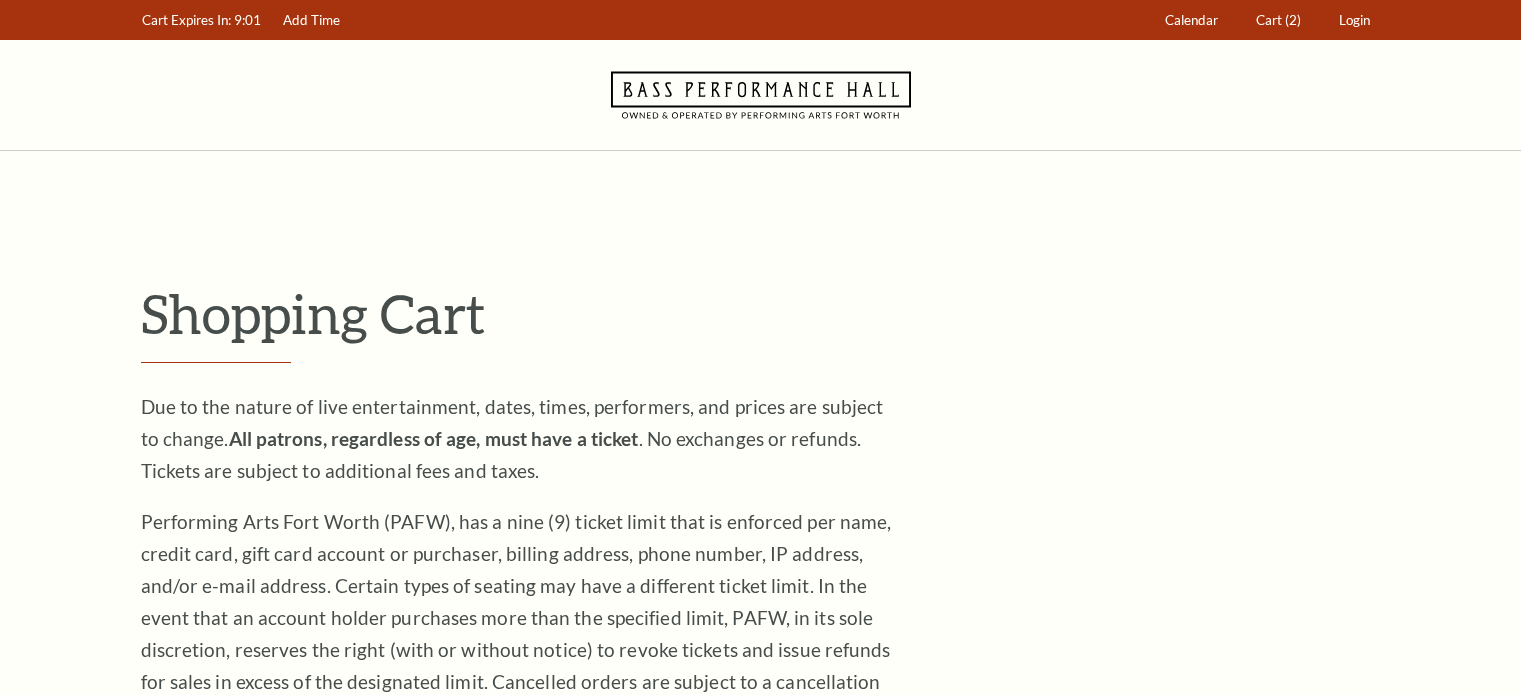 scroll, scrollTop: 0, scrollLeft: 0, axis: both 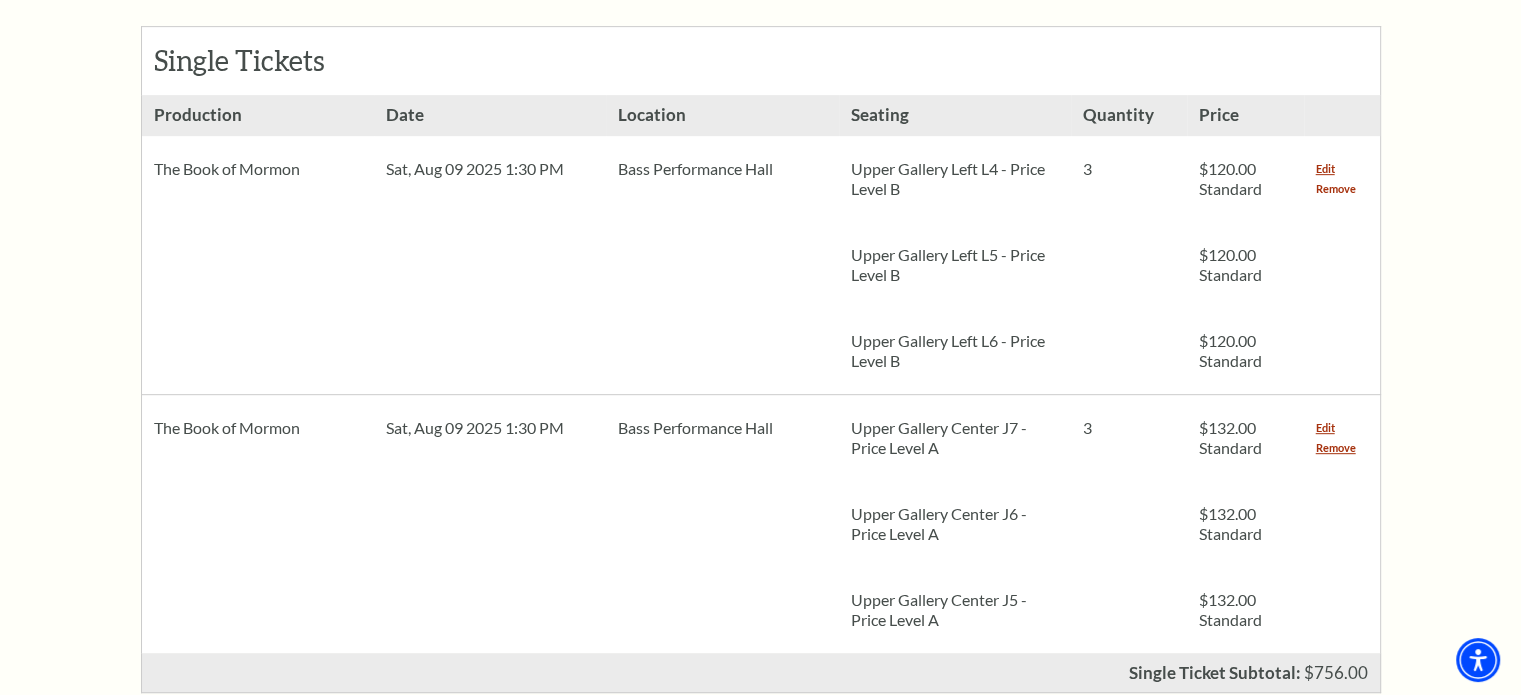 click on "Remove" at bounding box center [1336, 189] 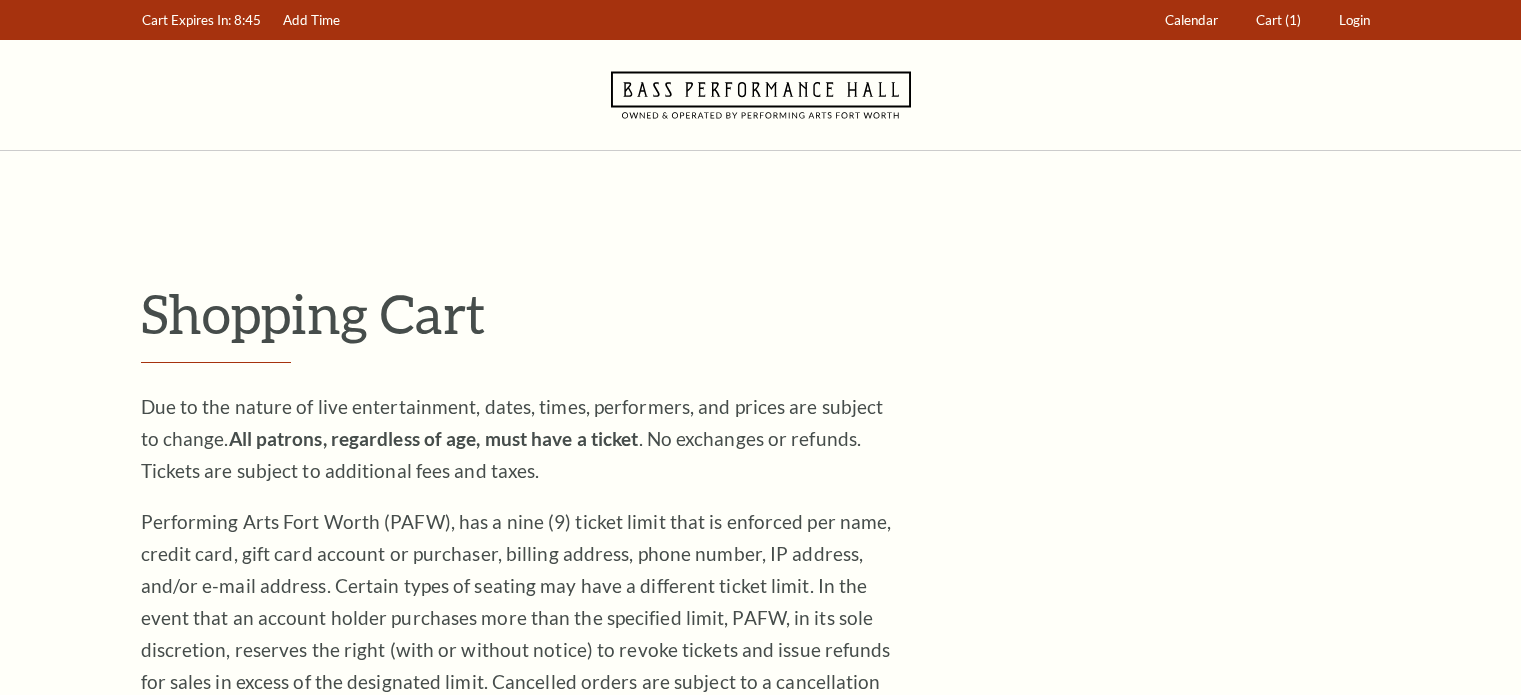 scroll, scrollTop: 0, scrollLeft: 0, axis: both 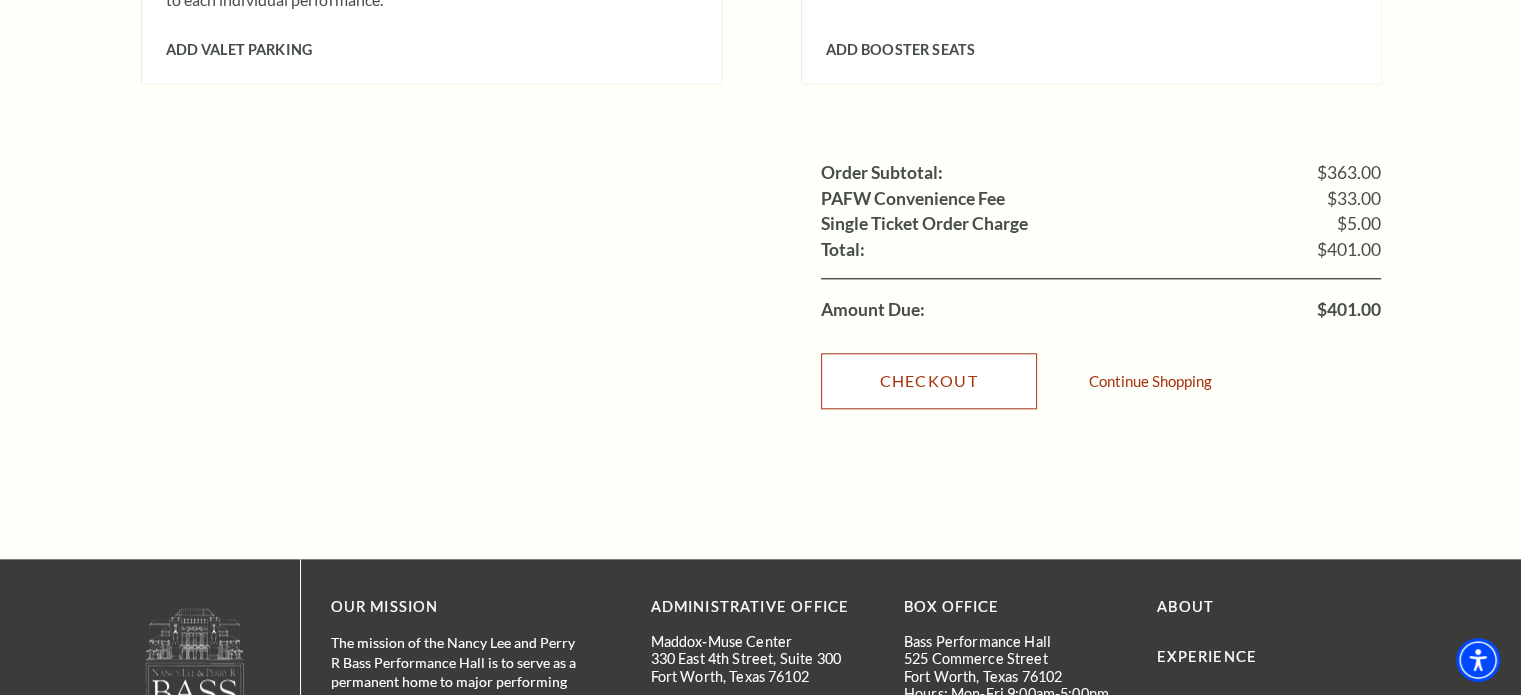 click on "Checkout" at bounding box center (929, 381) 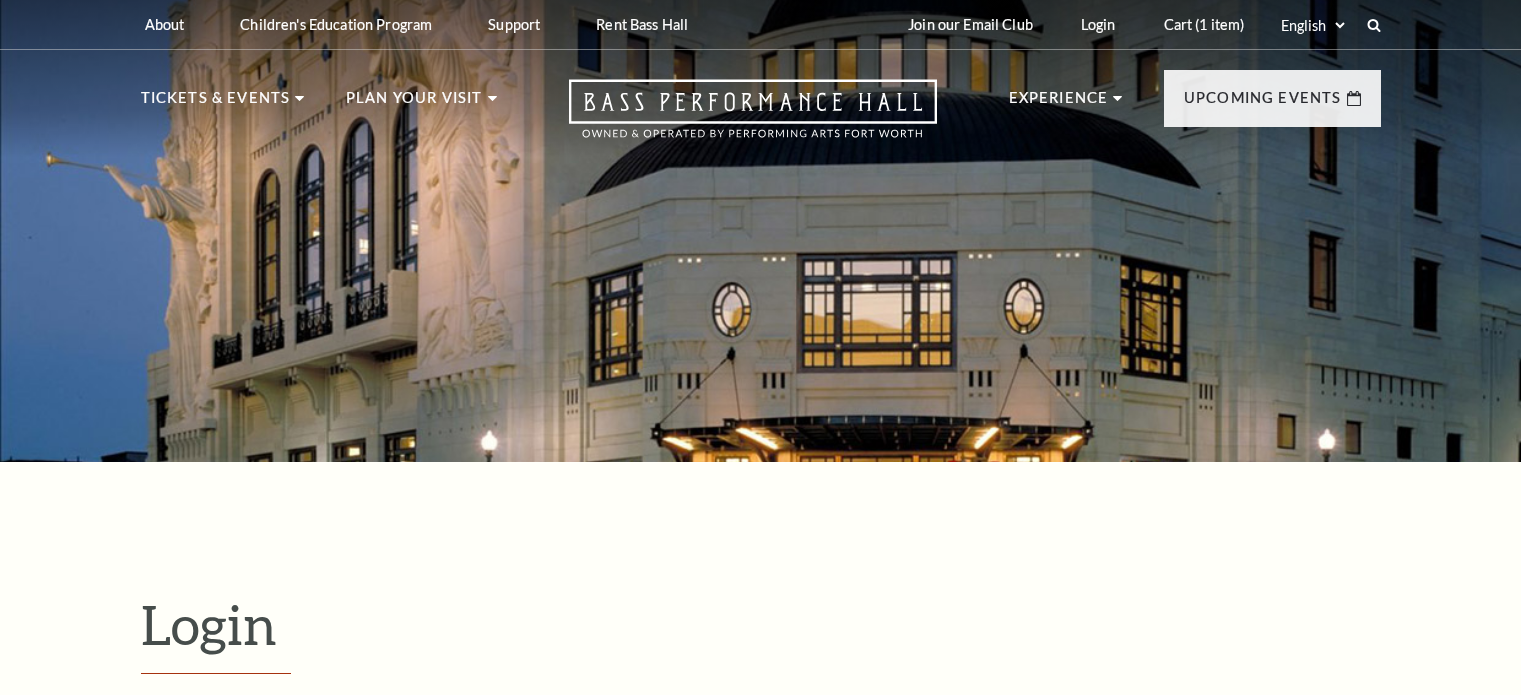 scroll, scrollTop: 588, scrollLeft: 0, axis: vertical 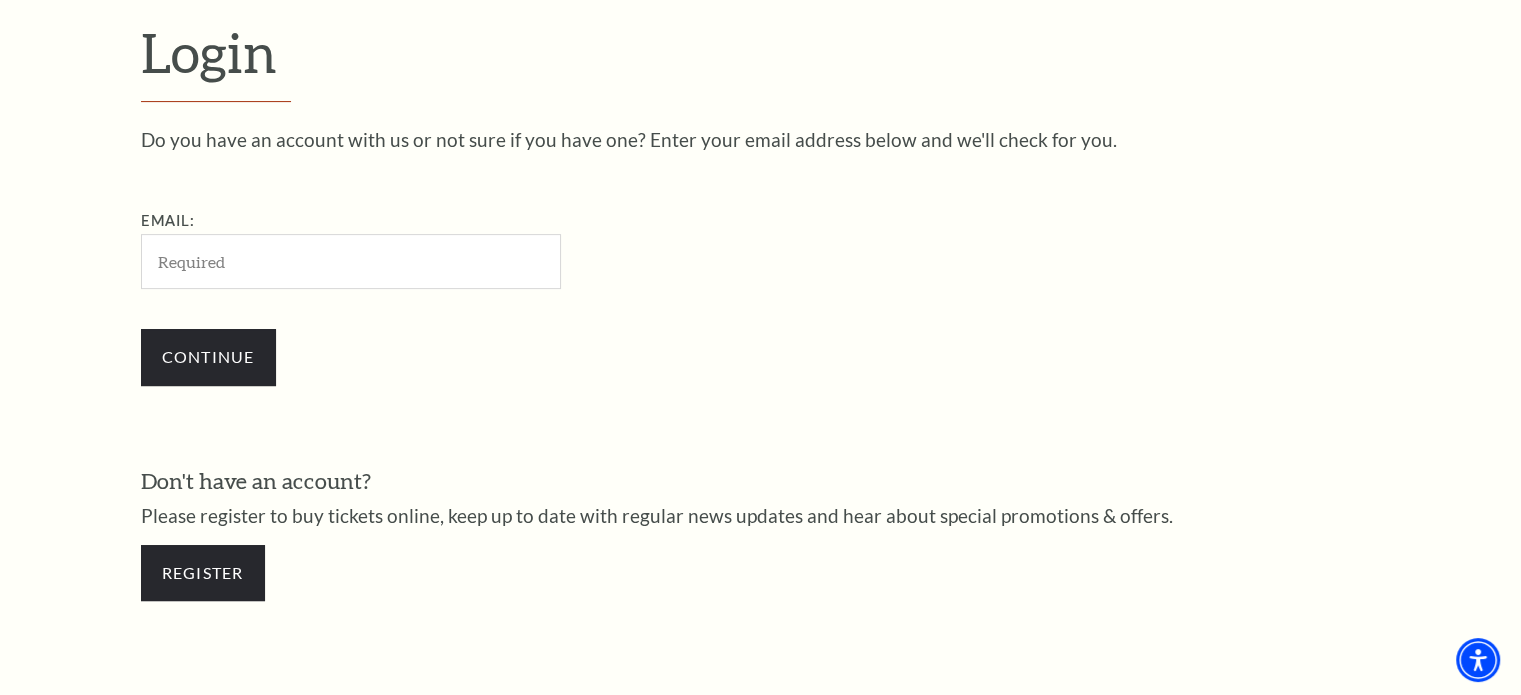 click on "Email:" at bounding box center [351, 261] 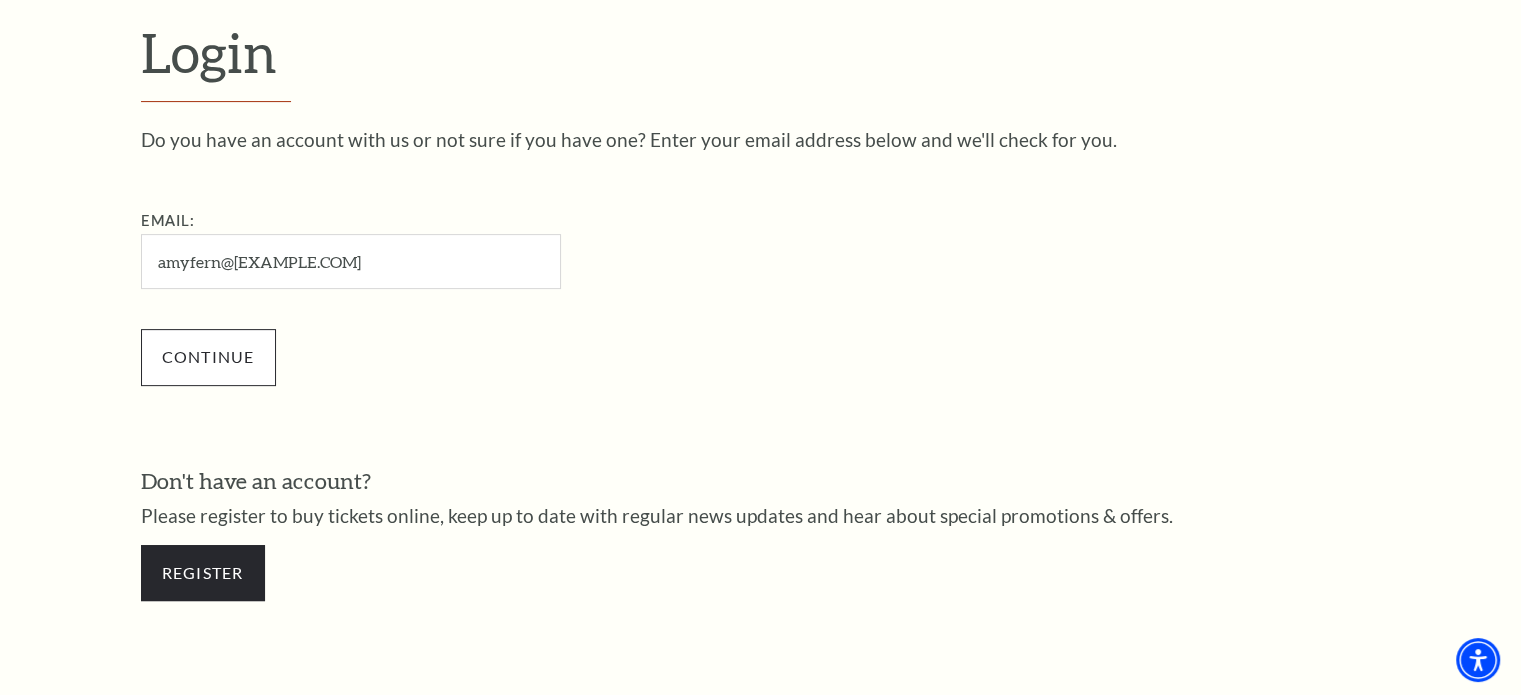 type on "[EMAIL]" 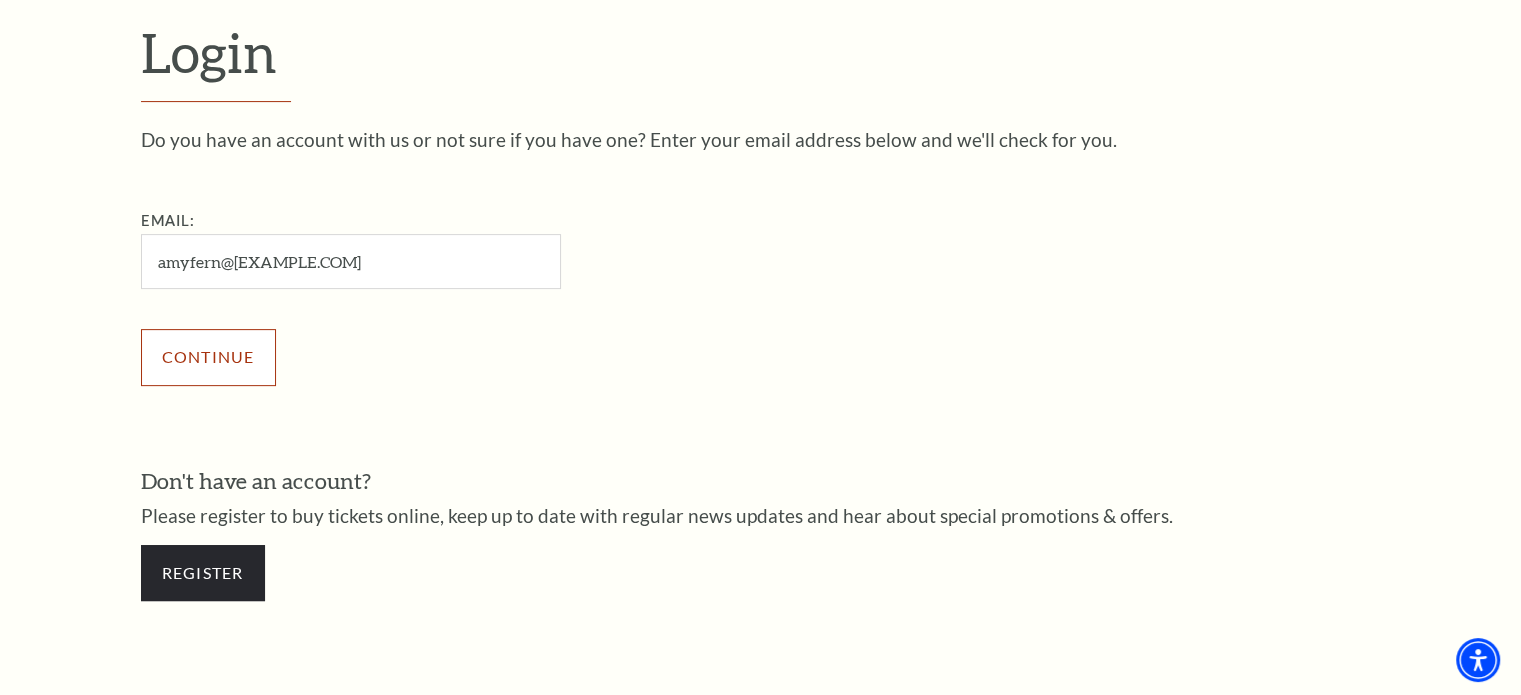 click on "Continue" at bounding box center (208, 357) 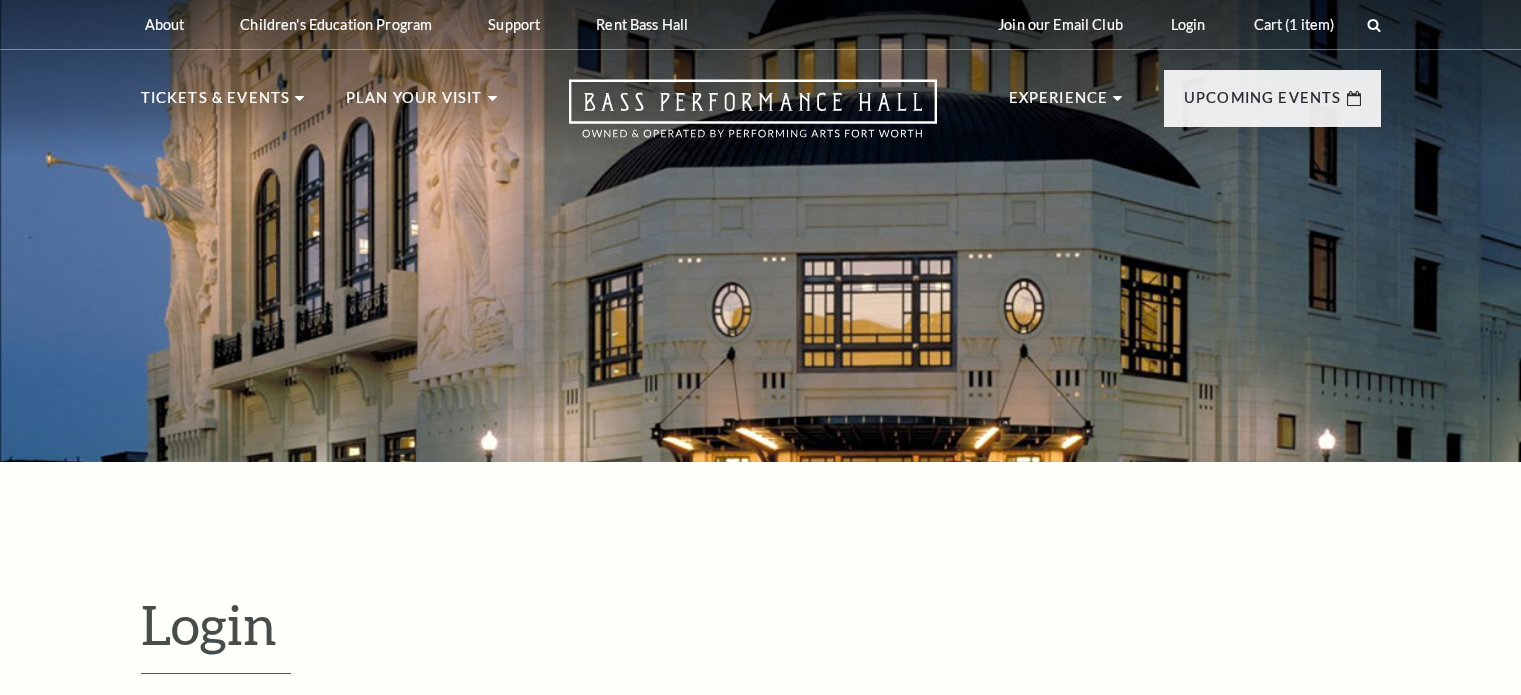 scroll, scrollTop: 504, scrollLeft: 0, axis: vertical 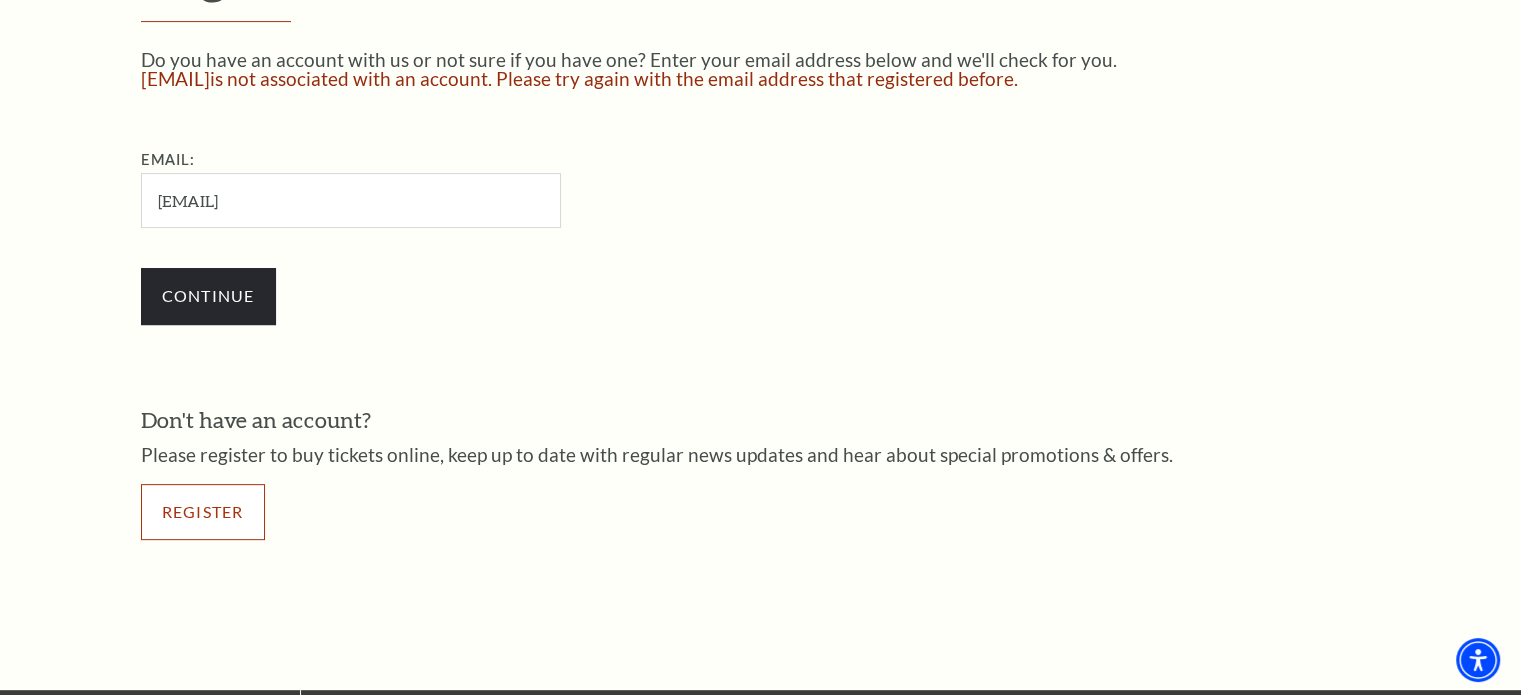 click on "Register" at bounding box center [203, 512] 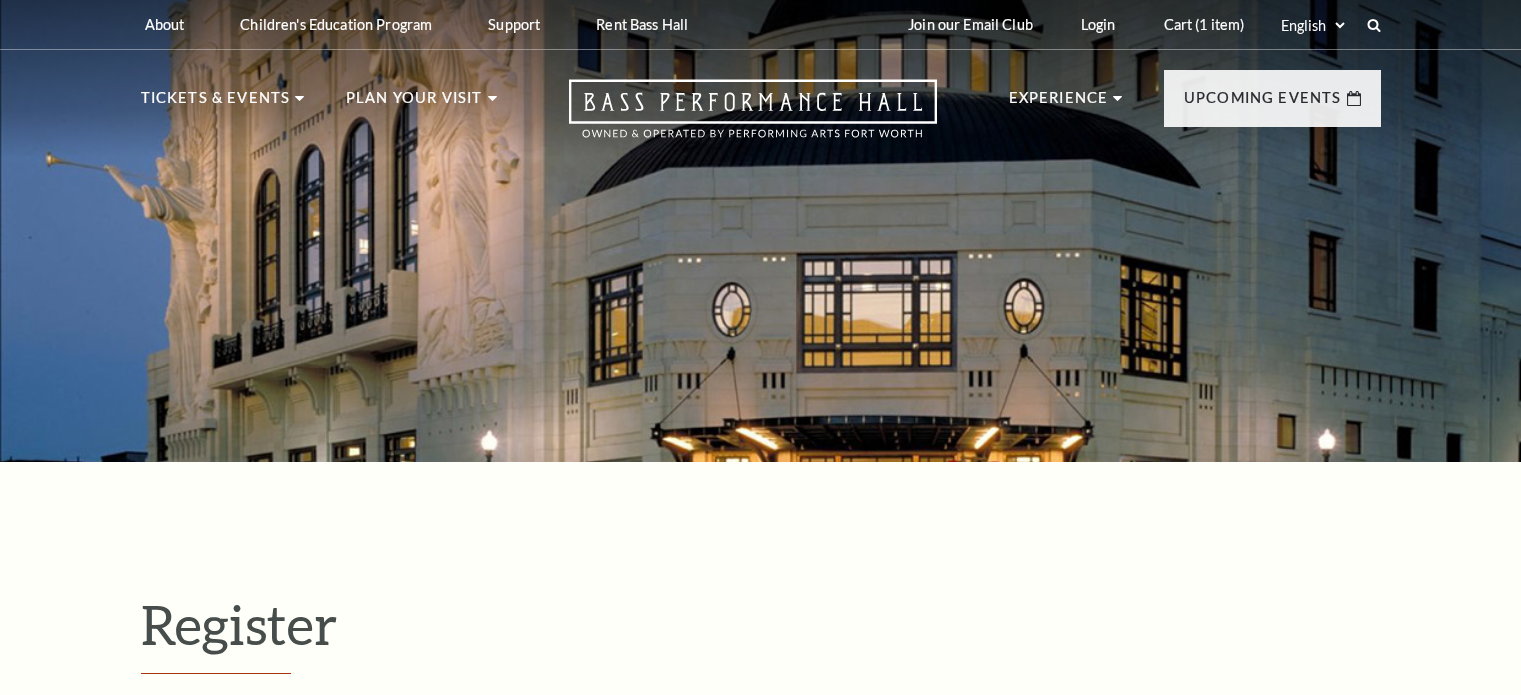 select on "1" 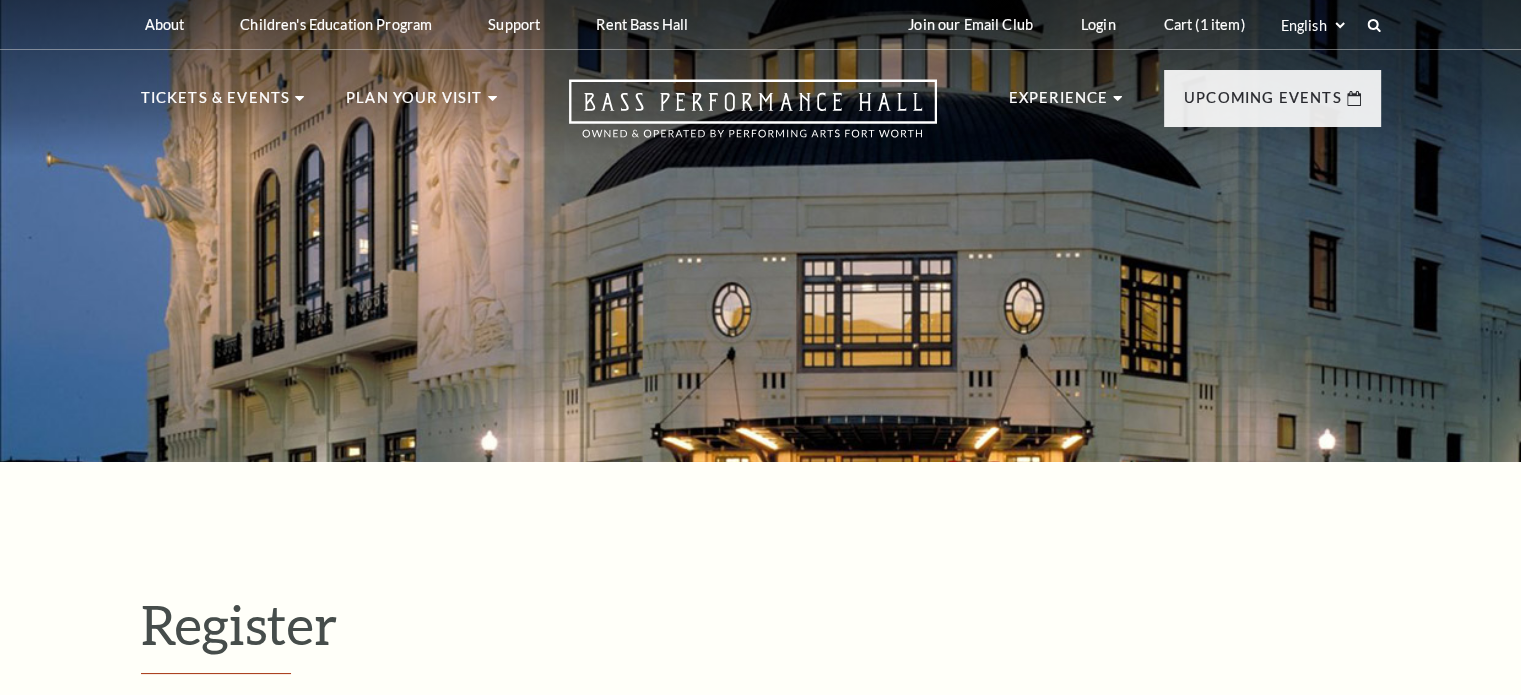 scroll, scrollTop: 0, scrollLeft: 0, axis: both 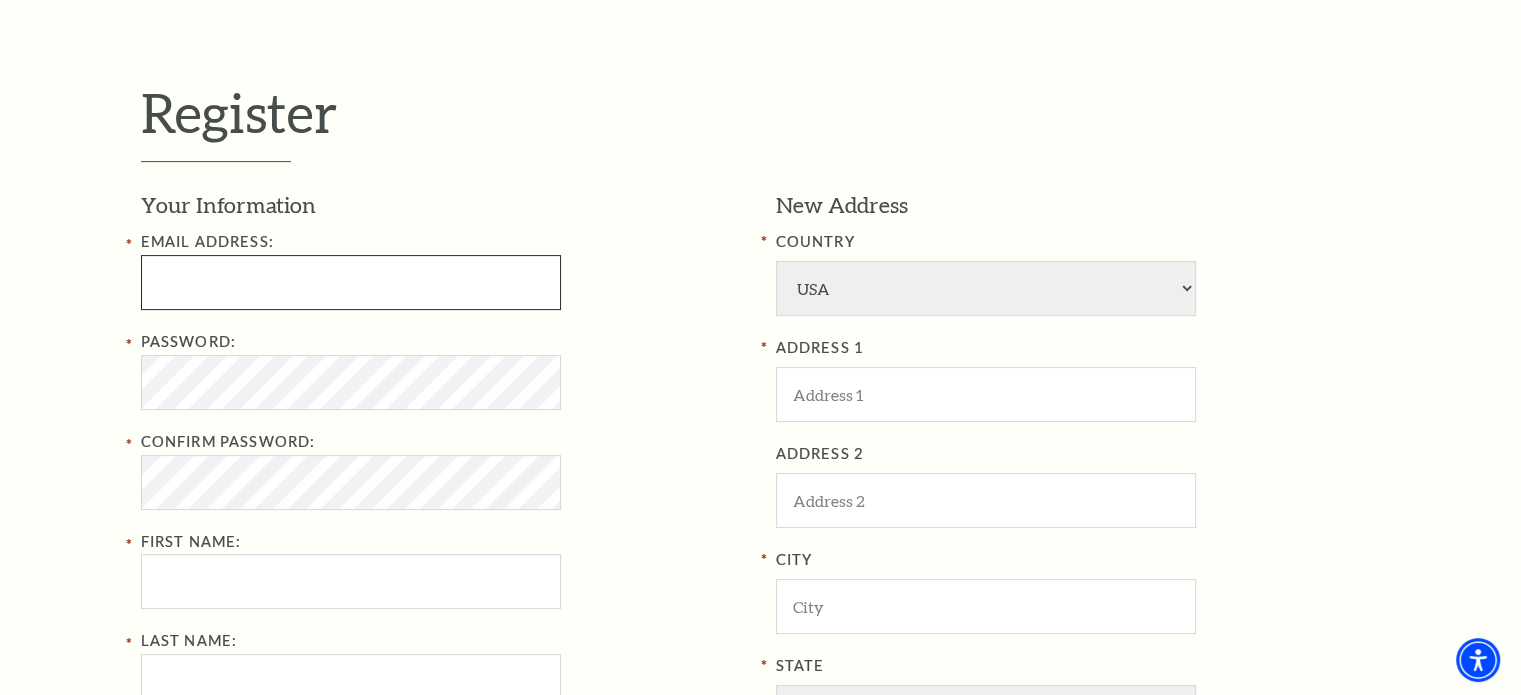 click at bounding box center (351, 282) 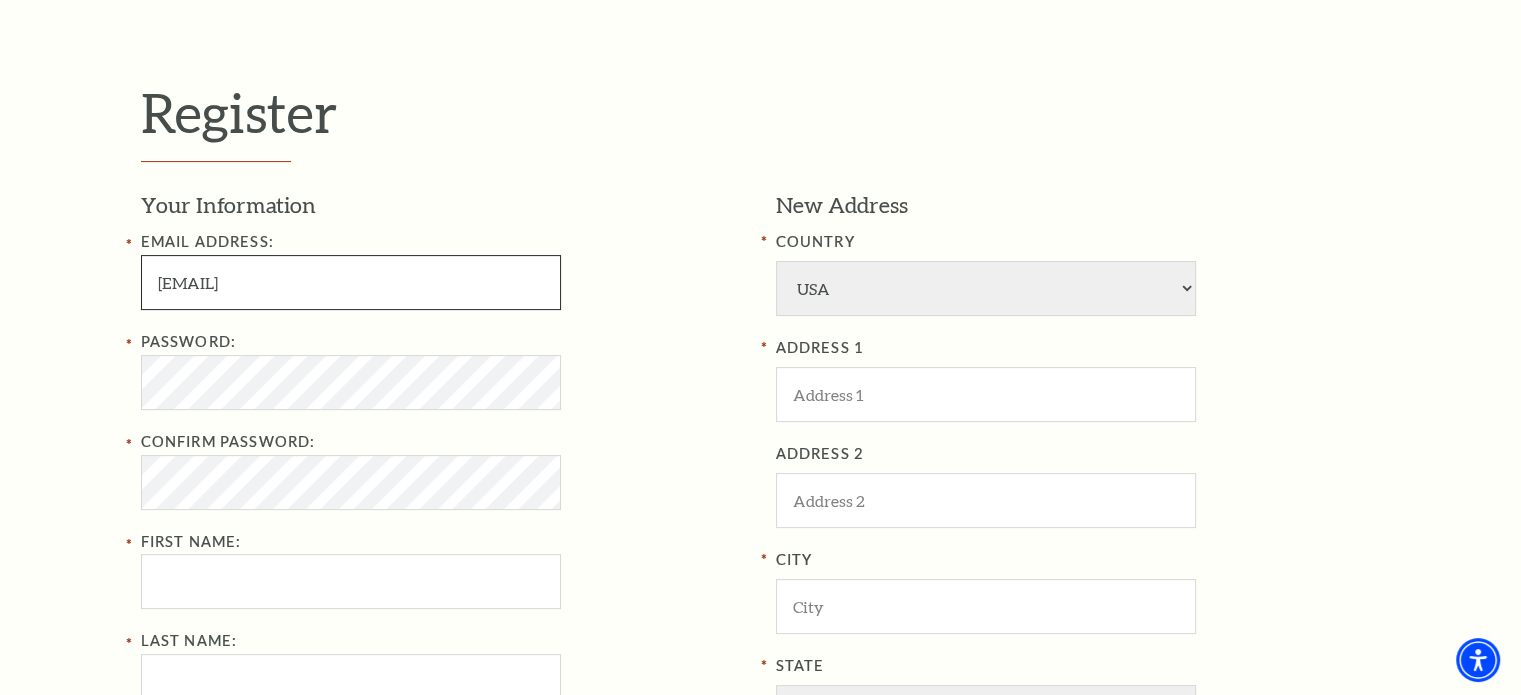 type on "amyfern@sbcglobal.net" 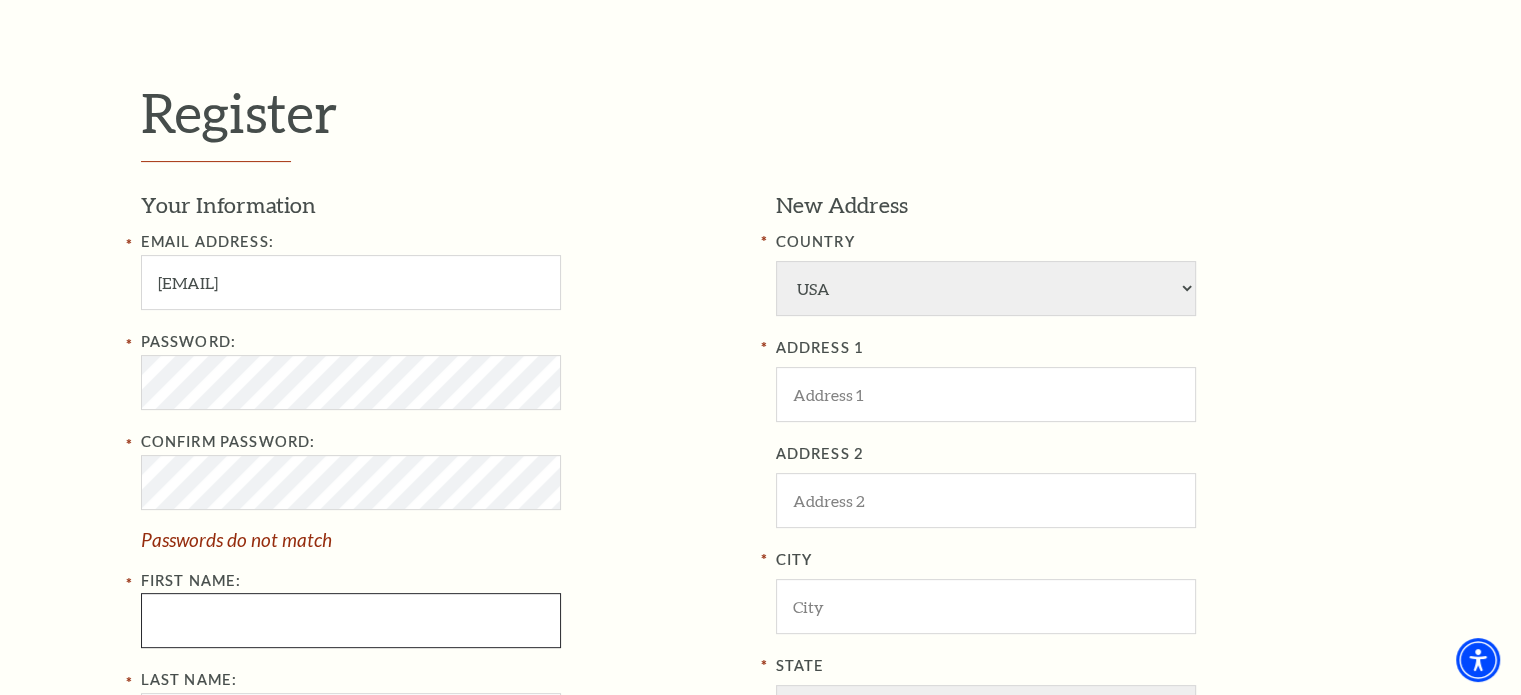 click on "First Name:" at bounding box center [351, 620] 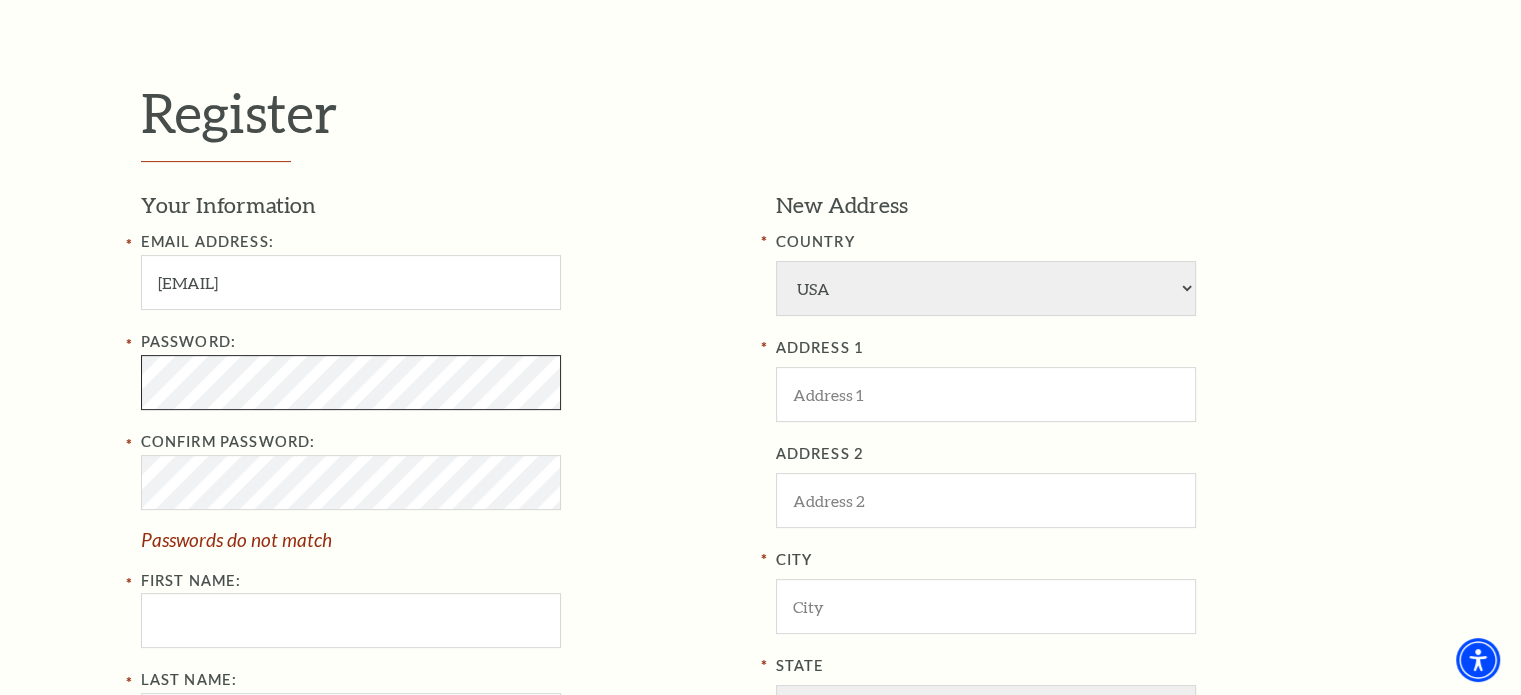 click on "Register
Your Information
Email Address:   amyfern@sbcglobal.net     Password:       Confirm Password:     Passwords do not match   First Name:       Last Name:       Phone
New Address
COUNTRY   Afghanistan Albania Algeria Andorra Angola Antigua and Barbuda Argentina Aruba Australia Austria Azores Bahamas Bahrain Bangladesh Barbados Belgium Belize Benin Bermuda Bhutan Bolivia Botswana Brazil British Virgin Islnd Brunei Darussalam Bulgaria Burkina Faso Burma Burundi Cameroon Canada Canal Zone Canary Islands Cape Verde Cayman Islands Central African Rep Chad Channel Islands Chile Colombia Comoros Confed of Senegambia Congo Cook Islands Costa Rica Croatia Cuba Curacao Cyprus Czechoslovakia Dahomey Denmark Djibouti Dm People's Rp Korea" at bounding box center (760, 560) 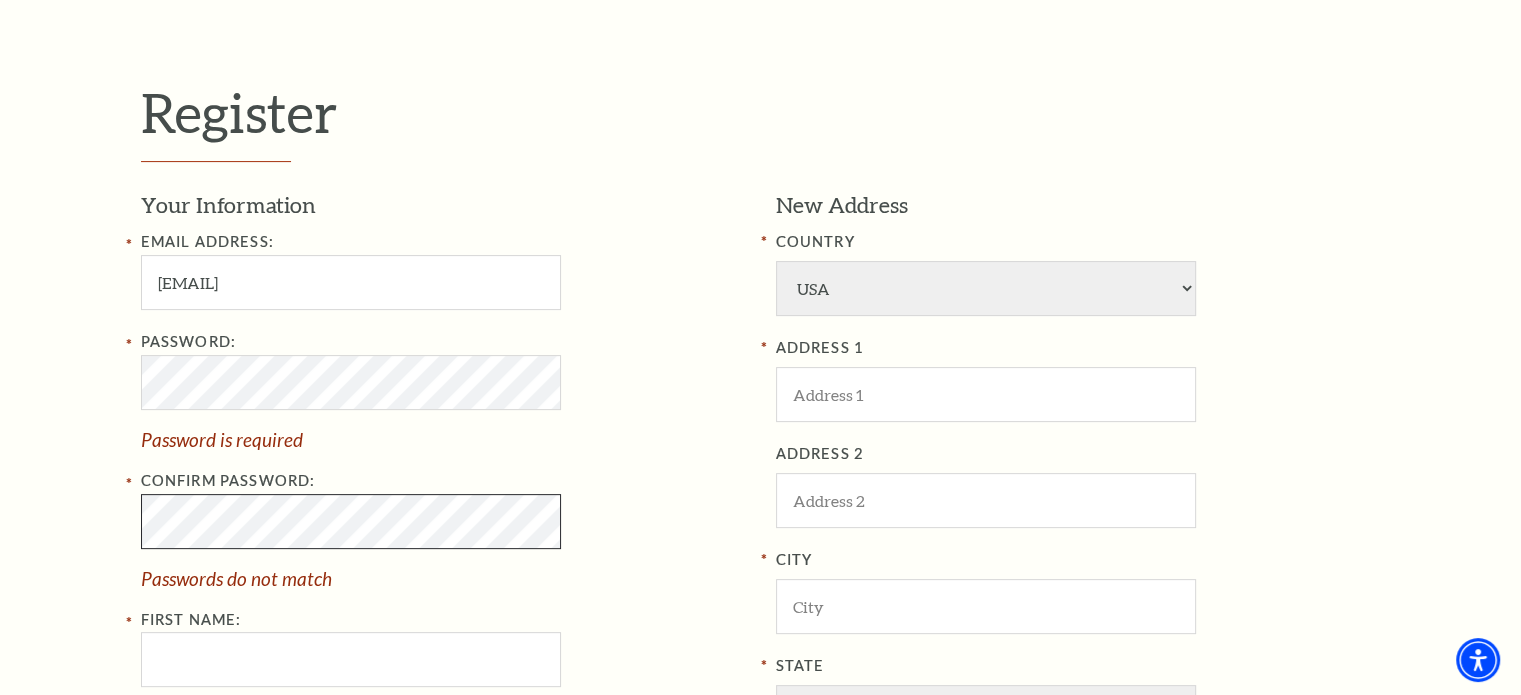 click on "Register
Your Information
Email Address:   amyfern@sbcglobal.net     Password:     Password is required   Confirm Password:     Passwords do not match   First Name:       Last Name:       Phone
New Address
COUNTRY   Afghanistan Albania Algeria Andorra Angola Antigua and Barbuda Argentina Aruba Australia Austria Azores Bahamas Bahrain Bangladesh Barbados Belgium Belize Benin Bermuda Bhutan Bolivia Botswana Brazil British Virgin Islnd Brunei Darussalam Bulgaria Burkina Faso Burma Burundi Cameroon Canada Canal Zone Canary Islands Cape Verde Cayman Islands Central African Rep Chad Channel Islands Chile Colombia Comoros Confed of Senegambia Congo Cook Islands Costa Rica Croatia Cuba Curacao Cyprus Czechoslovakia Dahomey Denmark Djibouti" at bounding box center [760, 571] 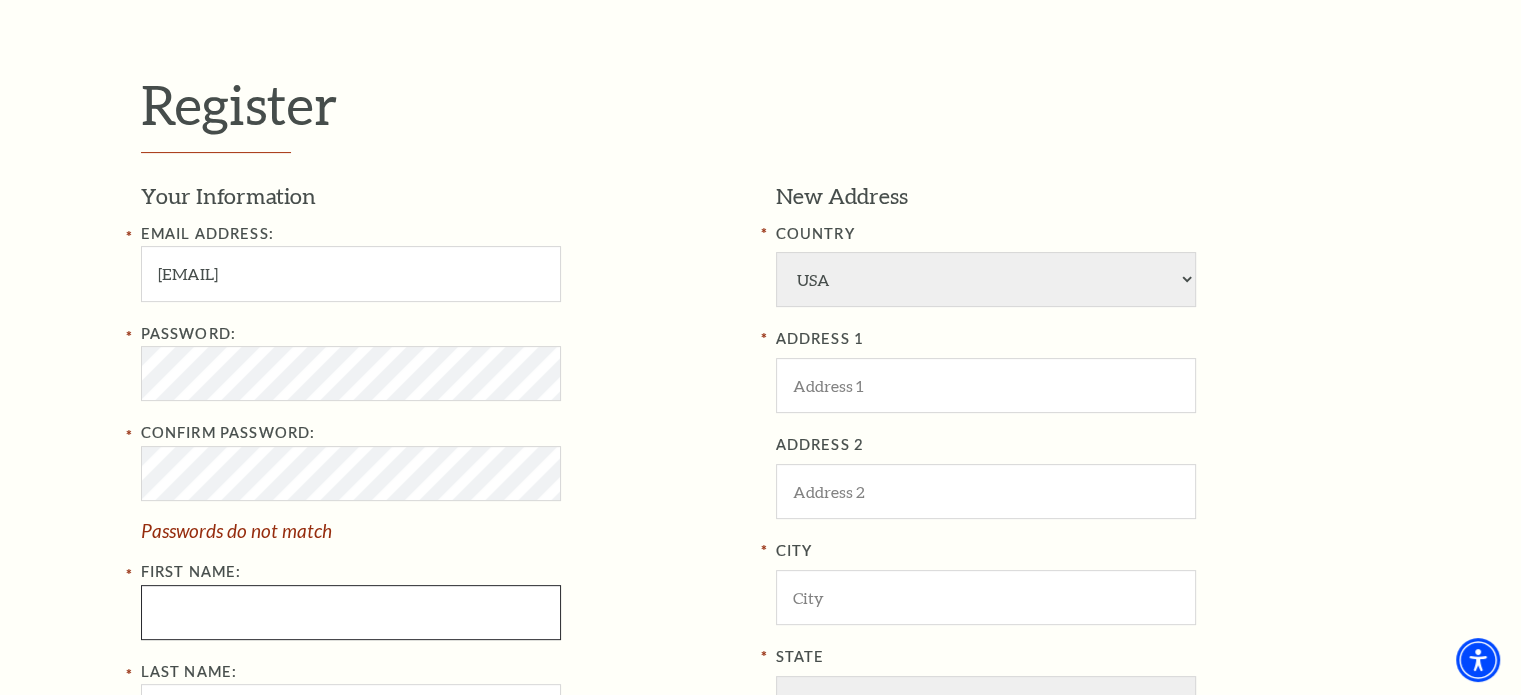click on "First Name:" at bounding box center [351, 612] 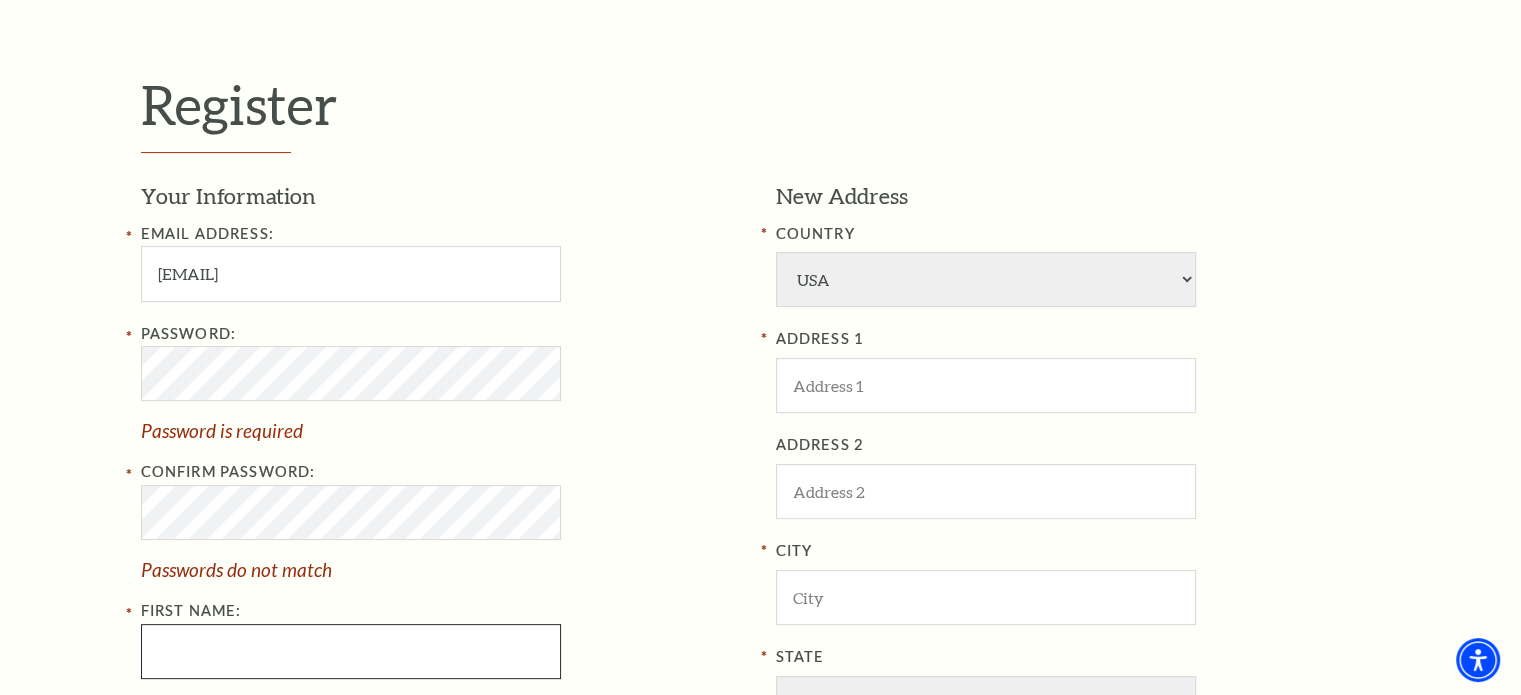 click on "First Name:" at bounding box center (351, 651) 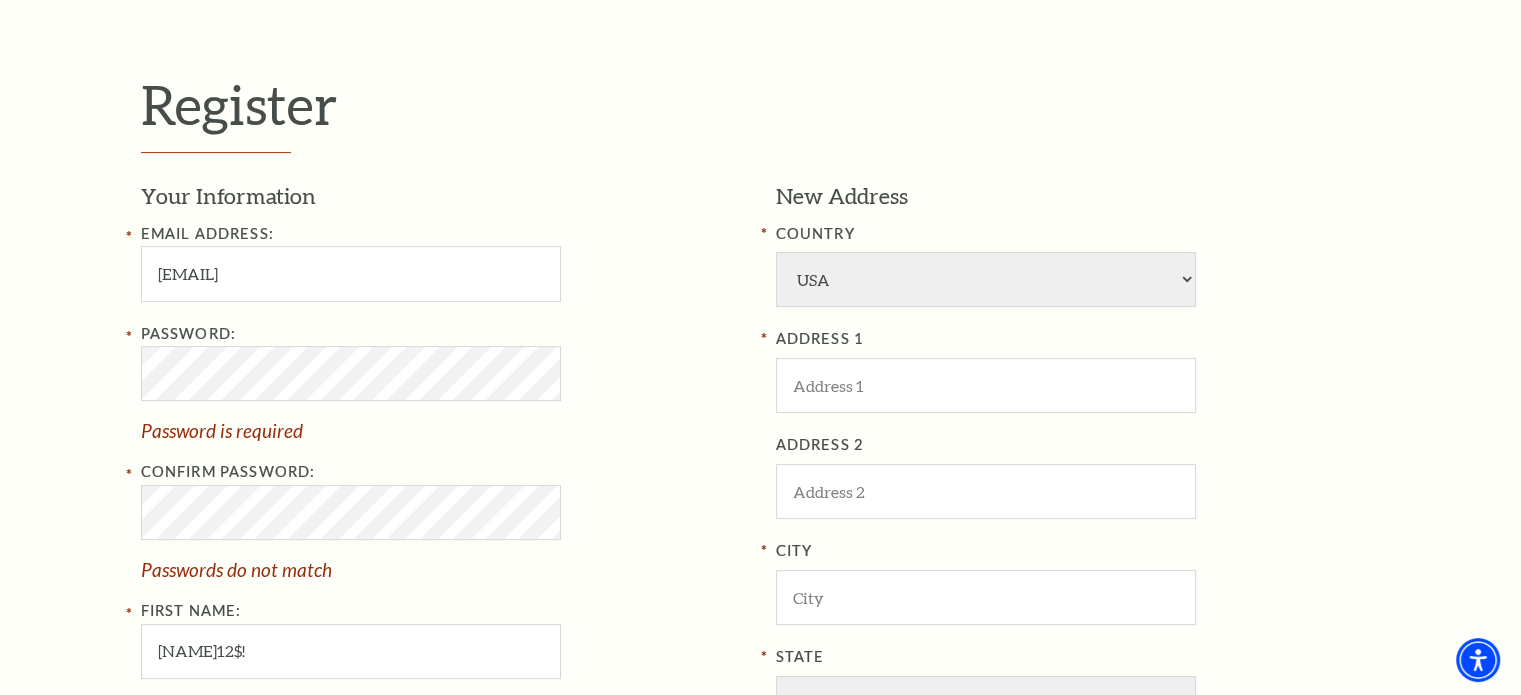 click on "Passwords do not match" at bounding box center [443, 569] 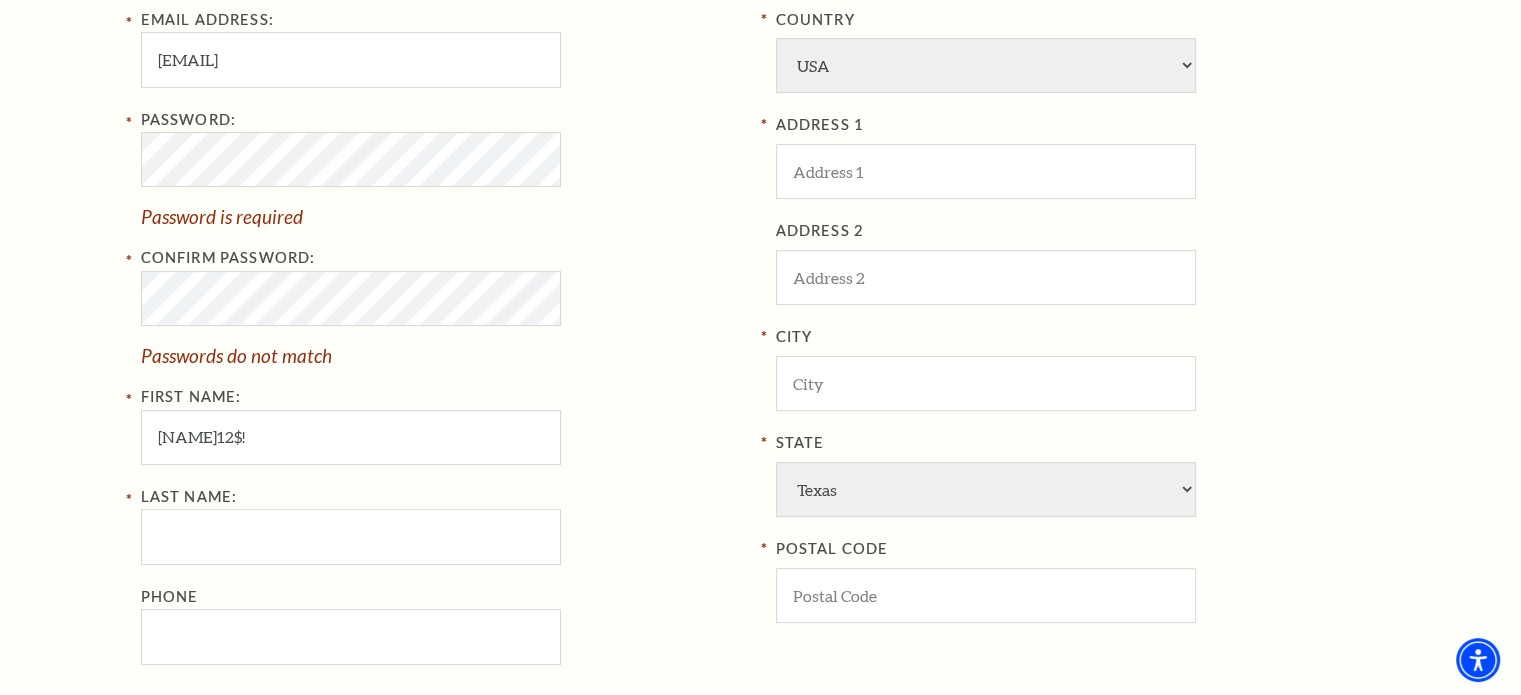 scroll, scrollTop: 732, scrollLeft: 0, axis: vertical 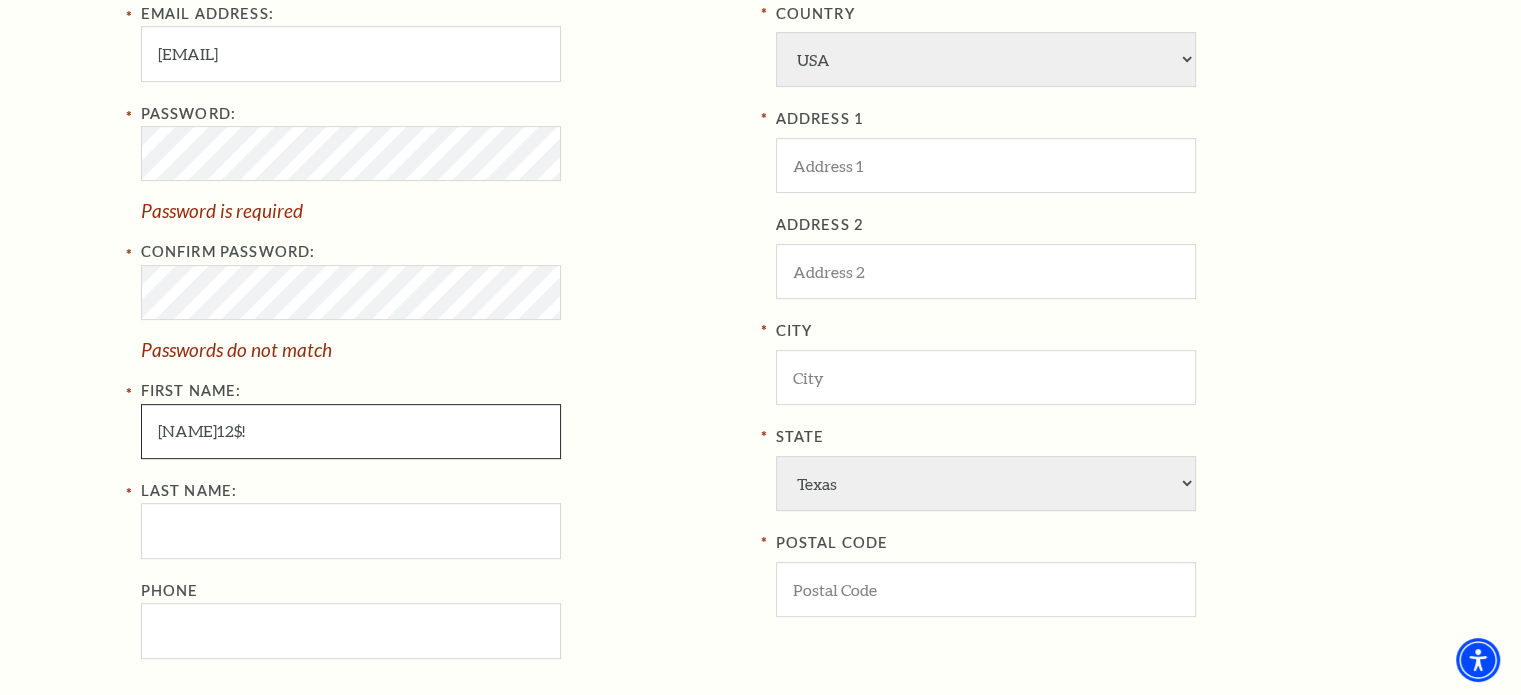 drag, startPoint x: 264, startPoint y: 435, endPoint x: 256, endPoint y: 426, distance: 12.0415945 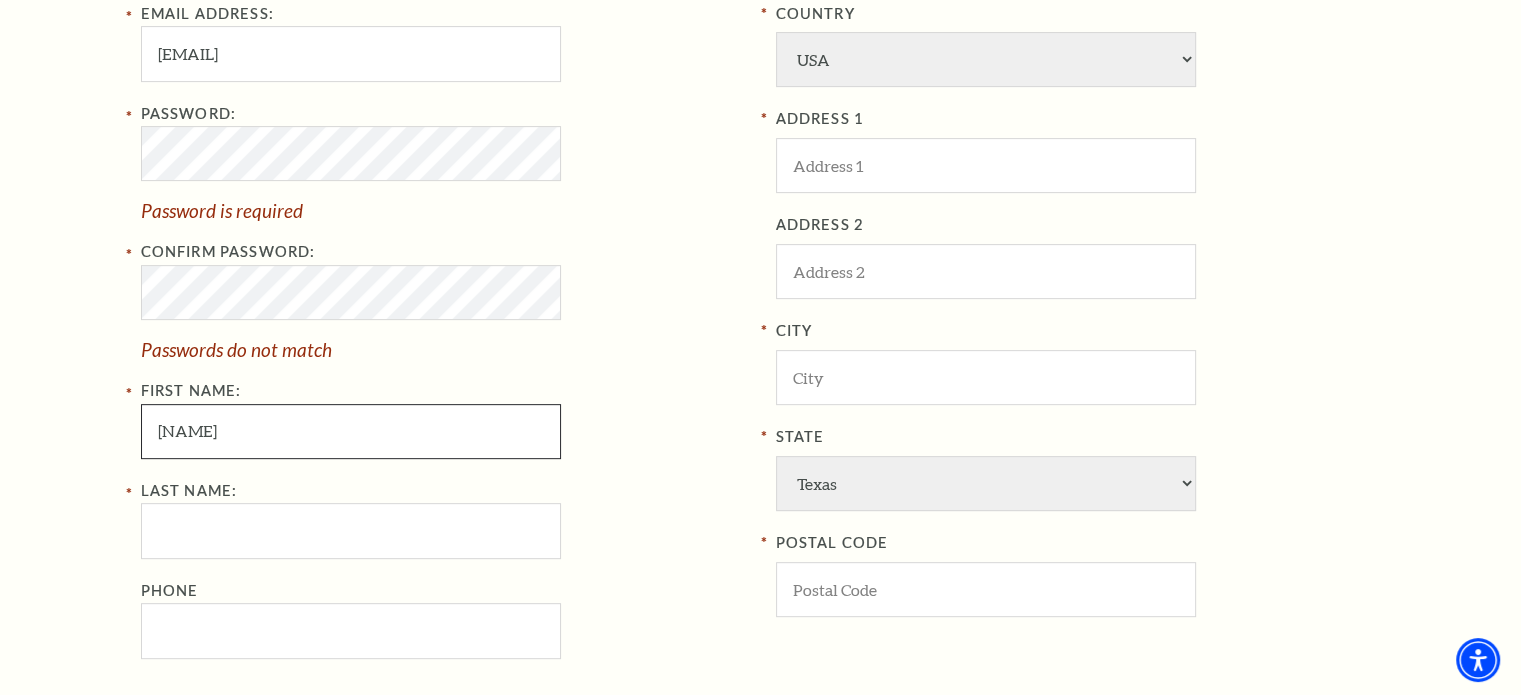 type on "O" 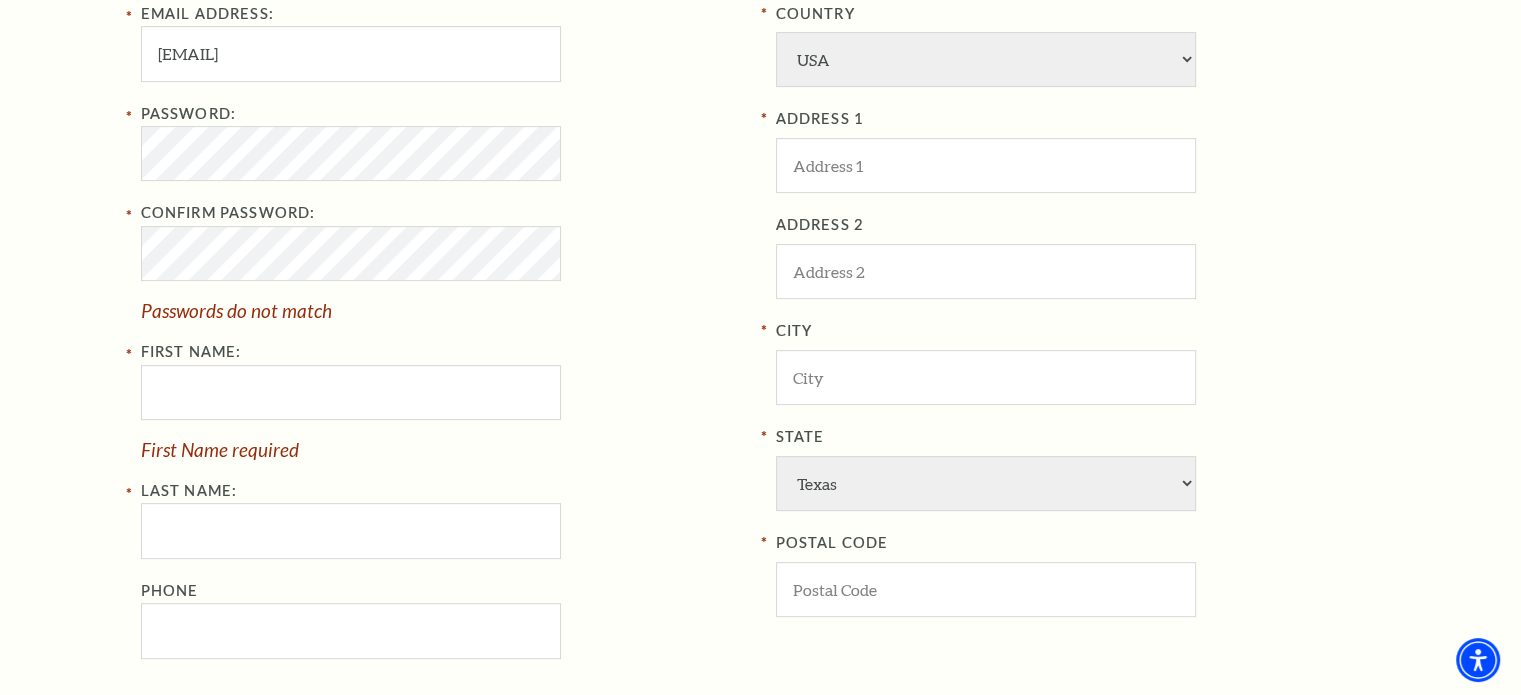 click on "Password:       Confirm Password:     Passwords do not match   First Name:     First Name required" at bounding box center [443, 280] 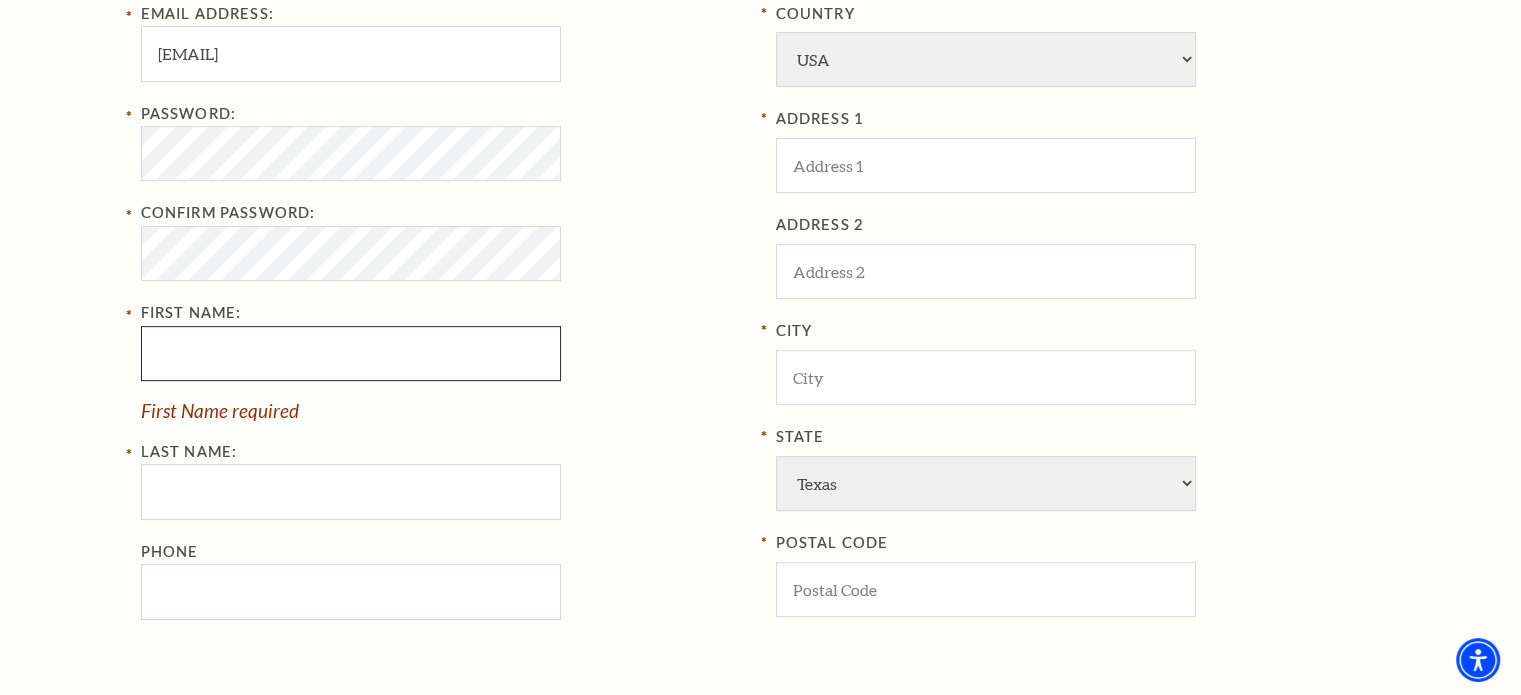 click on "First Name:" at bounding box center [351, 353] 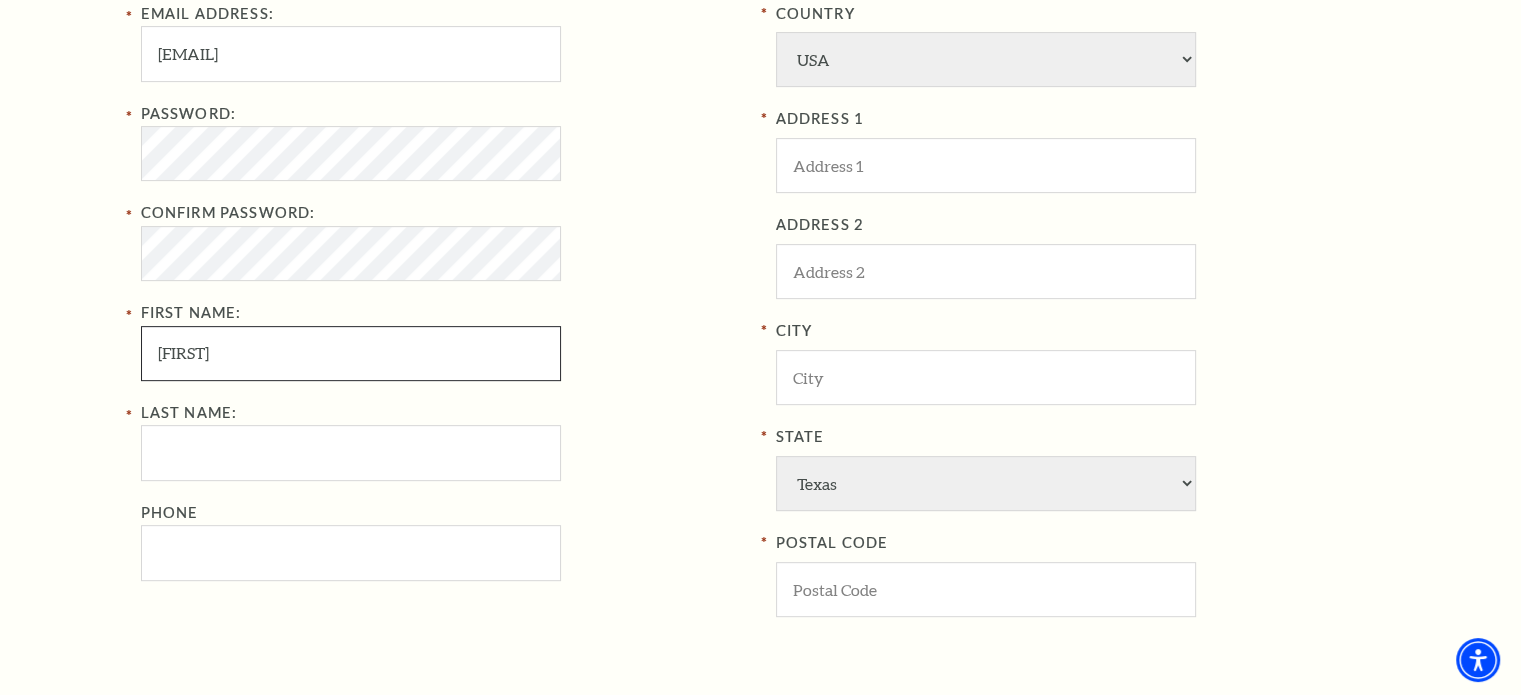 type on "Amy" 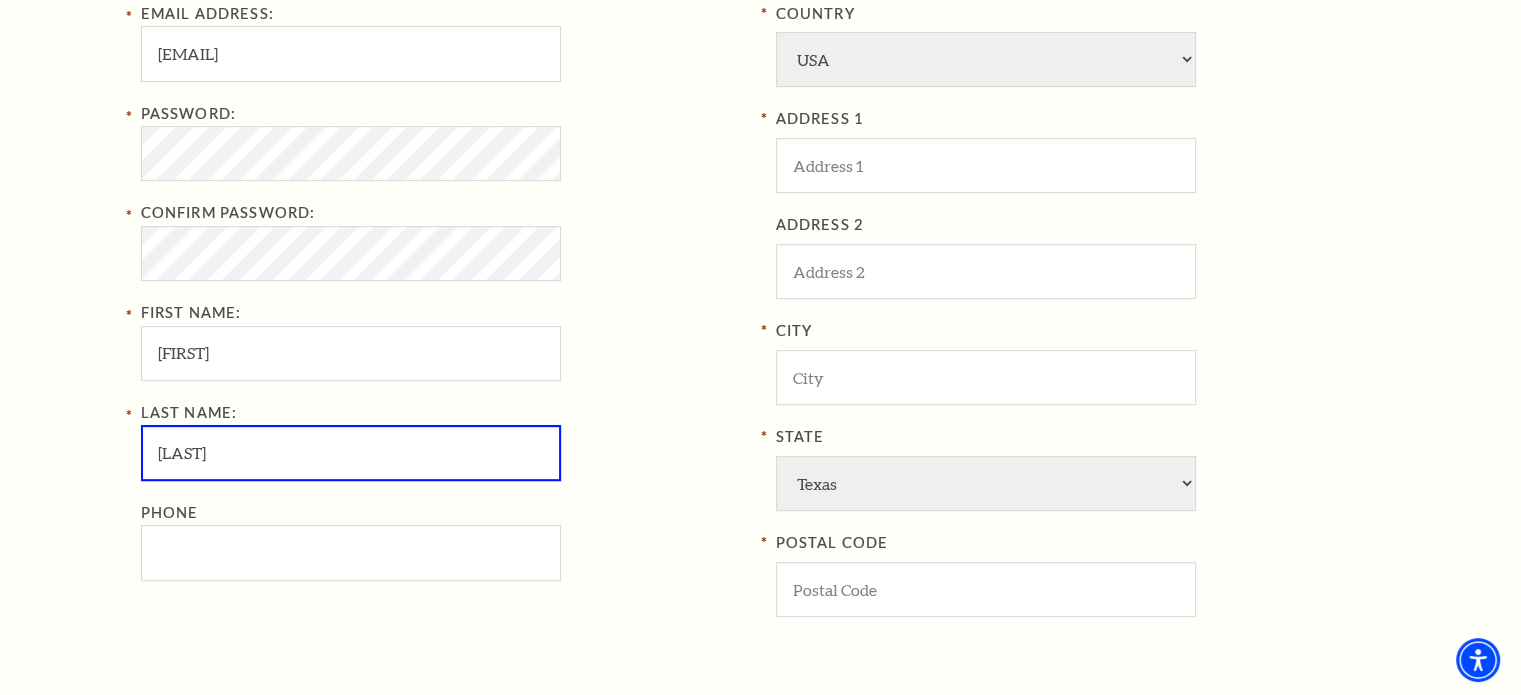 type on "Fernandez" 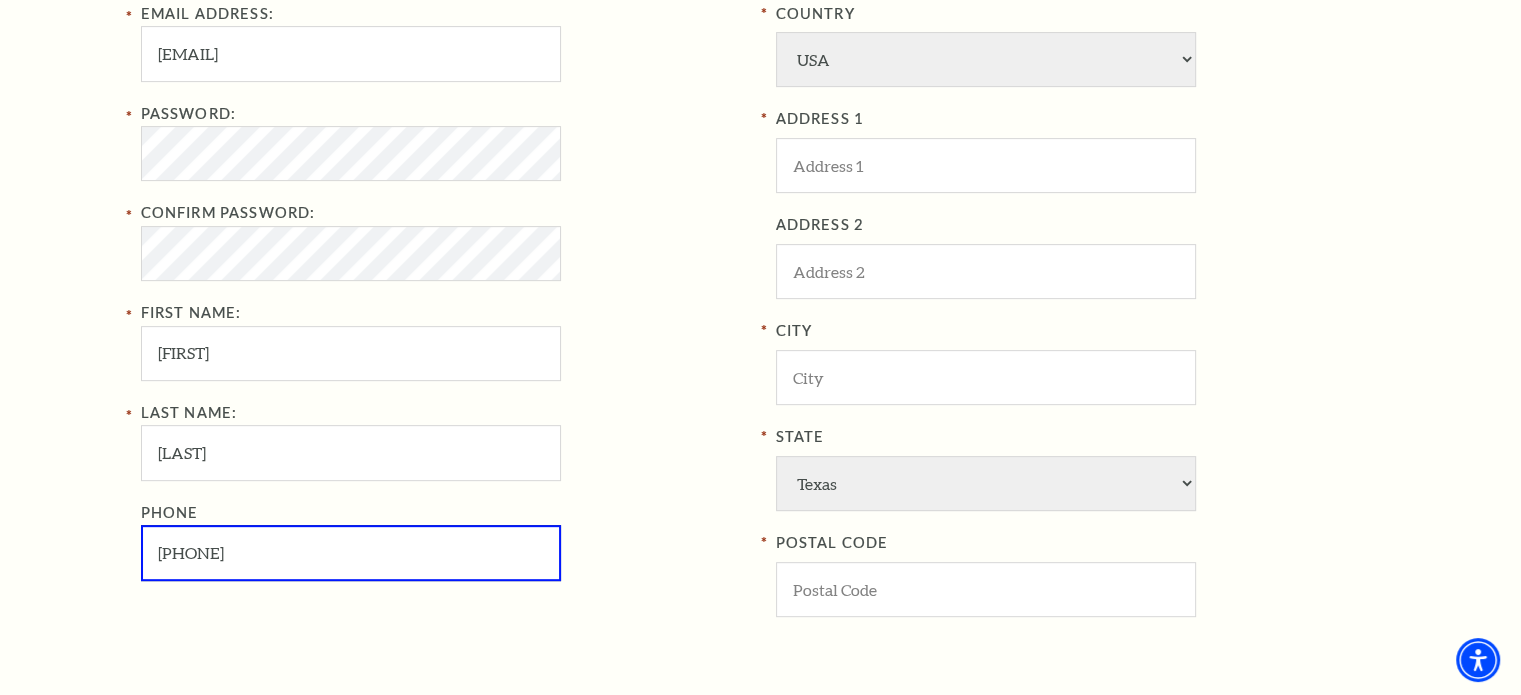 type on "214-458-1499" 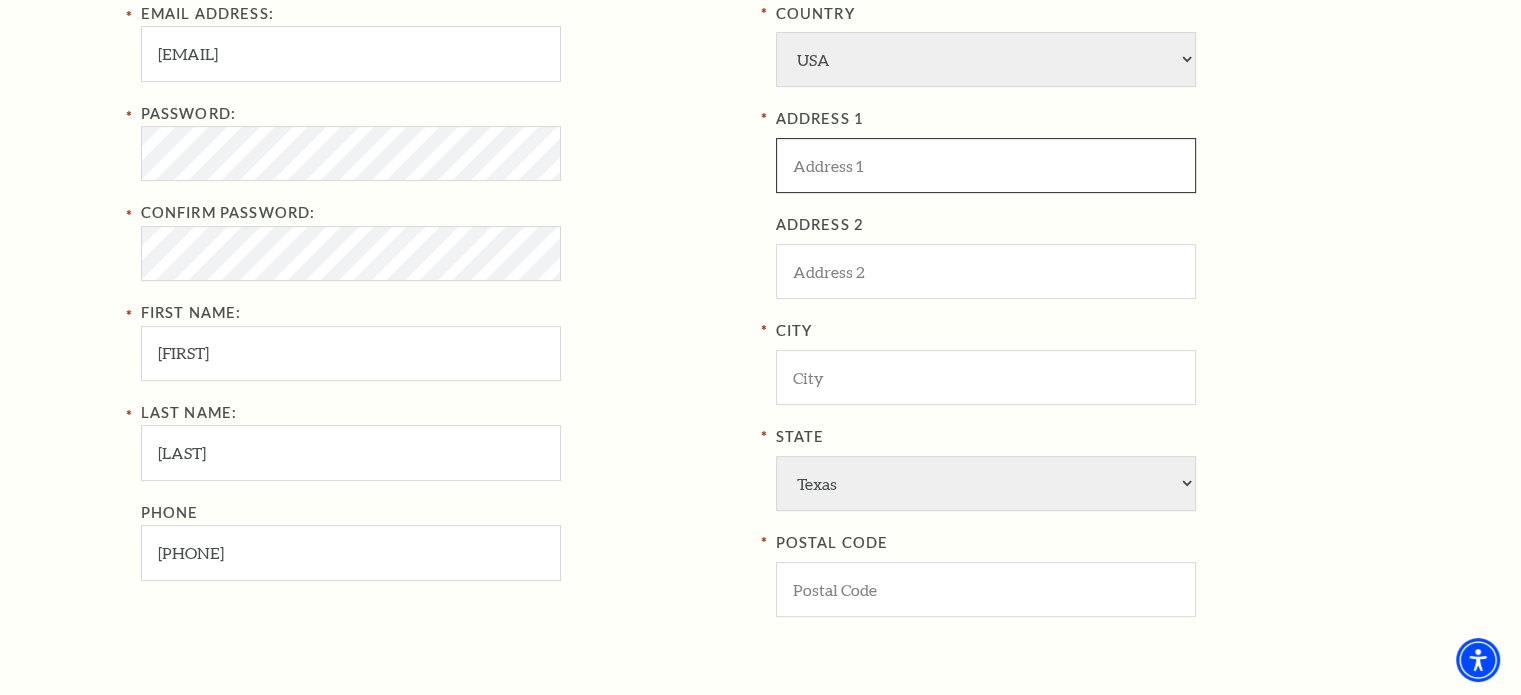 click at bounding box center (986, 165) 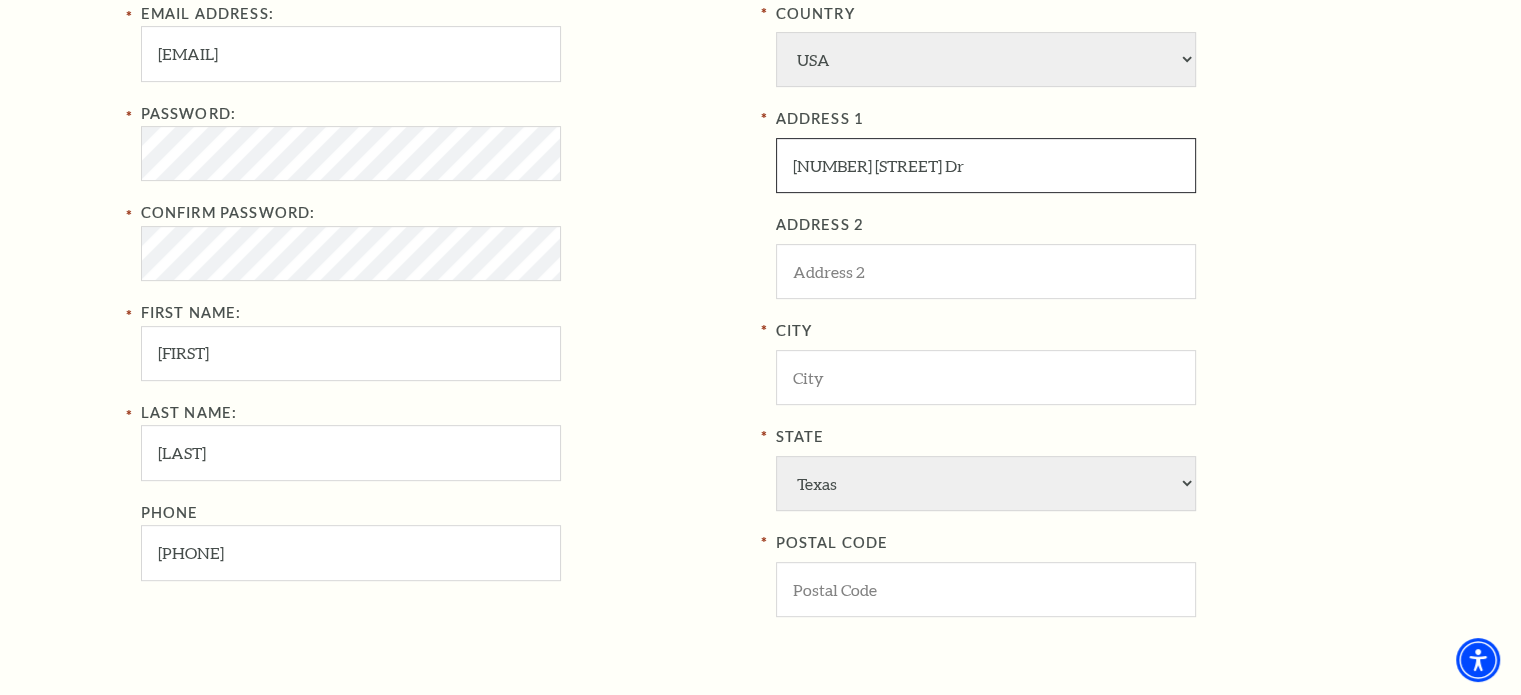 type on "1461 White Sand Dr" 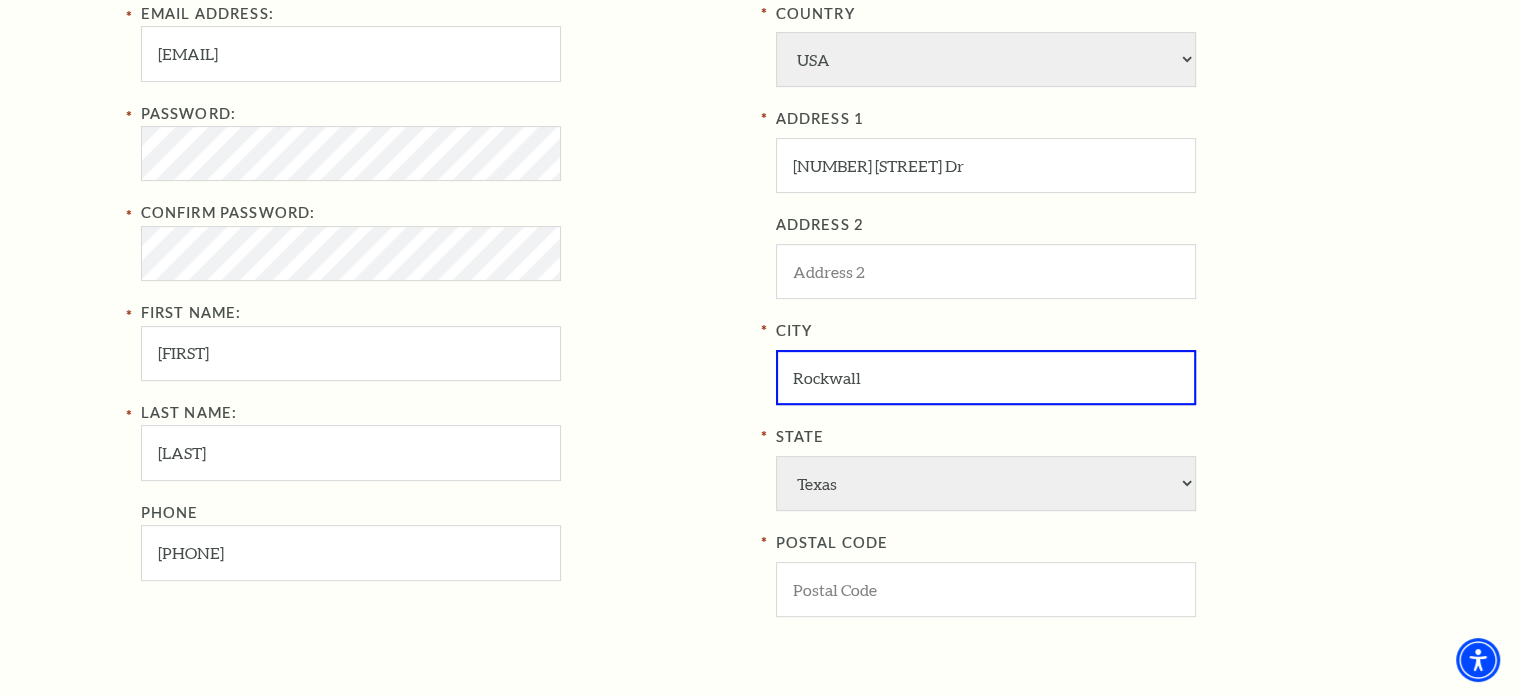 type on "Rockwall" 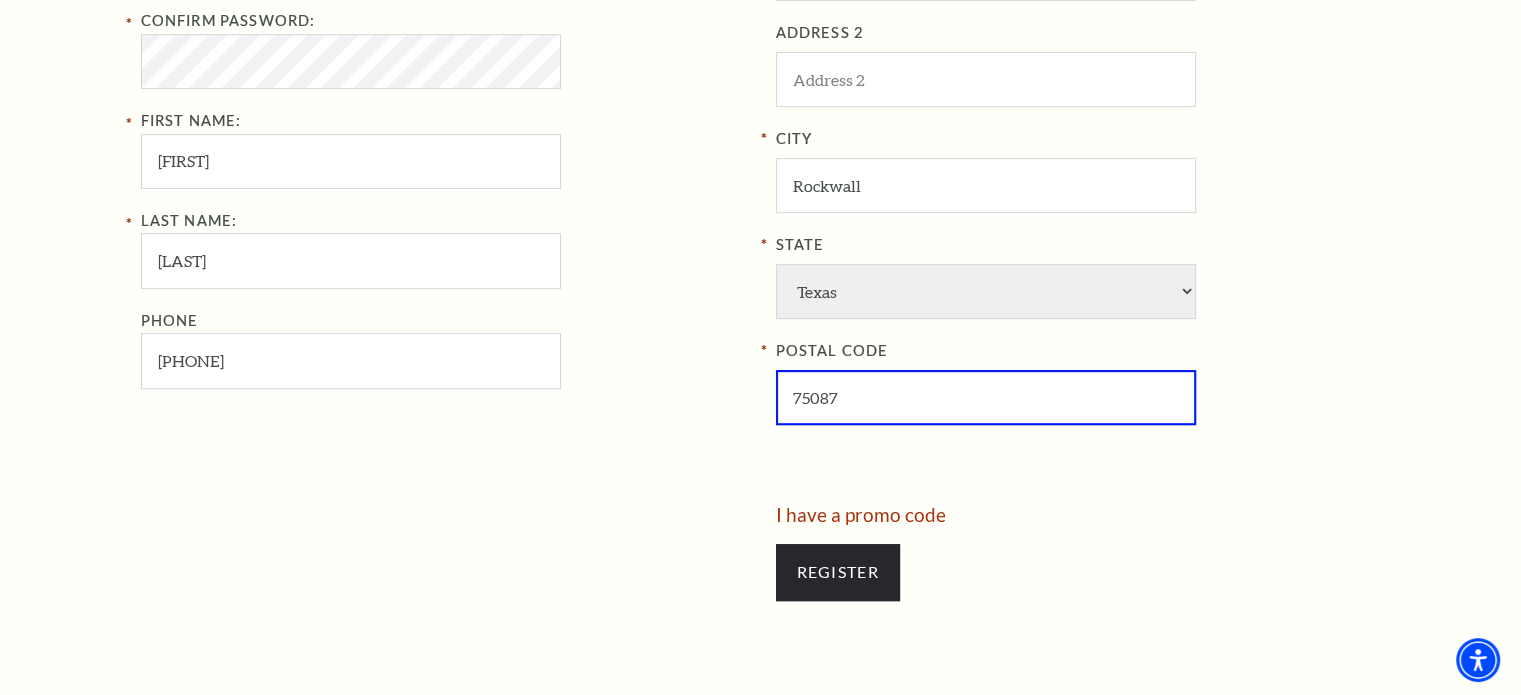 scroll, scrollTop: 926, scrollLeft: 0, axis: vertical 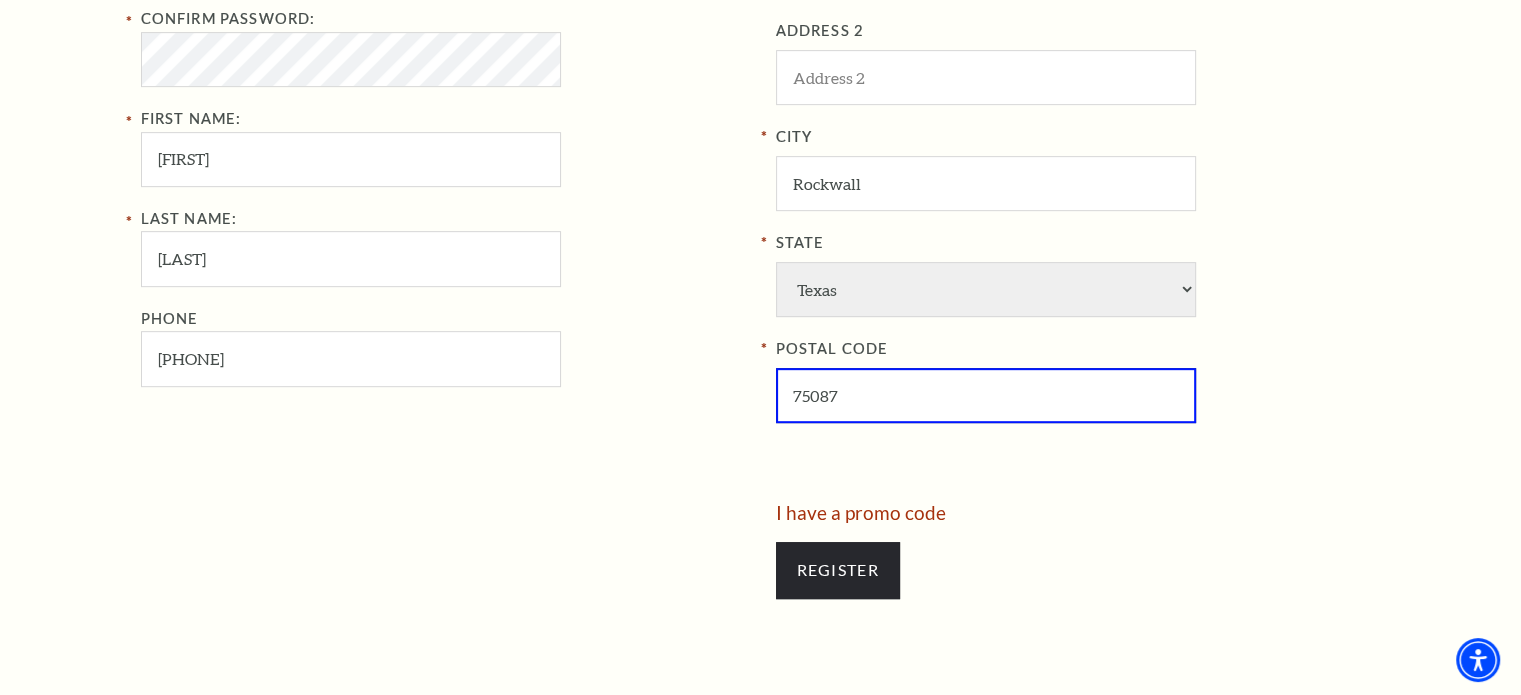 type on "75087" 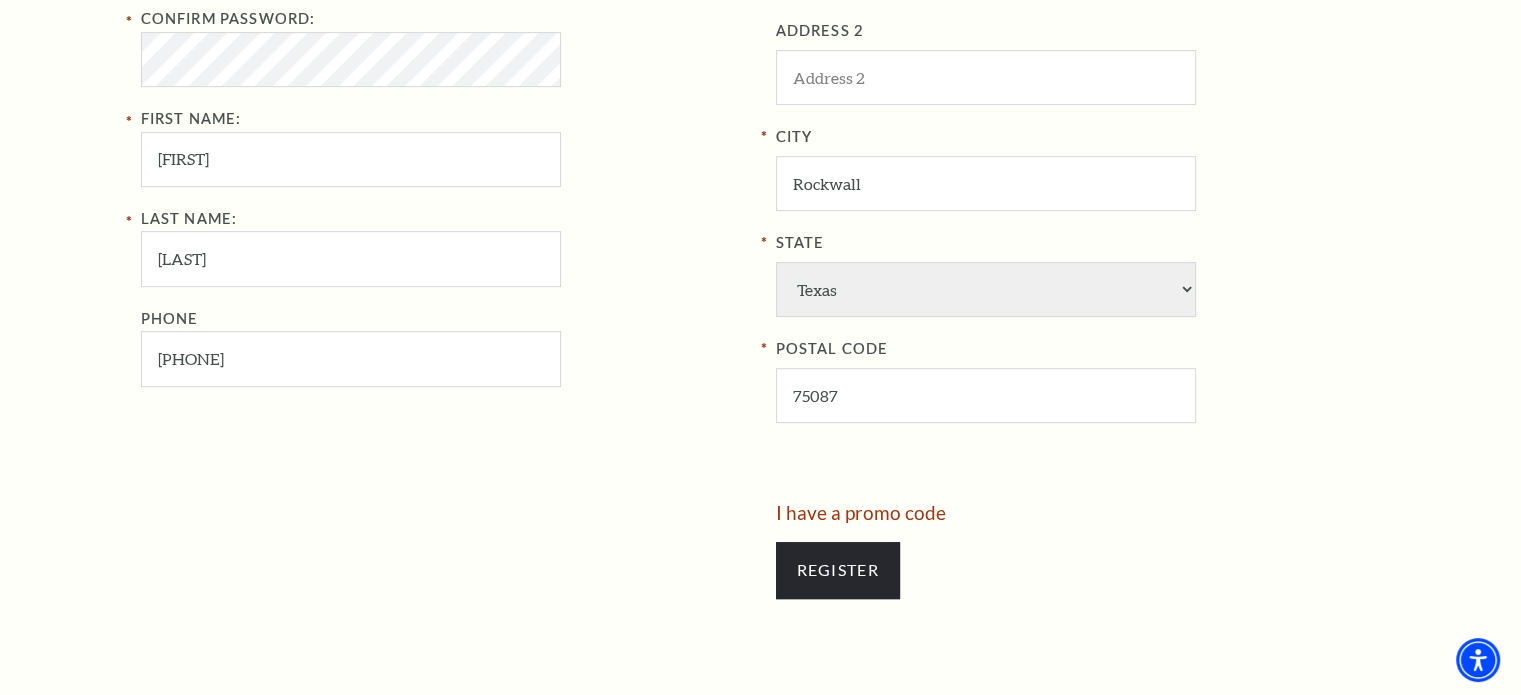 click on "POSTAL CODE" at bounding box center [1078, 349] 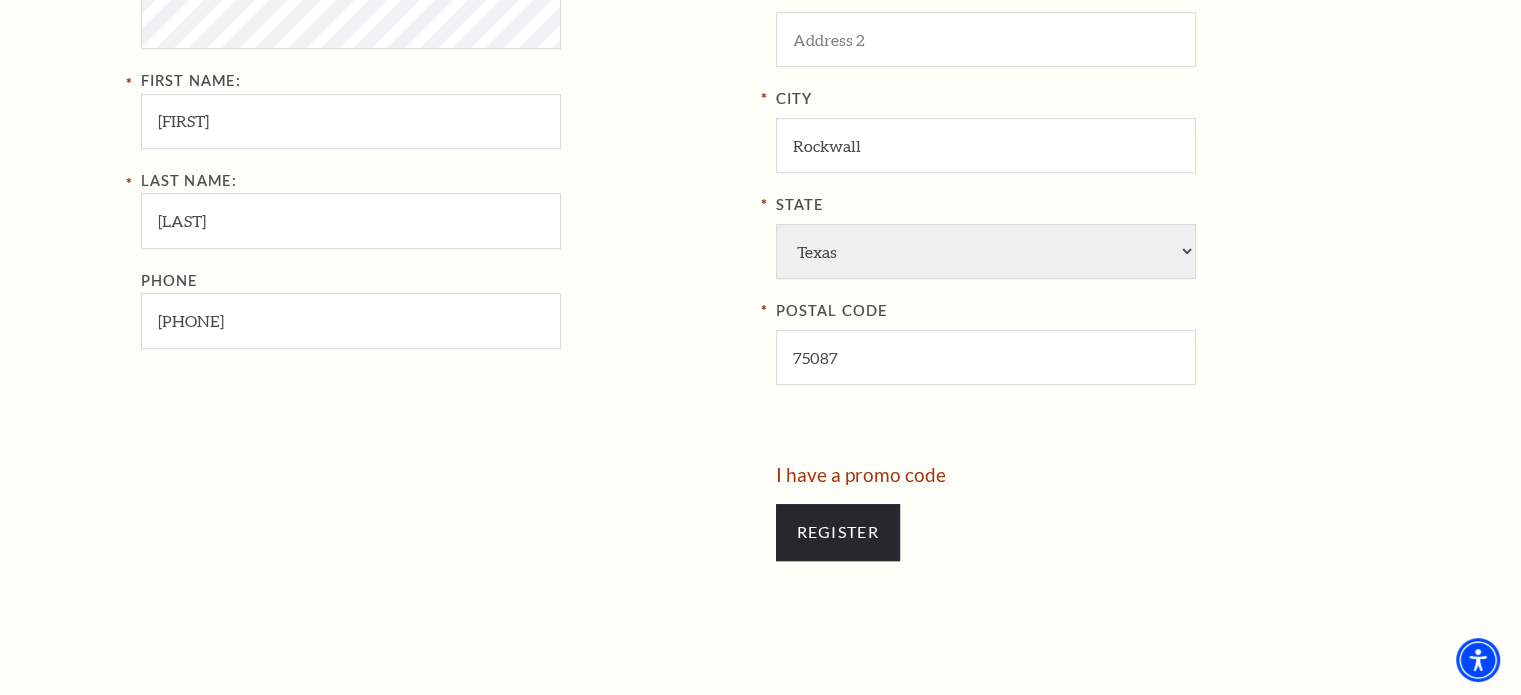 scroll, scrollTop: 984, scrollLeft: 0, axis: vertical 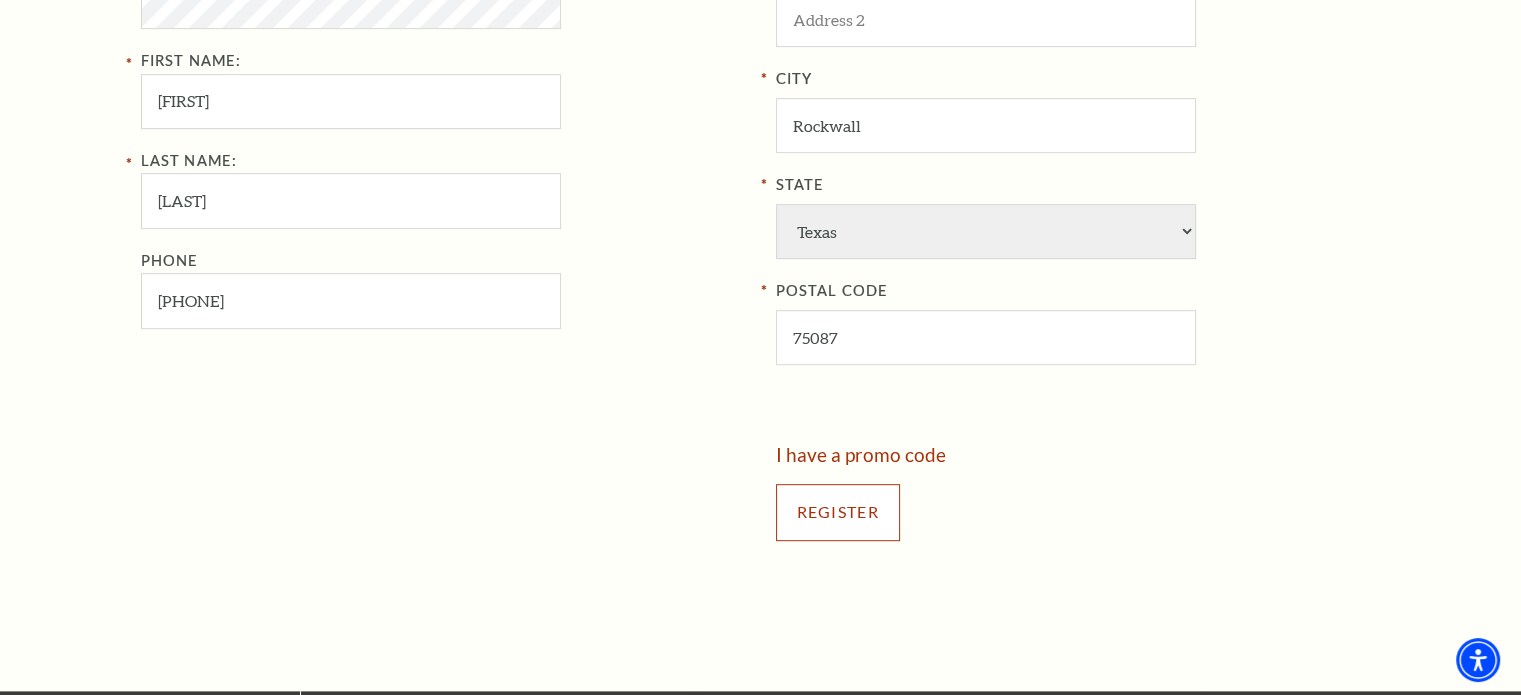 click on "Register" at bounding box center [838, 512] 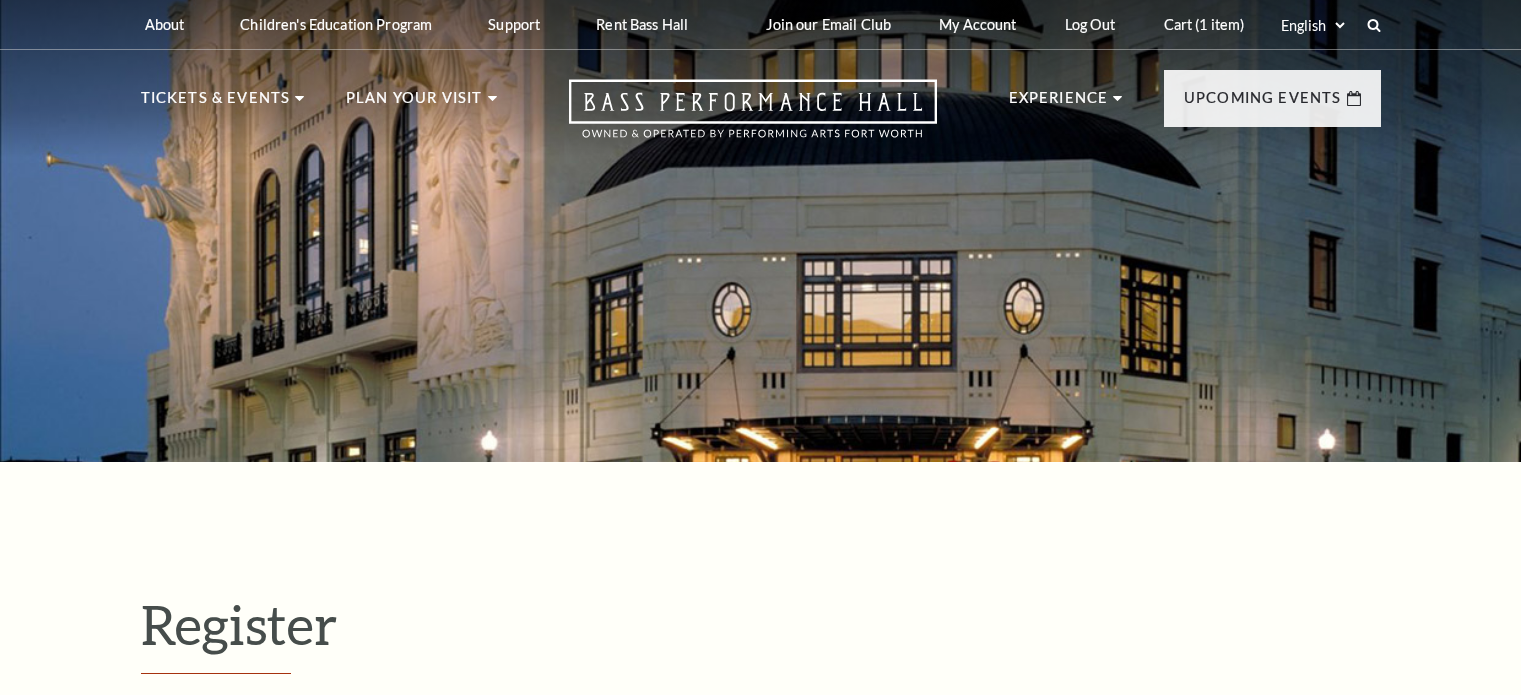 select on "1" 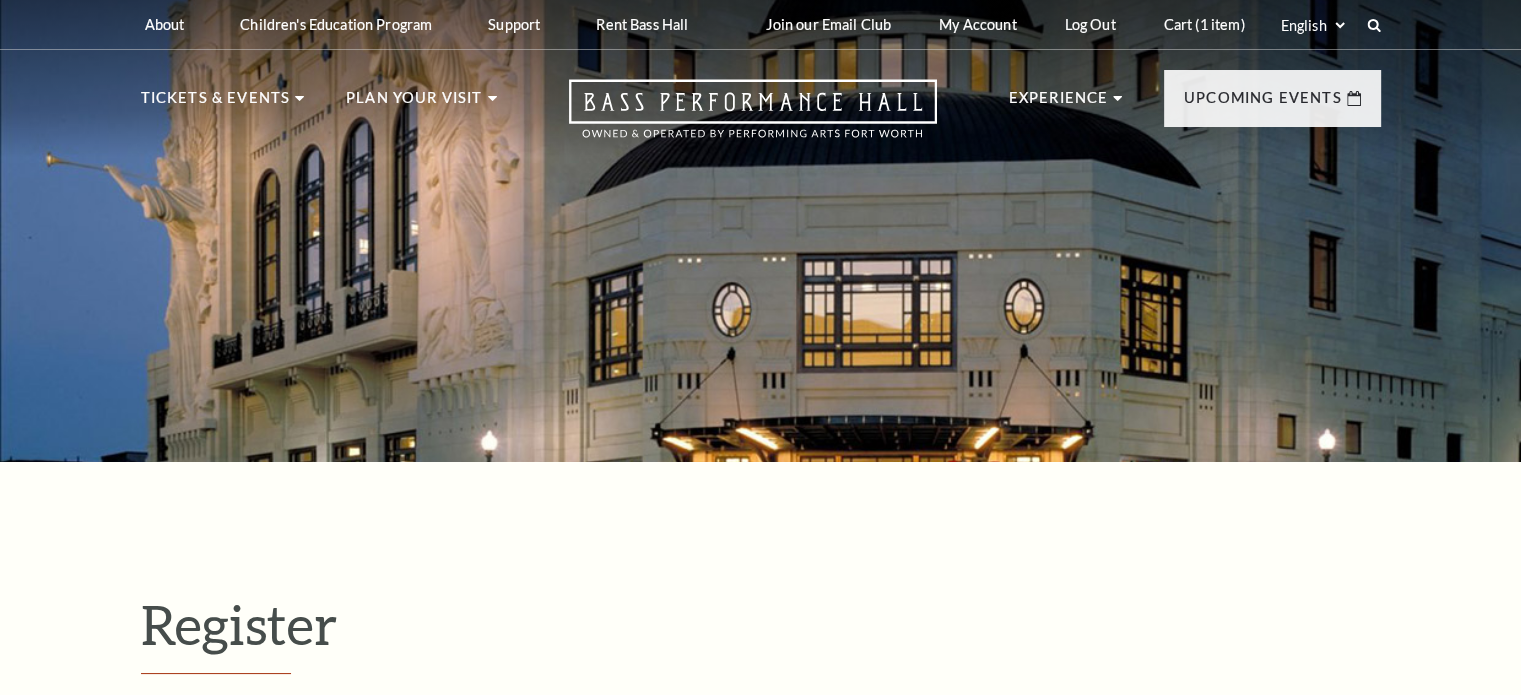 scroll, scrollTop: 0, scrollLeft: 0, axis: both 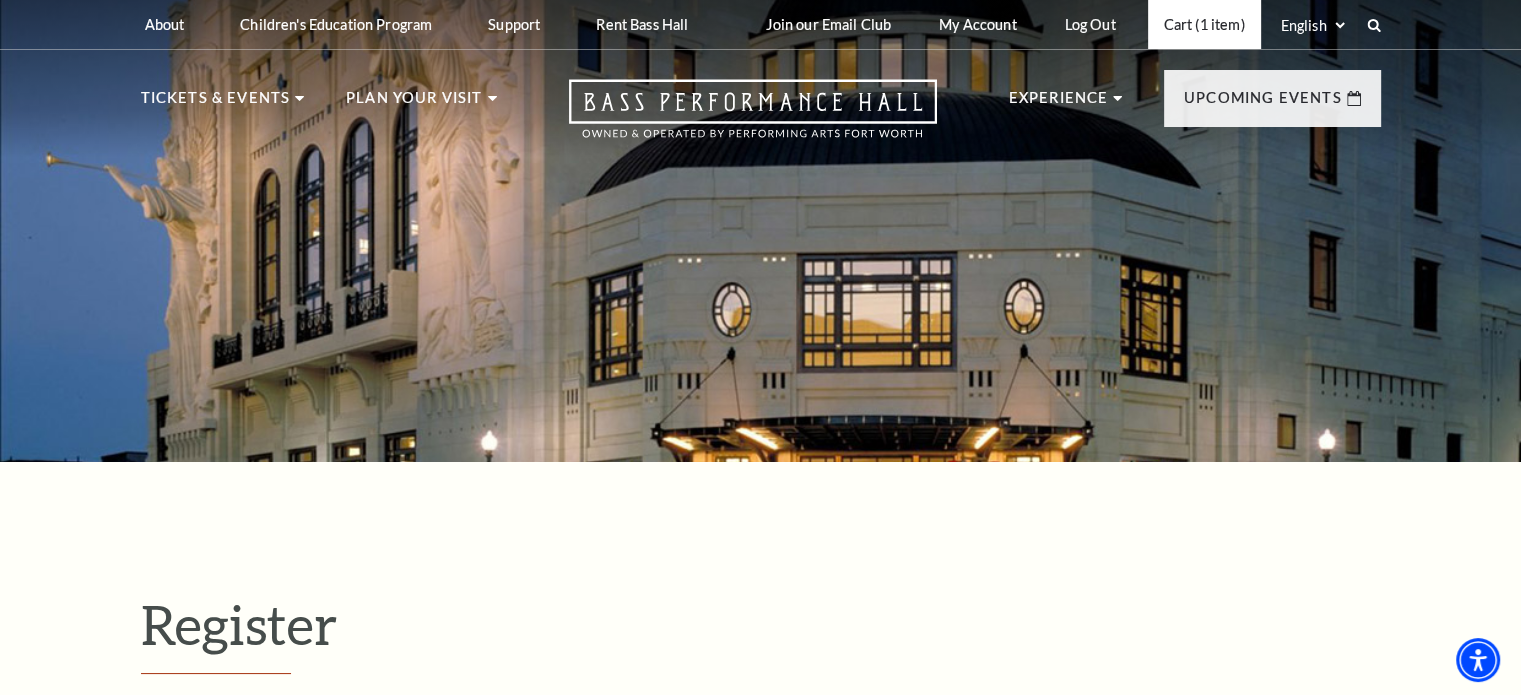click on "Cart (1 item)" at bounding box center (1204, 24) 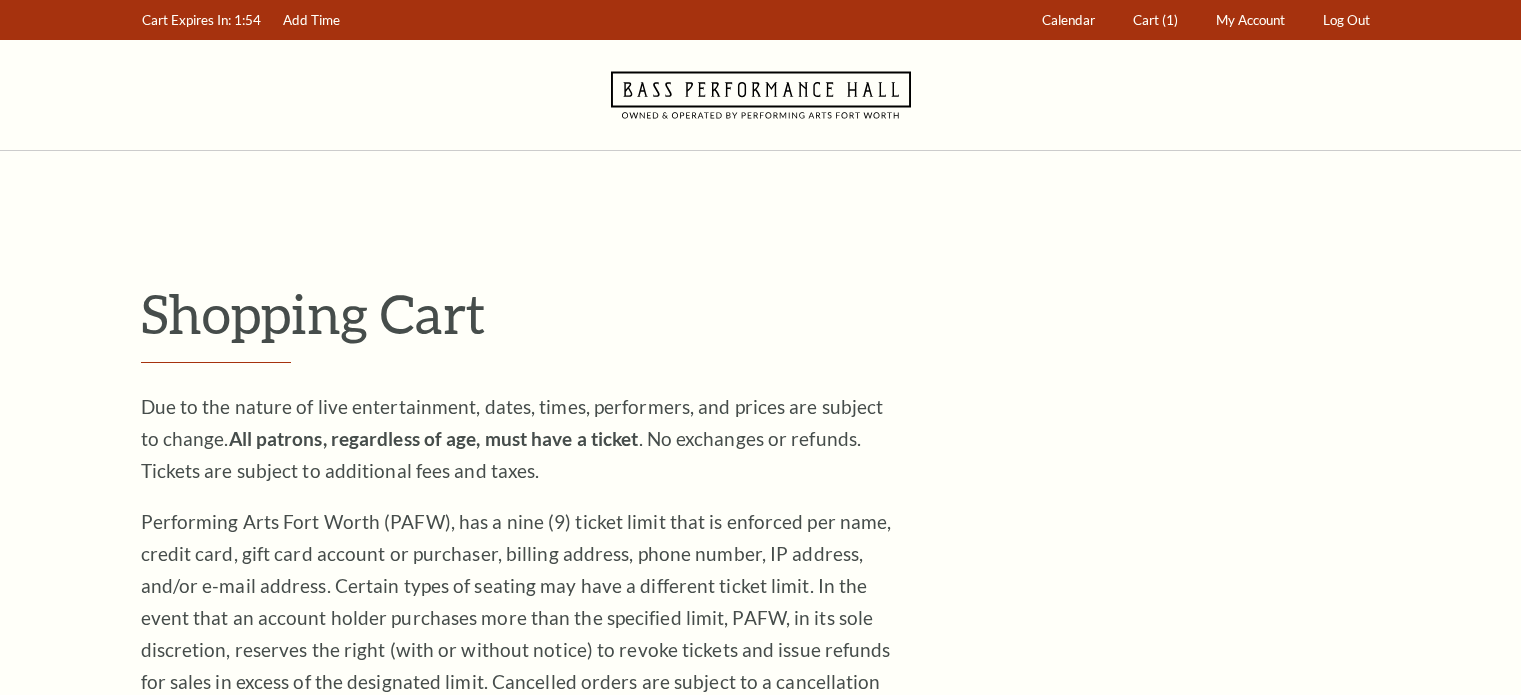 scroll, scrollTop: 0, scrollLeft: 0, axis: both 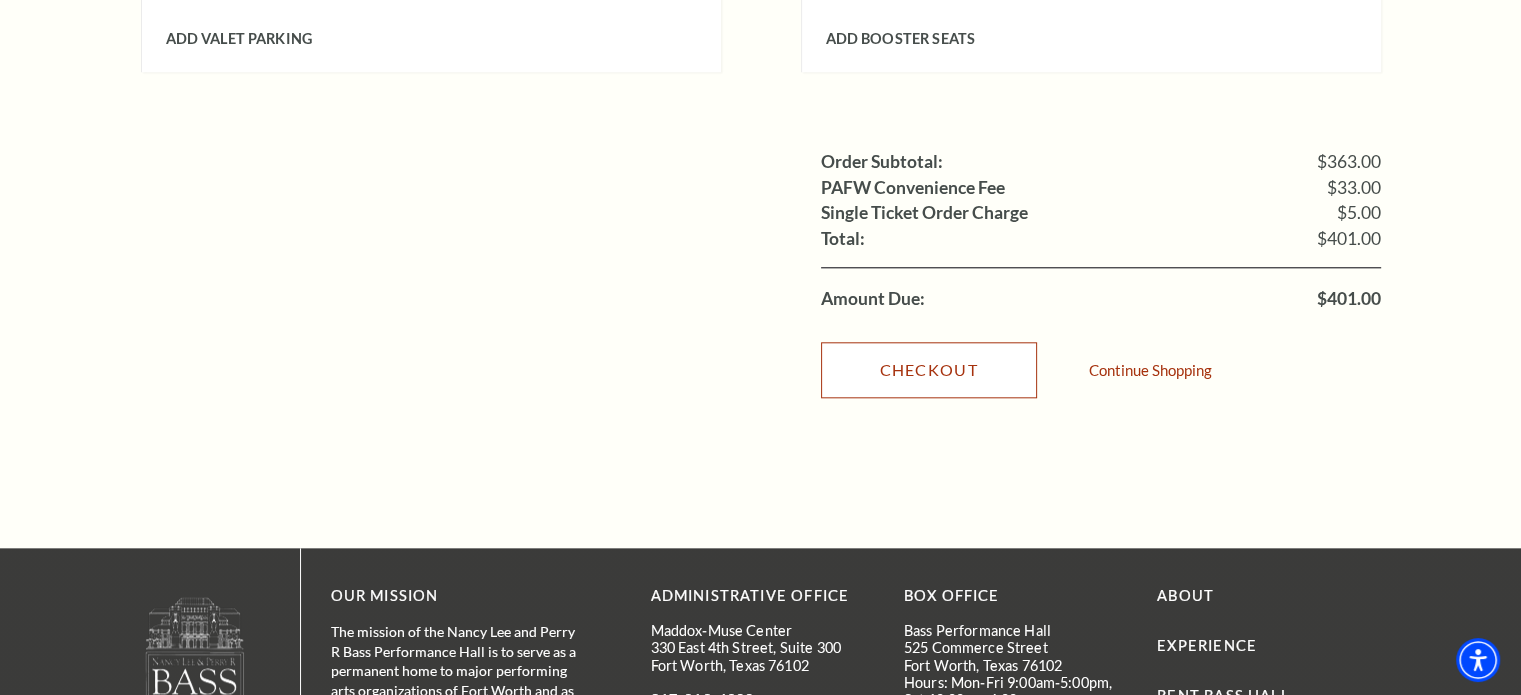 click on "Checkout" at bounding box center (929, 370) 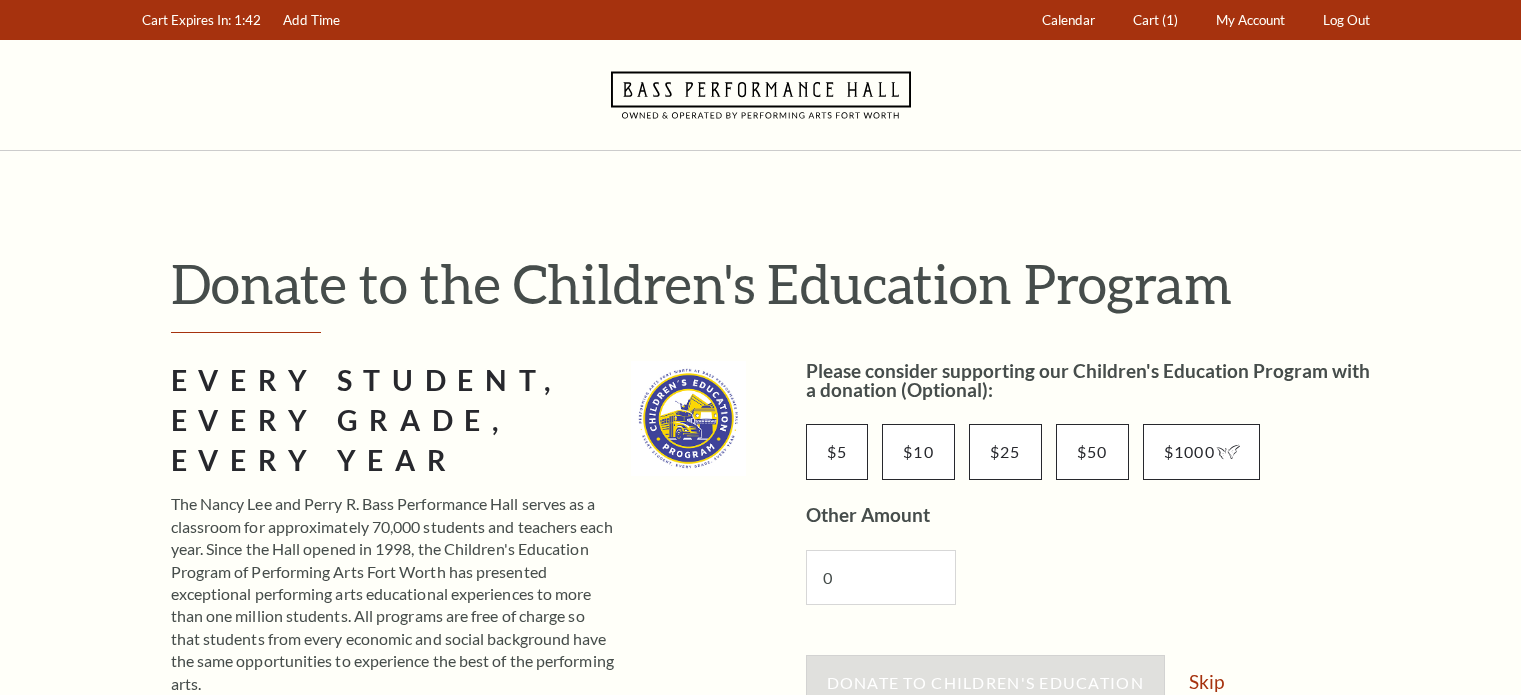 scroll, scrollTop: 0, scrollLeft: 0, axis: both 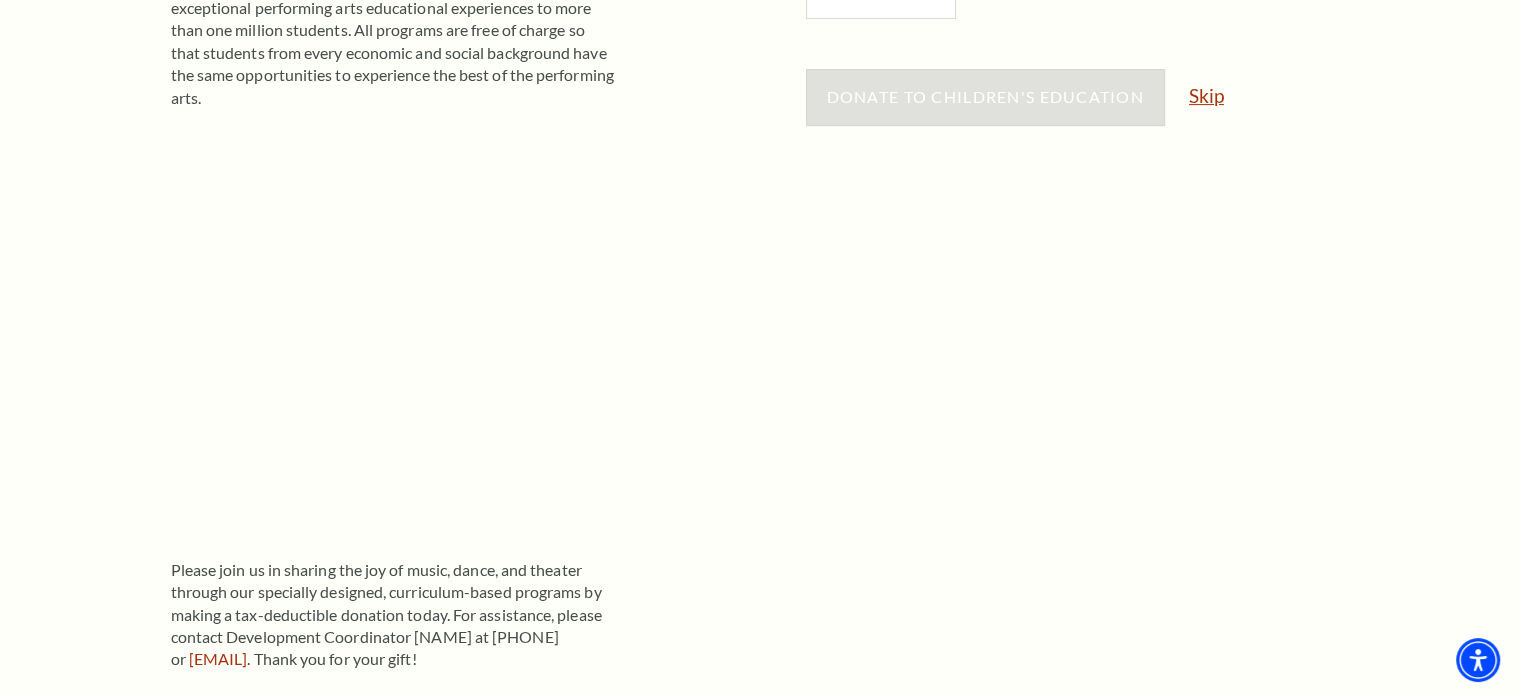 click on "Skip" at bounding box center [1206, 95] 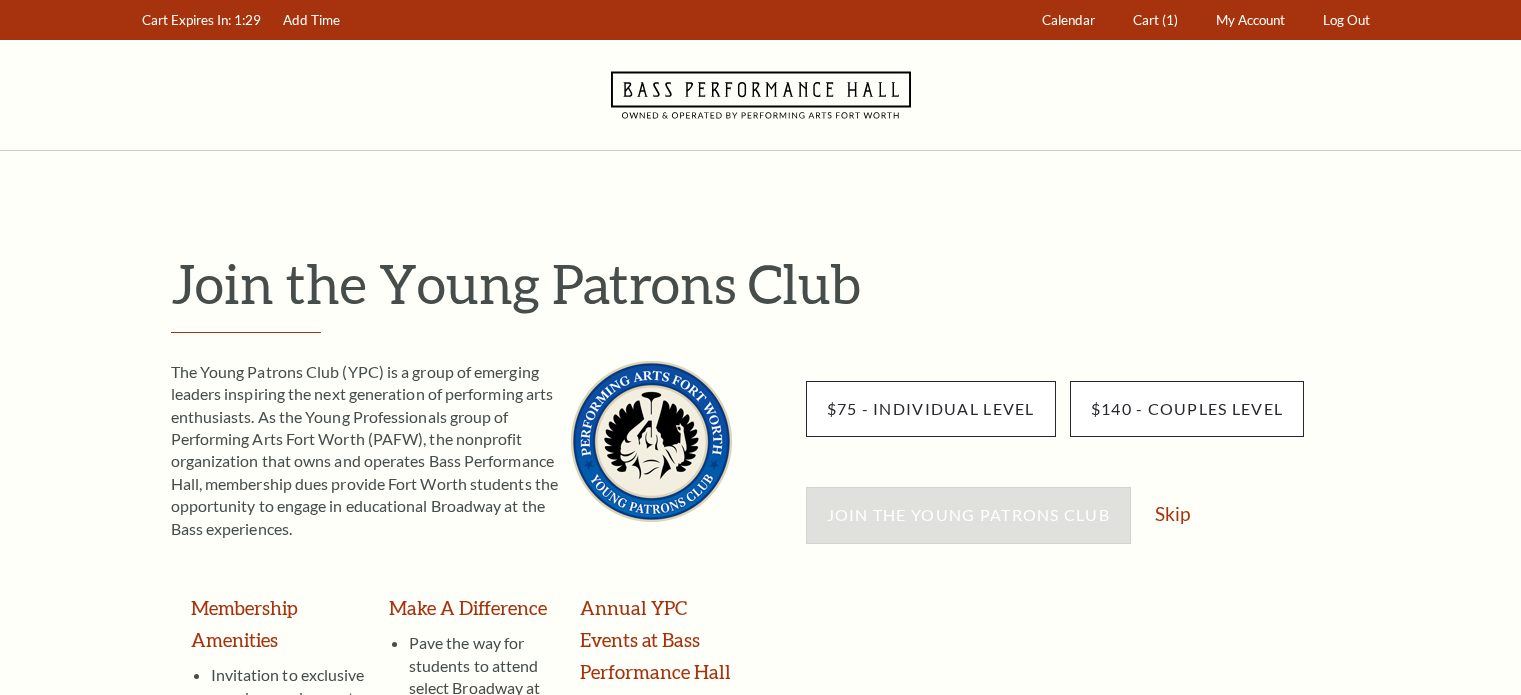 scroll, scrollTop: 0, scrollLeft: 0, axis: both 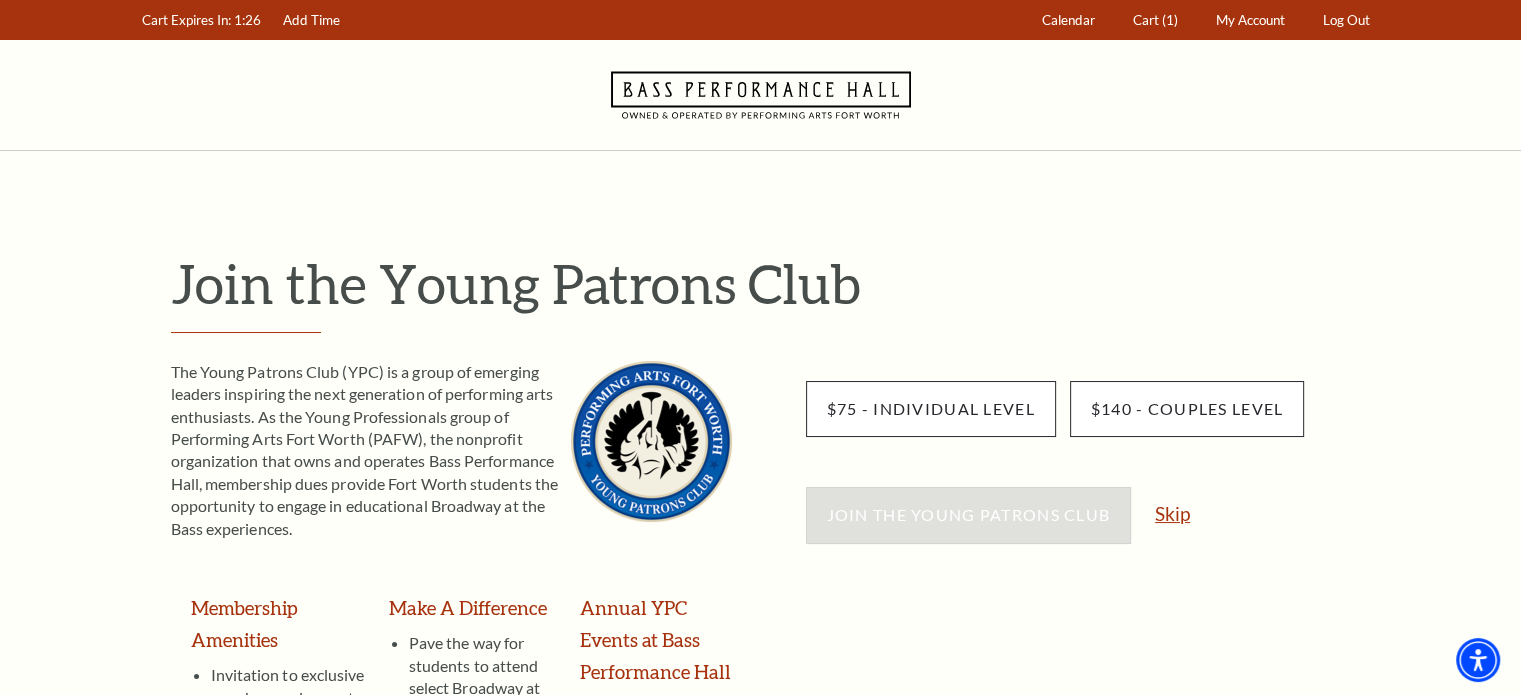 click on "Skip" at bounding box center [1172, 513] 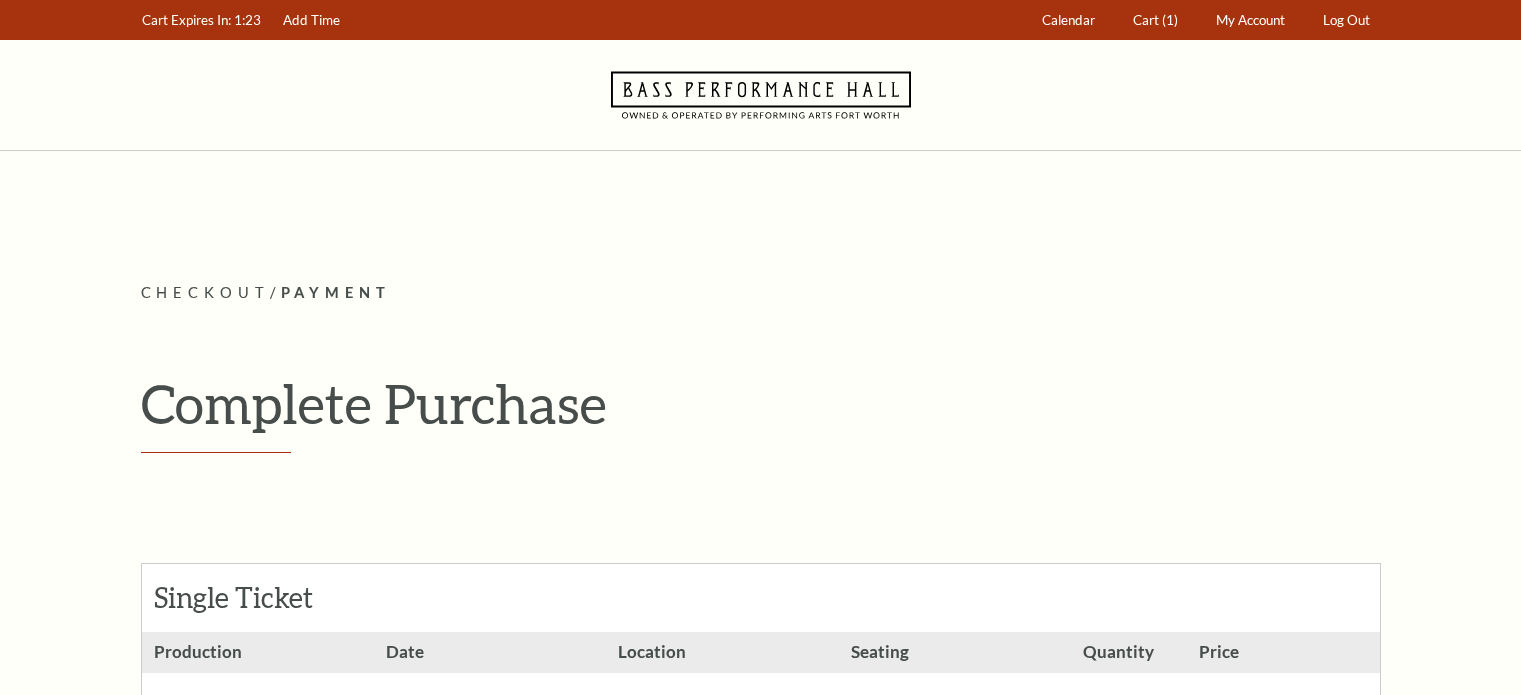 scroll, scrollTop: 0, scrollLeft: 0, axis: both 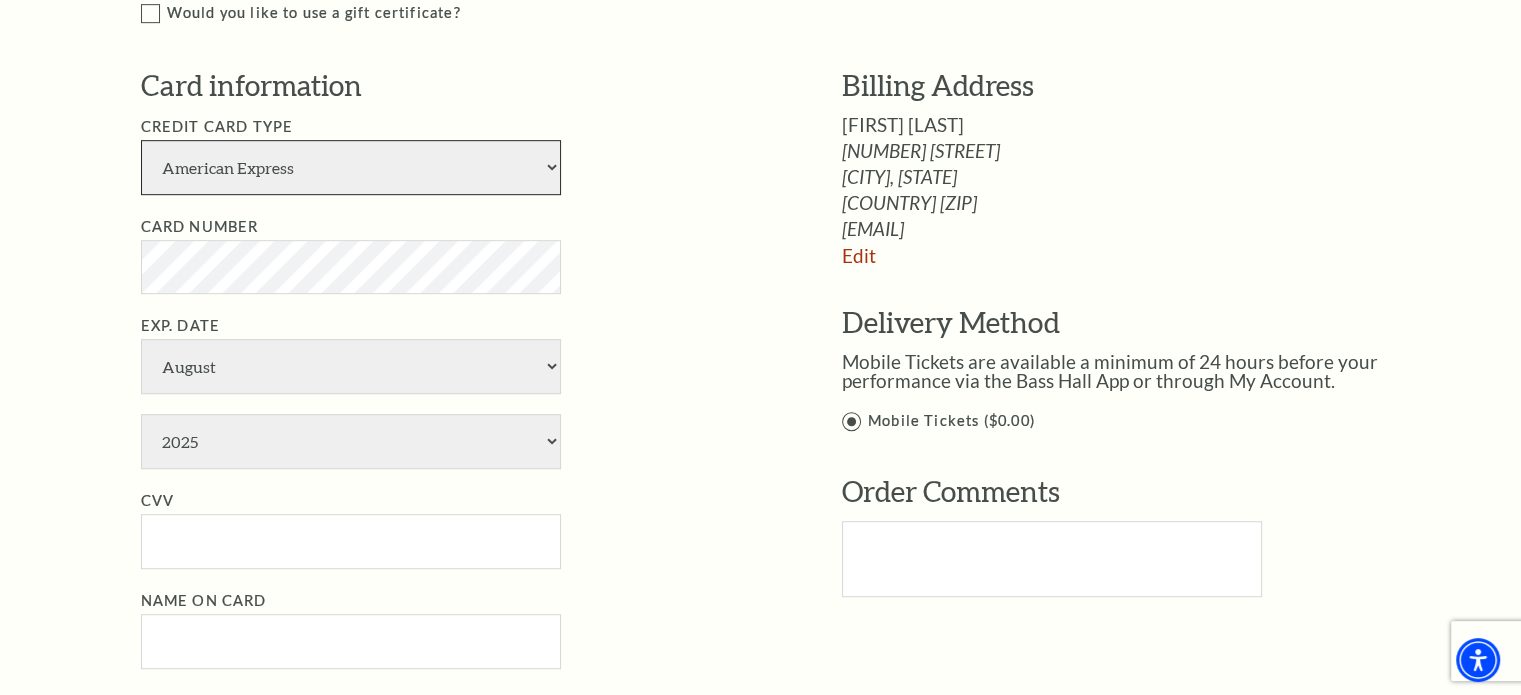 click on "American Express
Visa
Master Card
Discover" at bounding box center [351, 167] 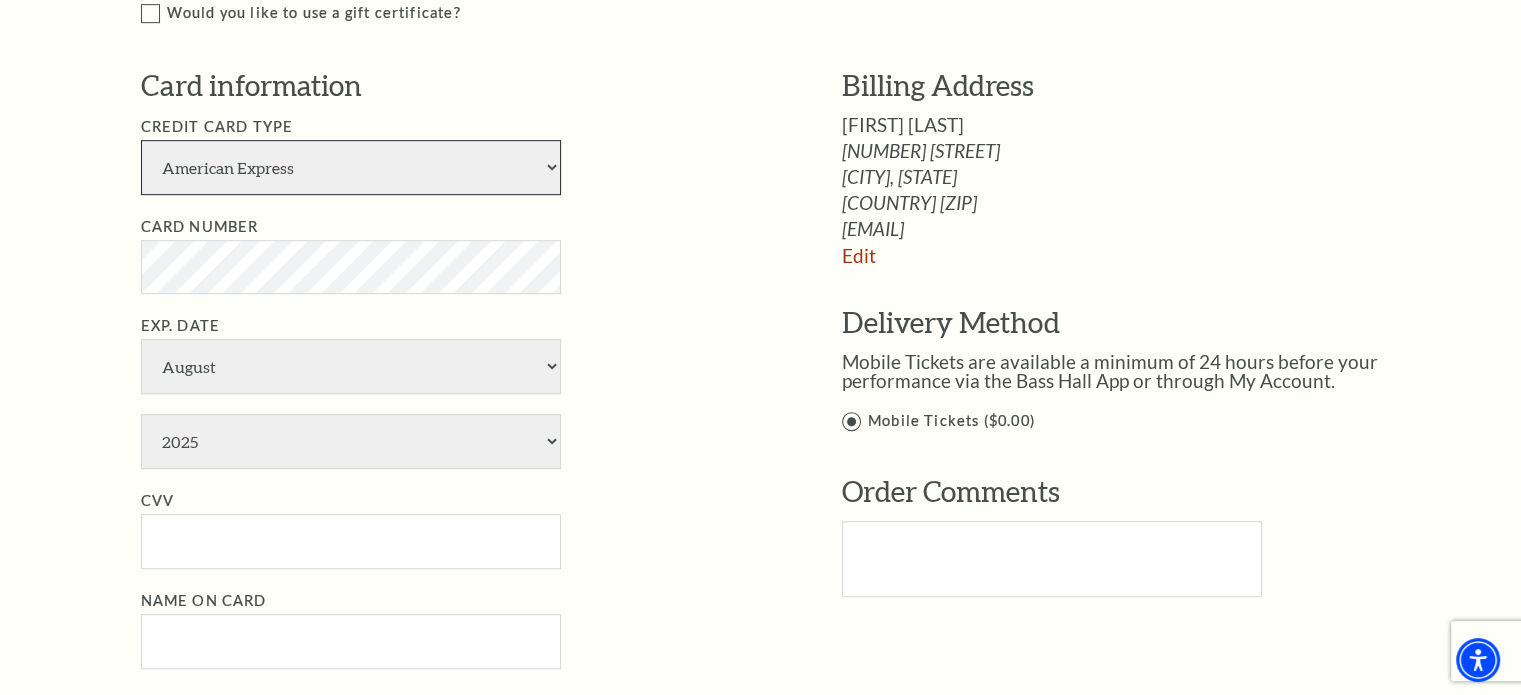 click on "American Express
Visa
Master Card
Discover" at bounding box center (351, 167) 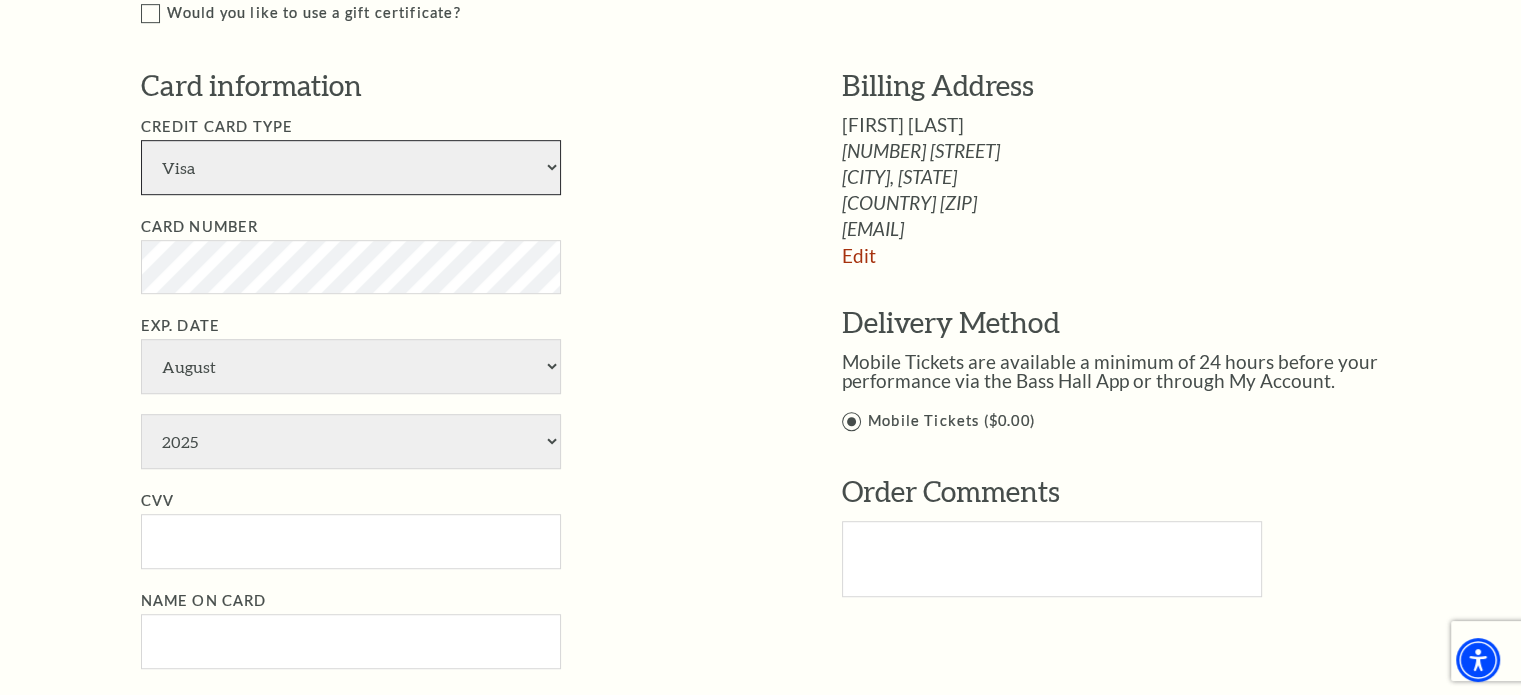 click on "American Express
Visa
Master Card
Discover" at bounding box center (351, 167) 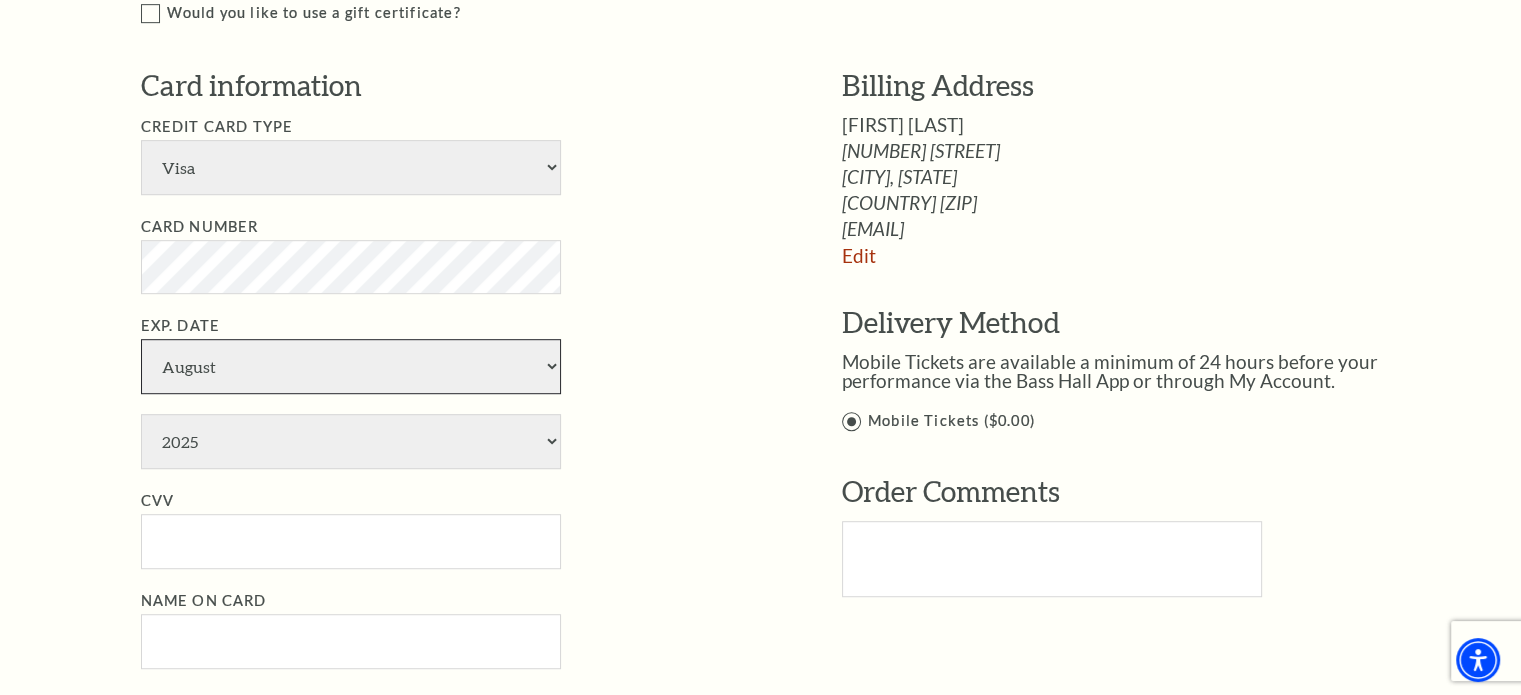 click on "January
February
March
April
May
June
July
August
September
October
November
December" at bounding box center [351, 366] 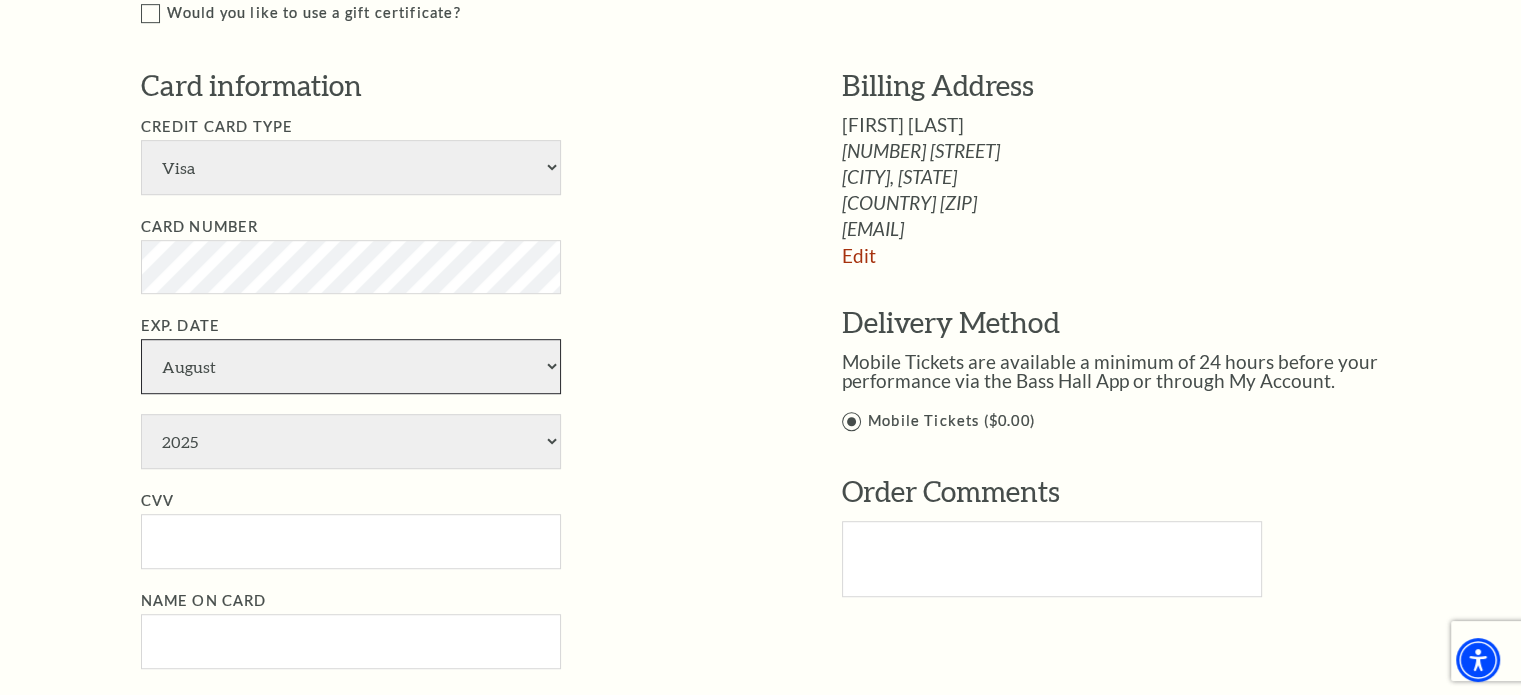 select on "7" 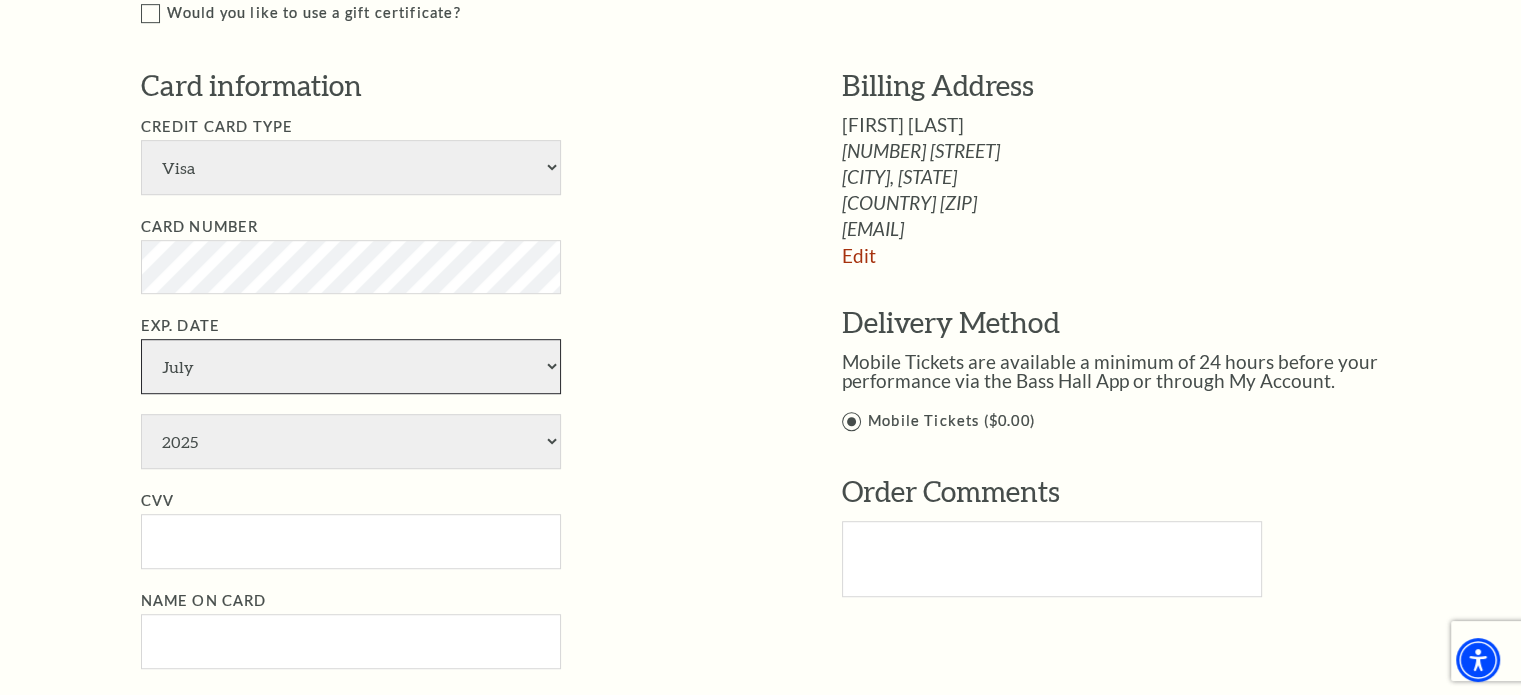 click on "January
February
March
April
May
June
July
August
September
October
November
December" at bounding box center [351, 366] 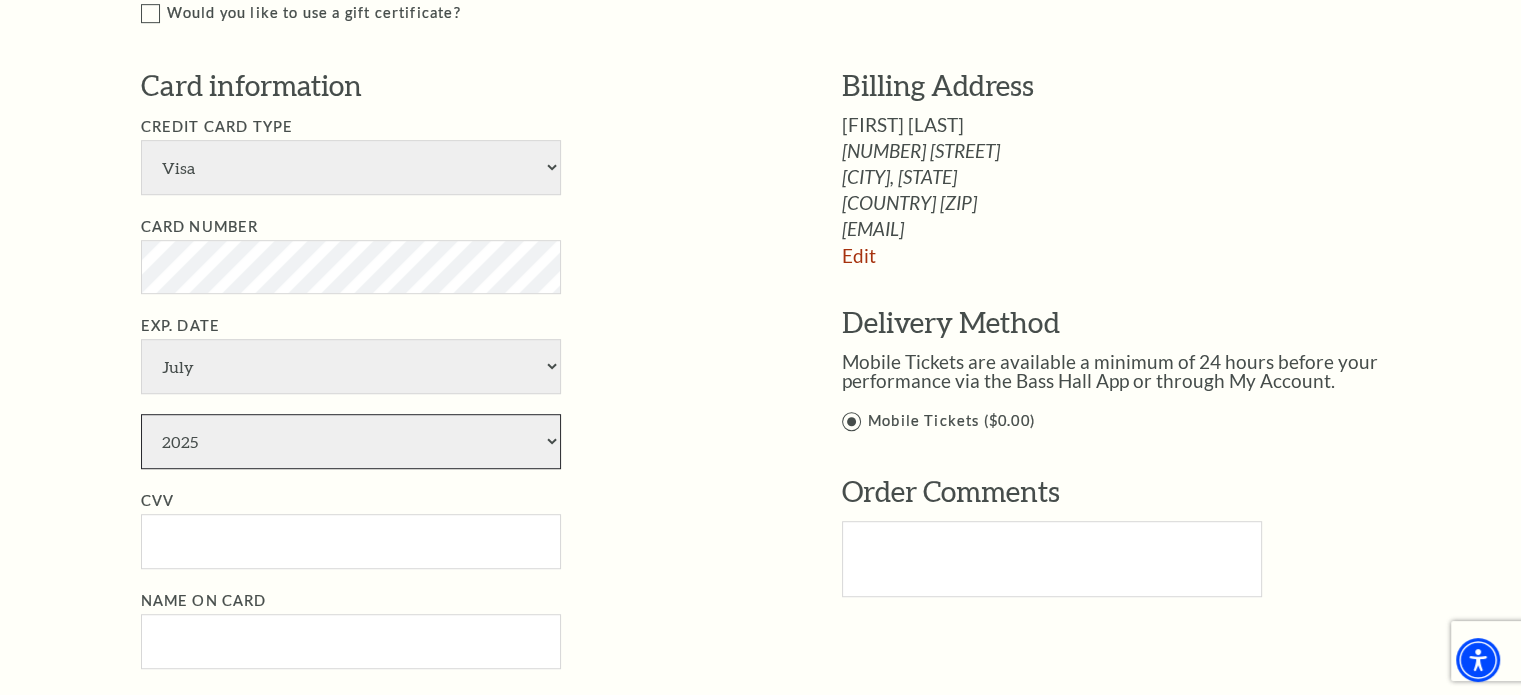click on "2025
2026
2027
2028
2029
2030
2031
2032
2033
2034" at bounding box center [351, 441] 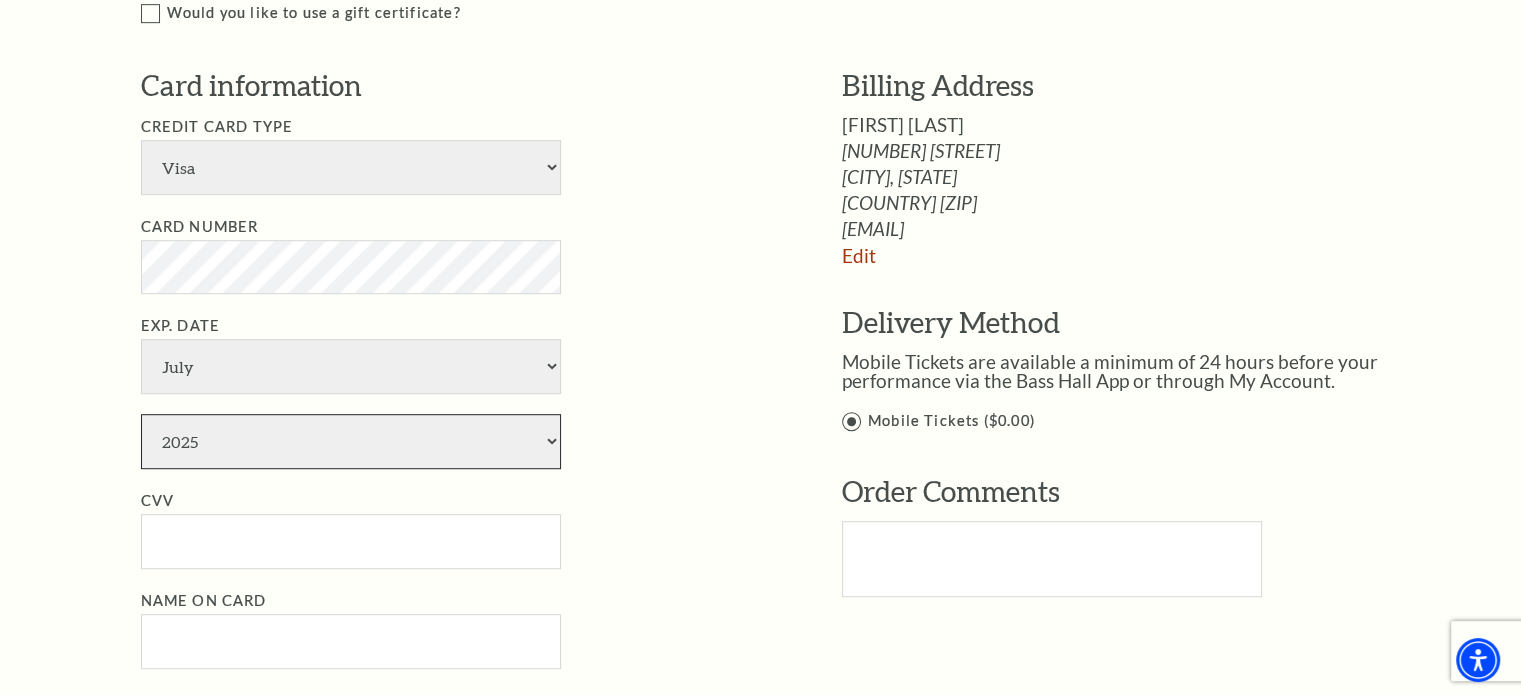 select on "2030" 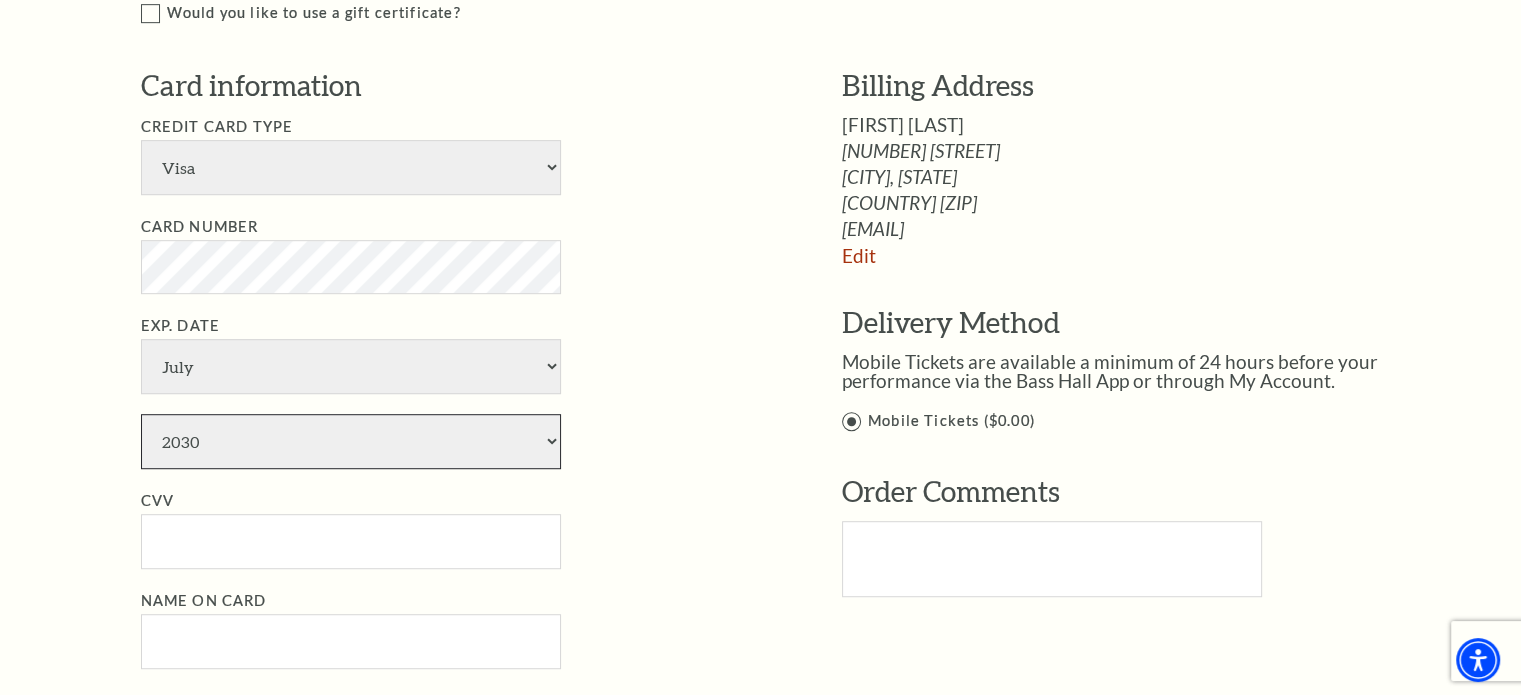 click on "2025
2026
2027
2028
2029
2030
2031
2032
2033
2034" at bounding box center [351, 441] 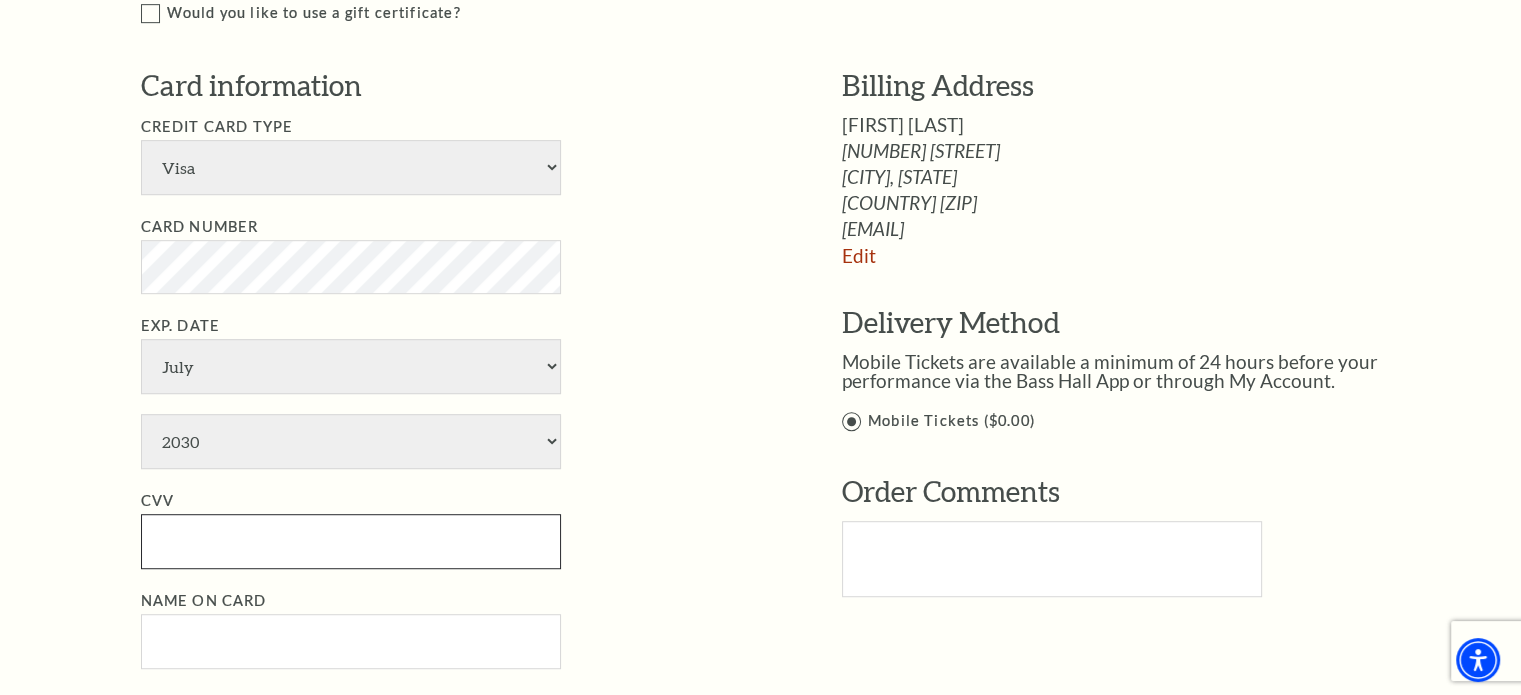 click on "CVV" at bounding box center (351, 541) 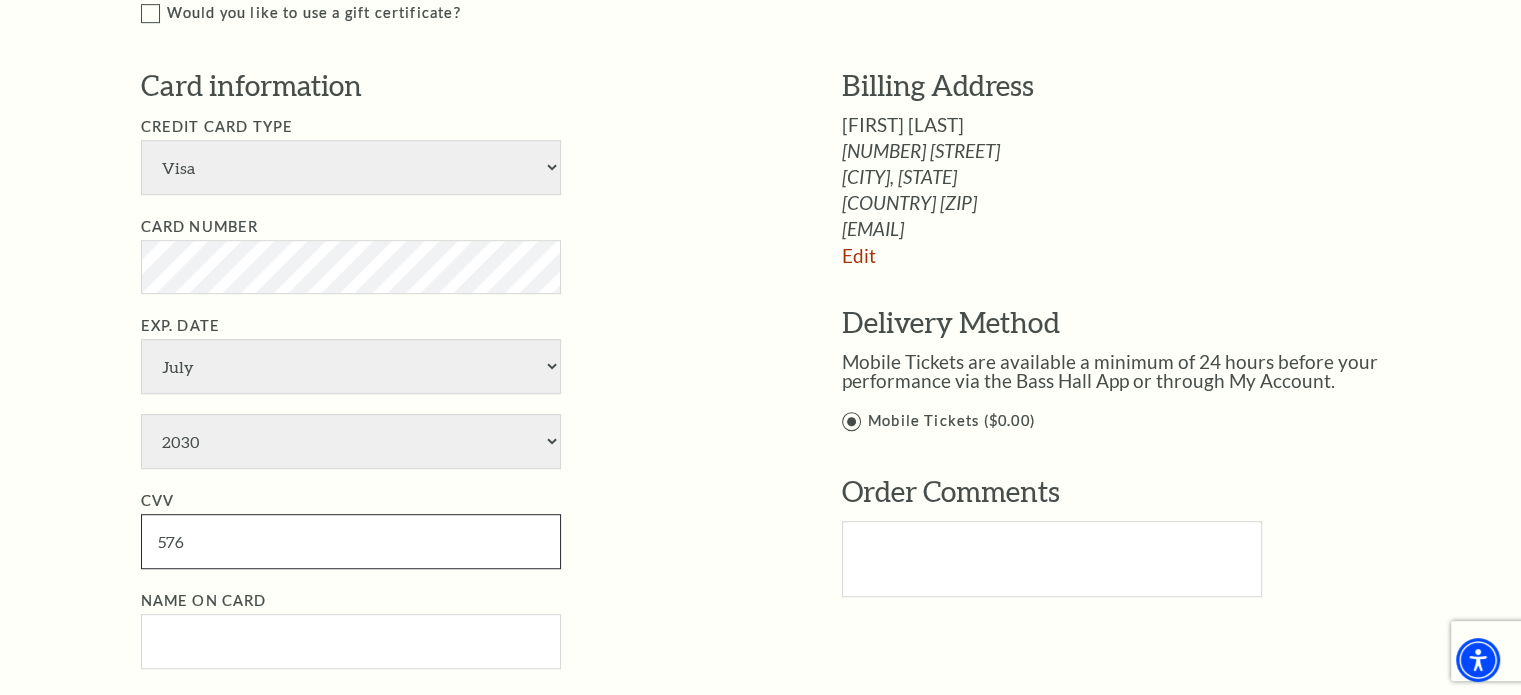 type on "576" 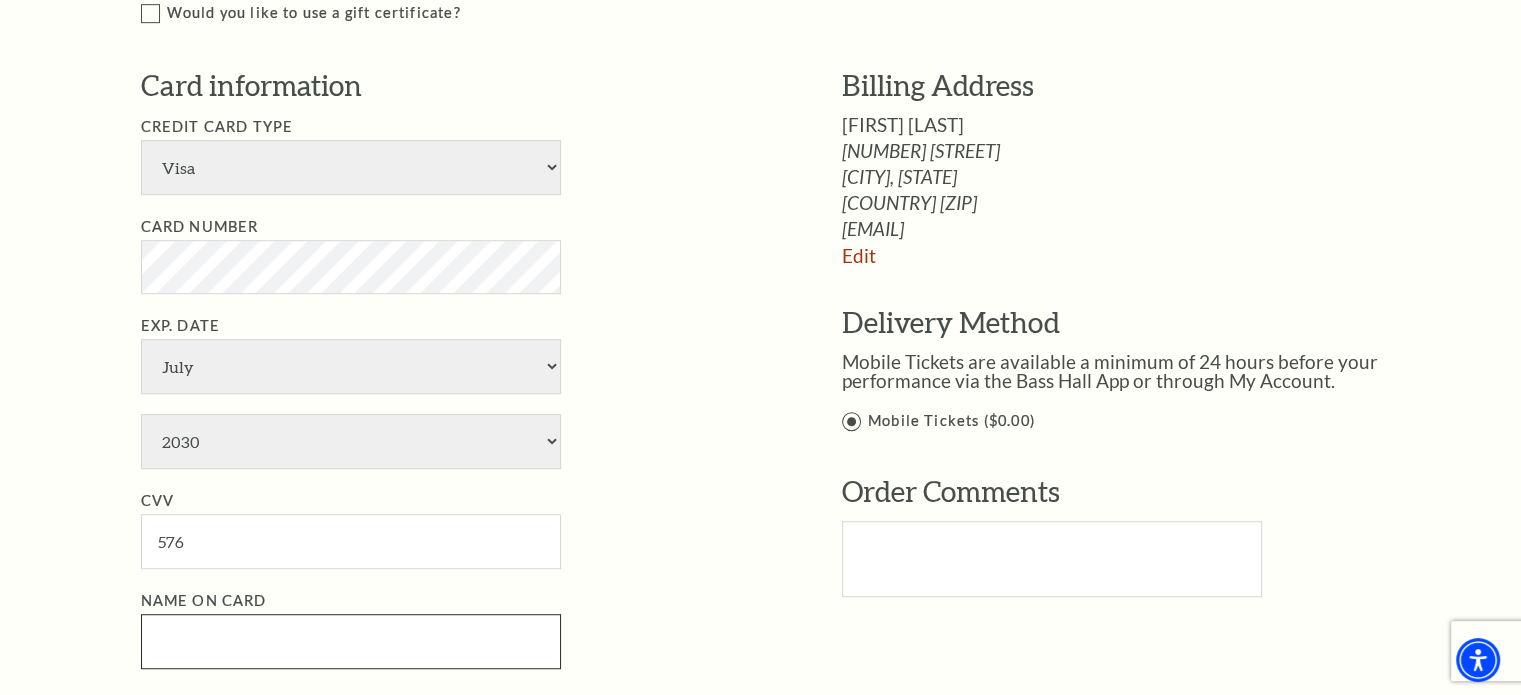 click on "Name on Card" at bounding box center (351, 641) 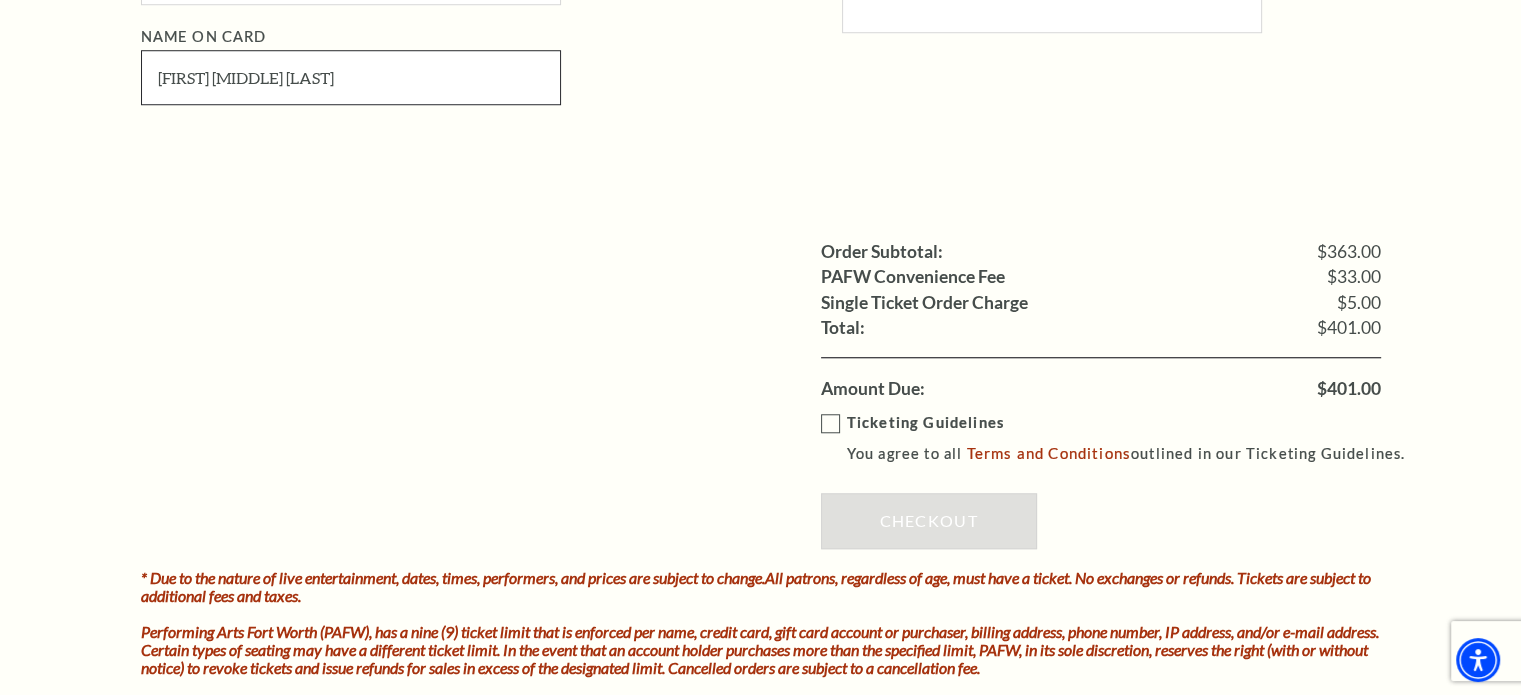 scroll, scrollTop: 1703, scrollLeft: 0, axis: vertical 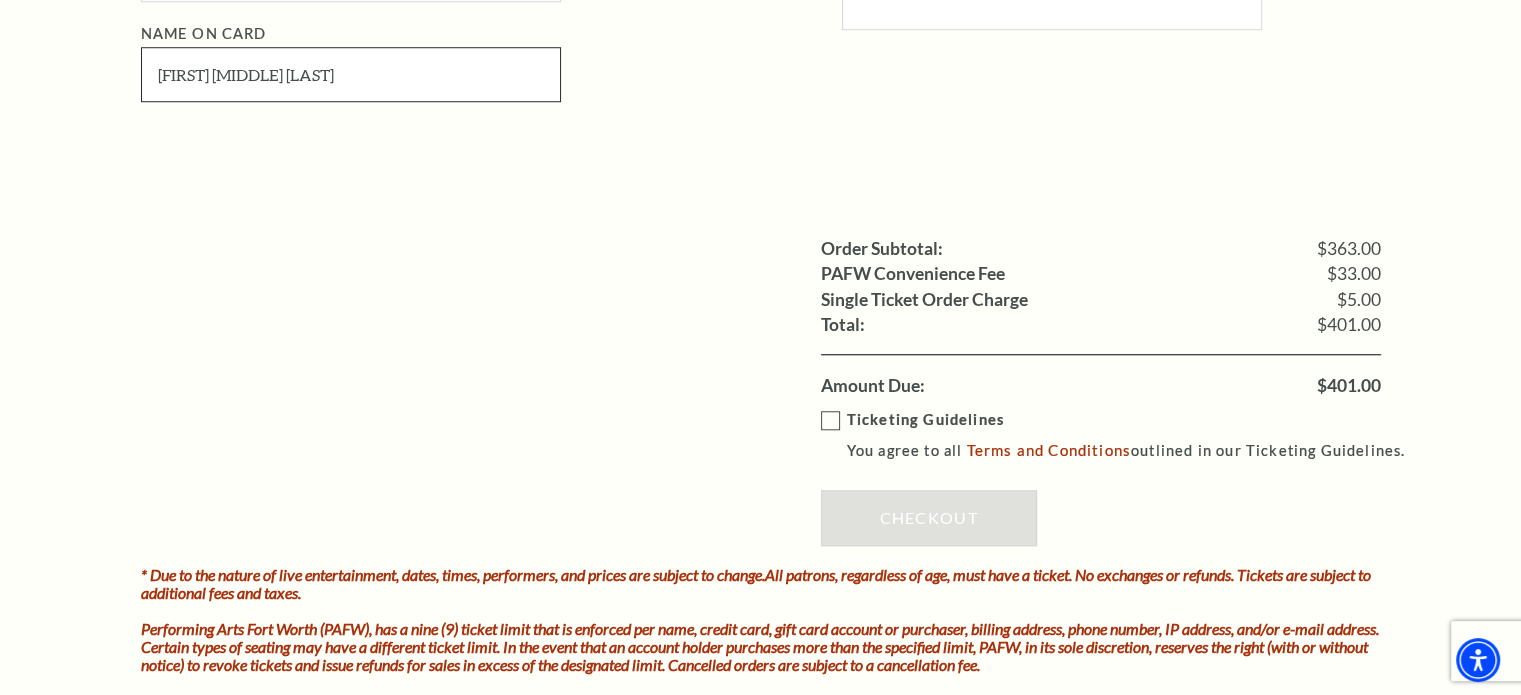 type on "Amy E Fernandez" 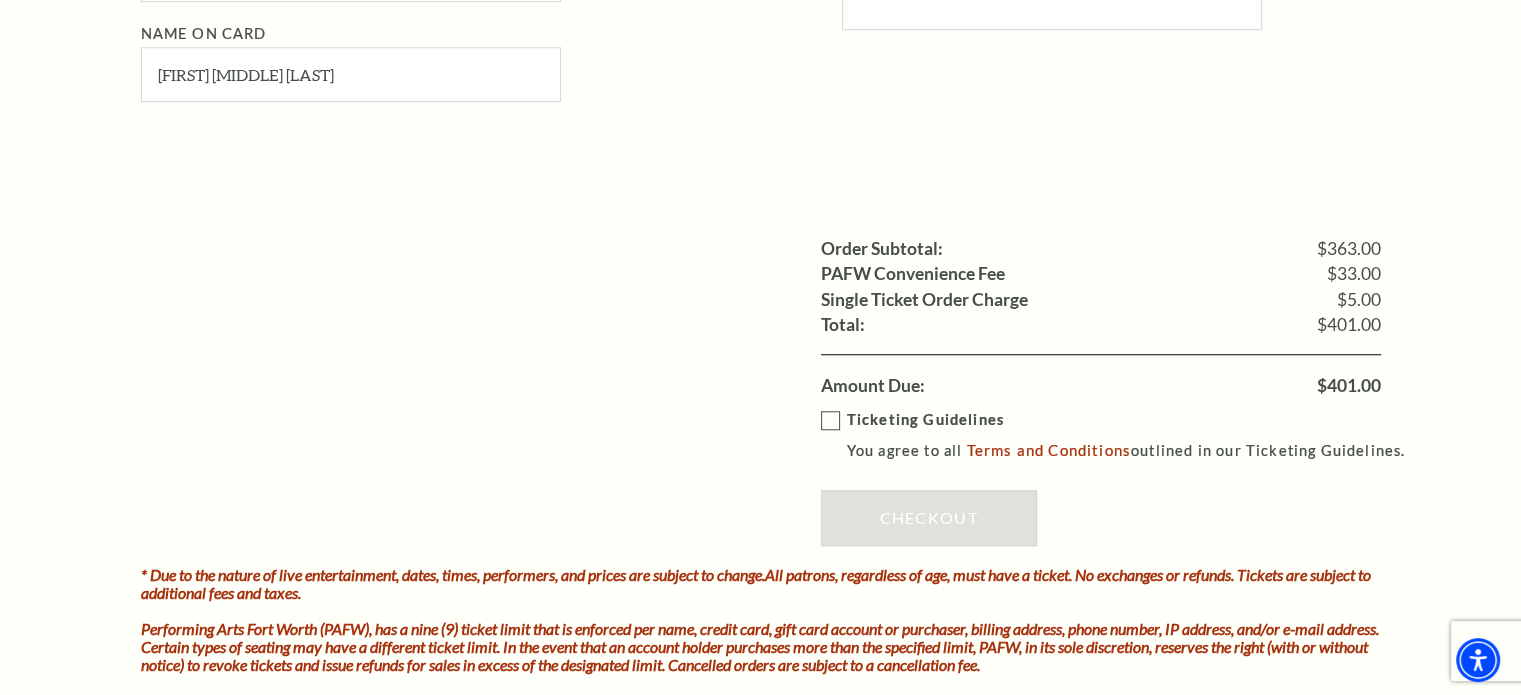 click on "Ticketing Guidelines
You agree to all   Terms and Conditions  outlined in our Ticketing Guidelines." at bounding box center [1122, 435] 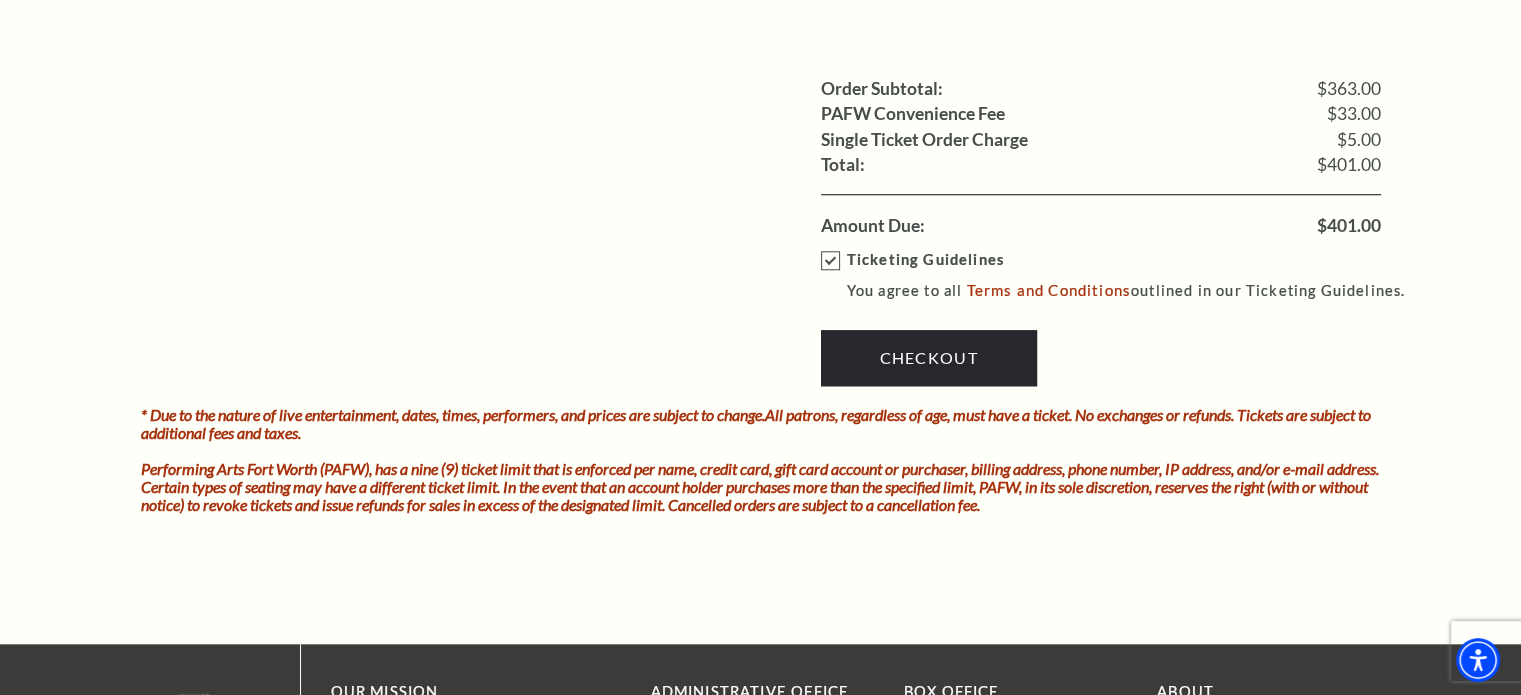 scroll, scrollTop: 1858, scrollLeft: 0, axis: vertical 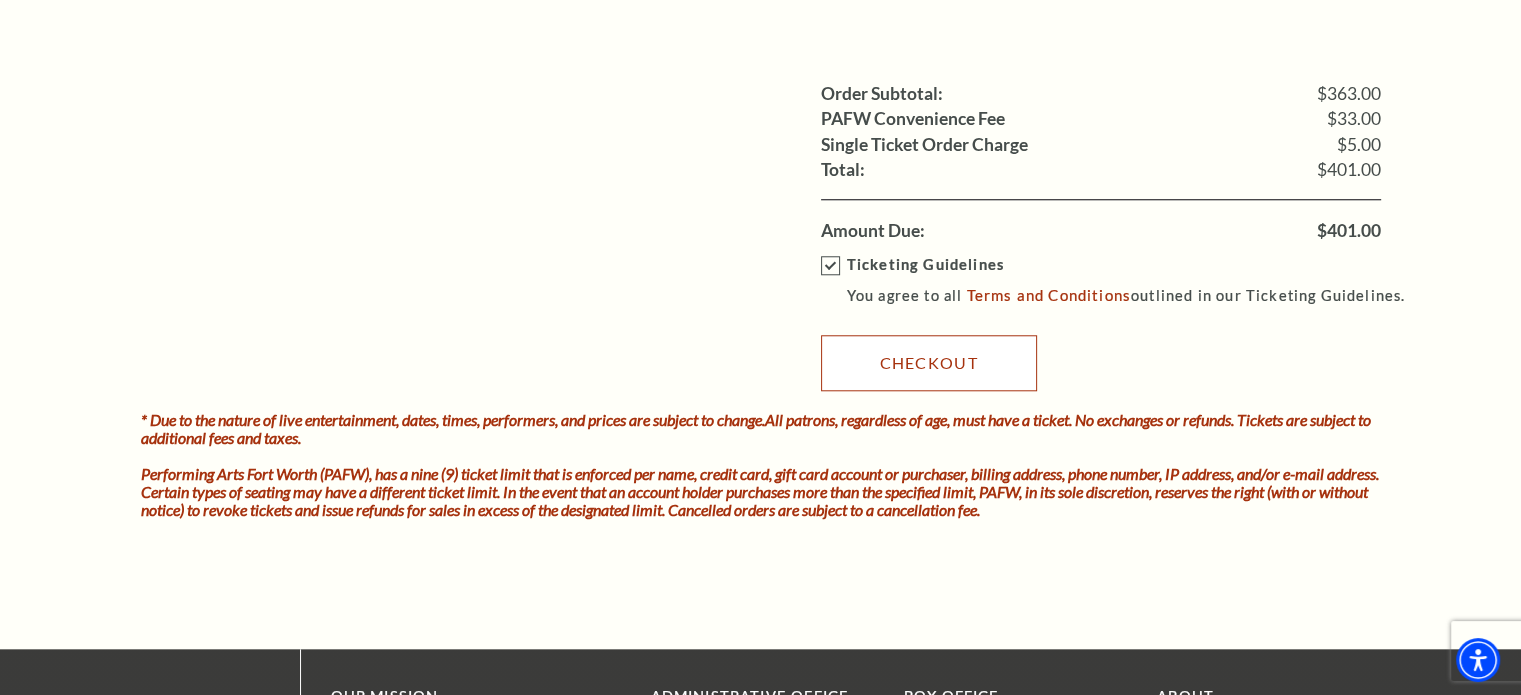 click on "Checkout" at bounding box center (929, 363) 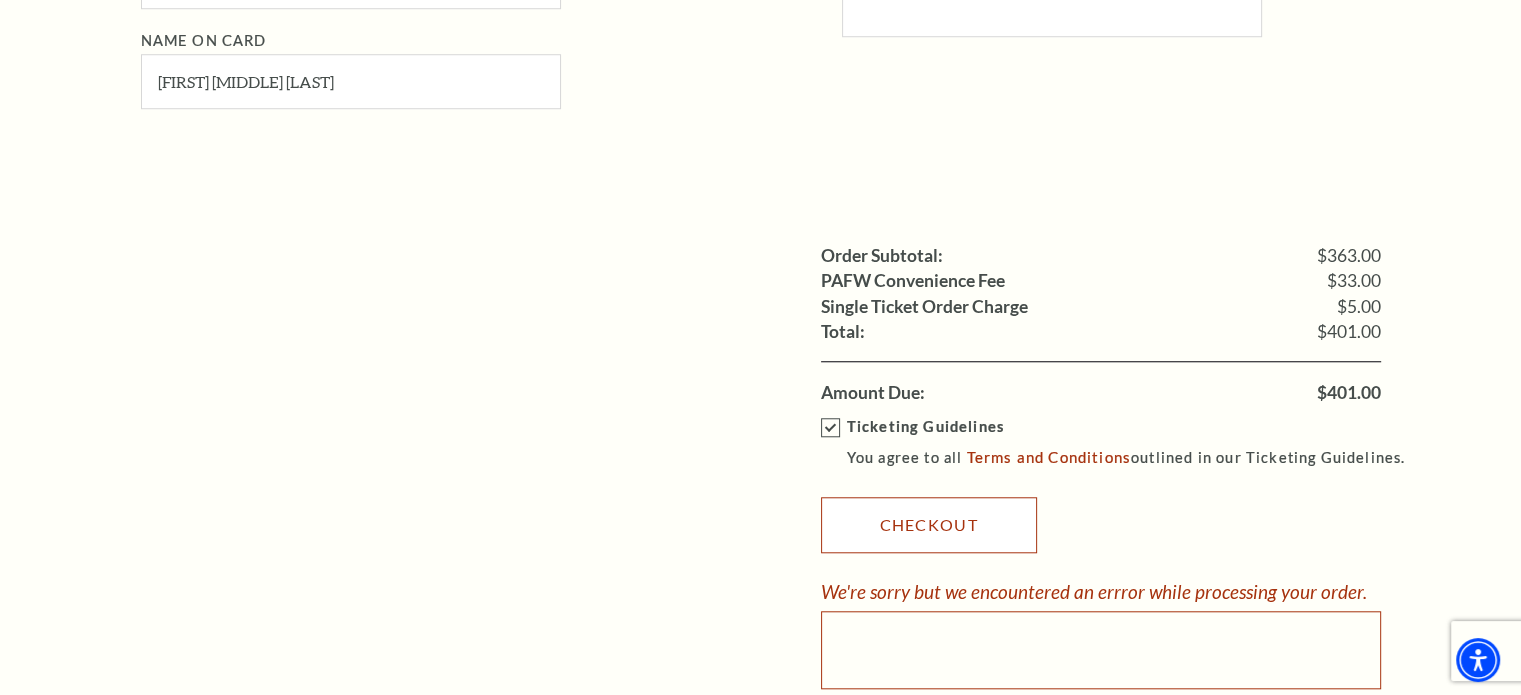 scroll, scrollTop: 1686, scrollLeft: 0, axis: vertical 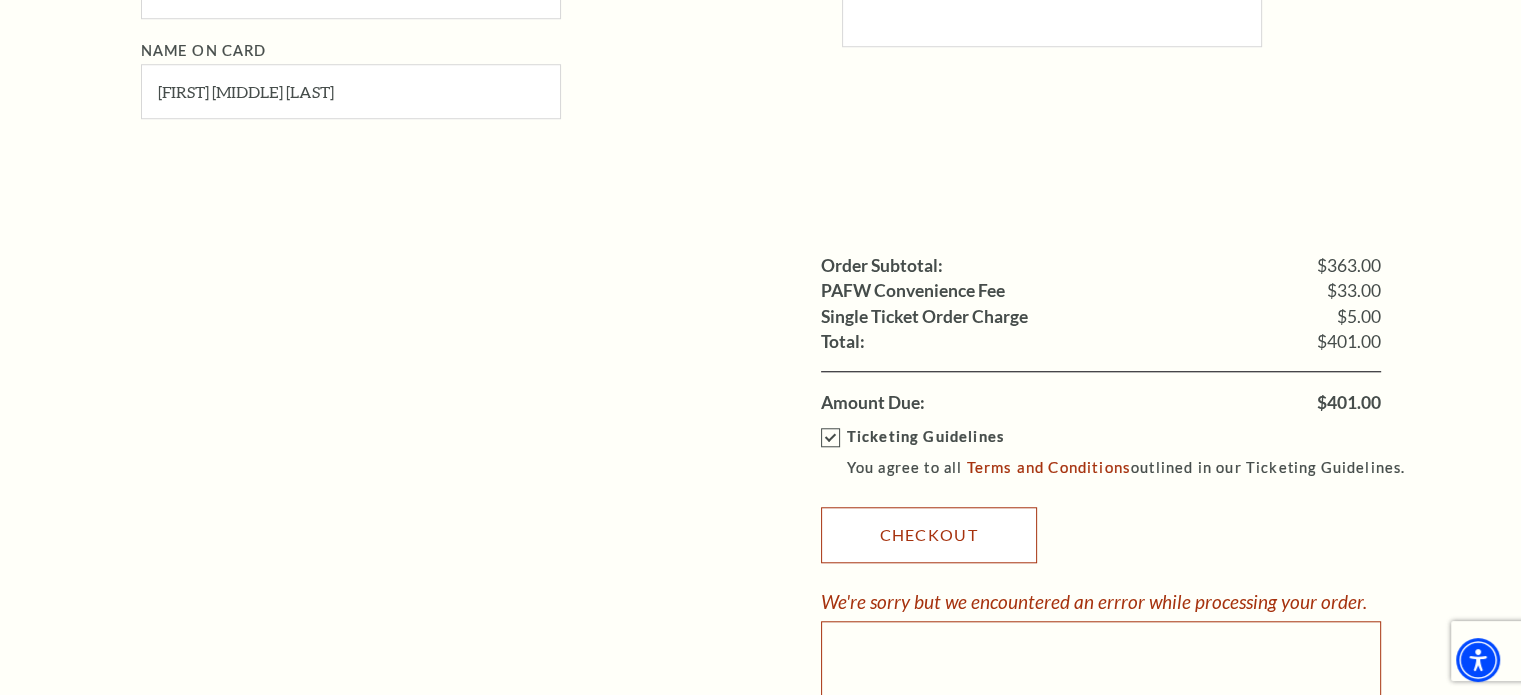 click on "Checkout" at bounding box center [929, 535] 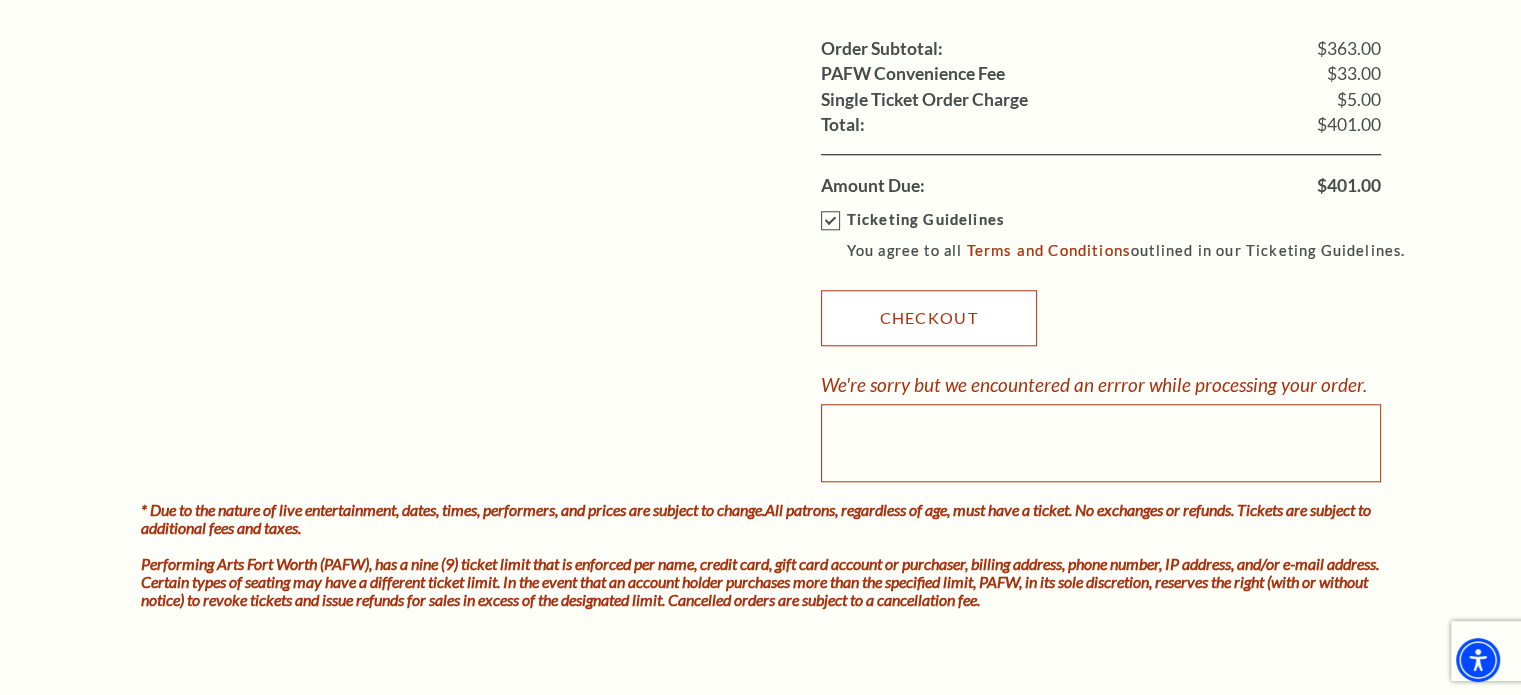 scroll, scrollTop: 1911, scrollLeft: 0, axis: vertical 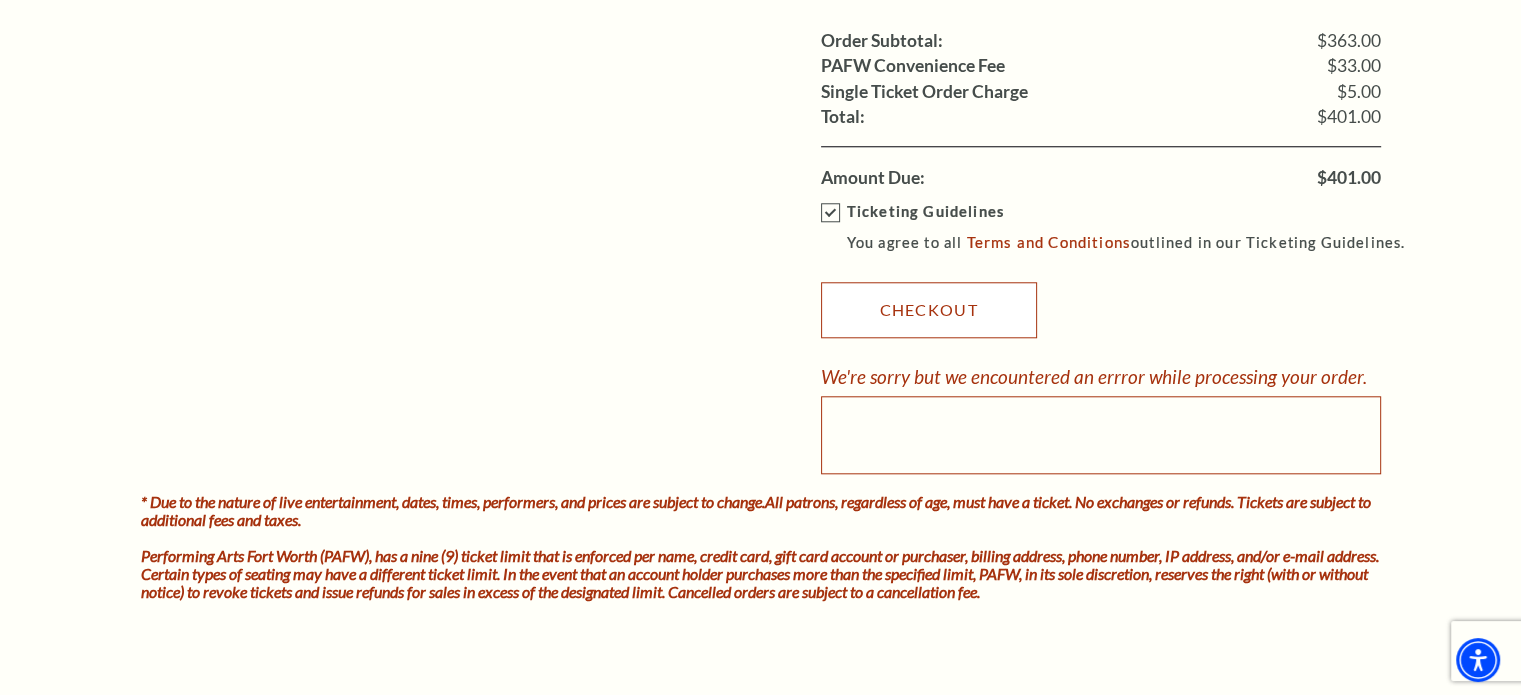 click on "Checkout" at bounding box center [929, 310] 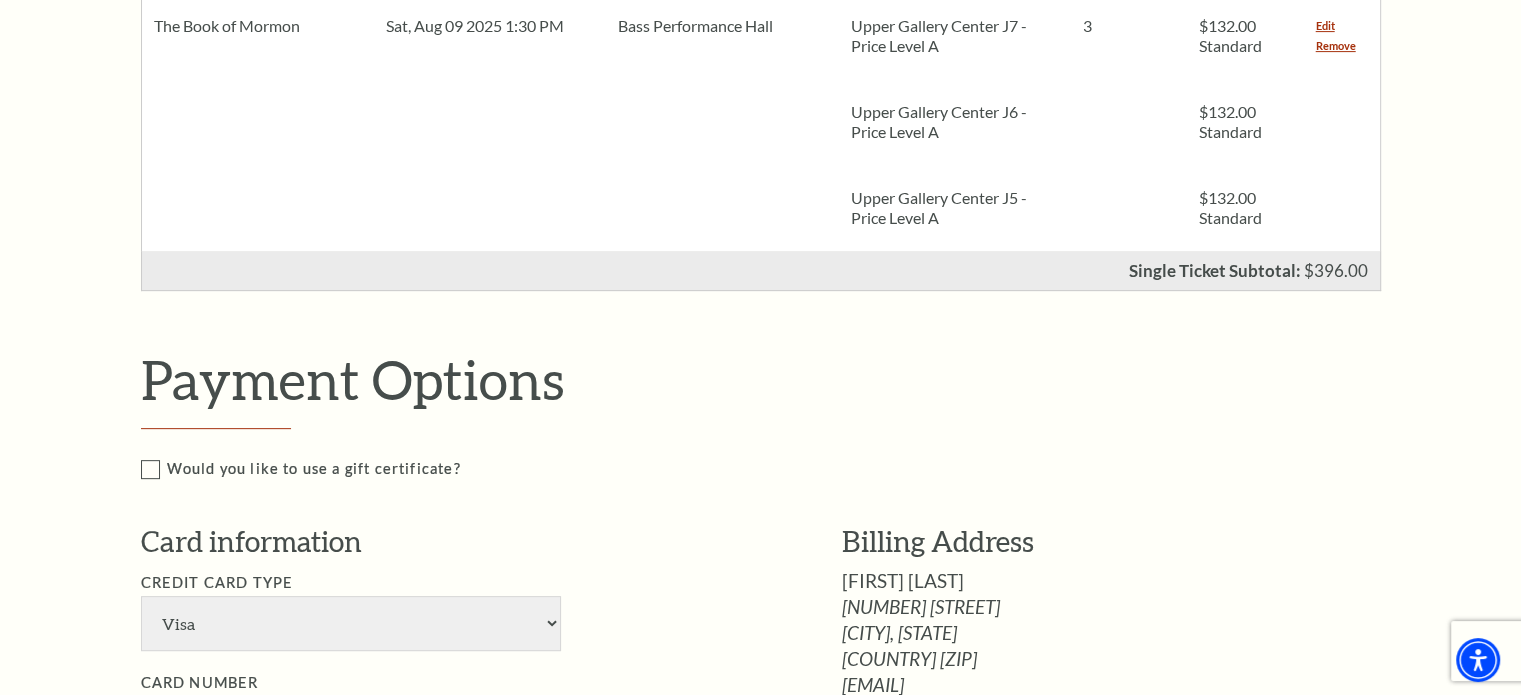 scroll, scrollTop: 678, scrollLeft: 0, axis: vertical 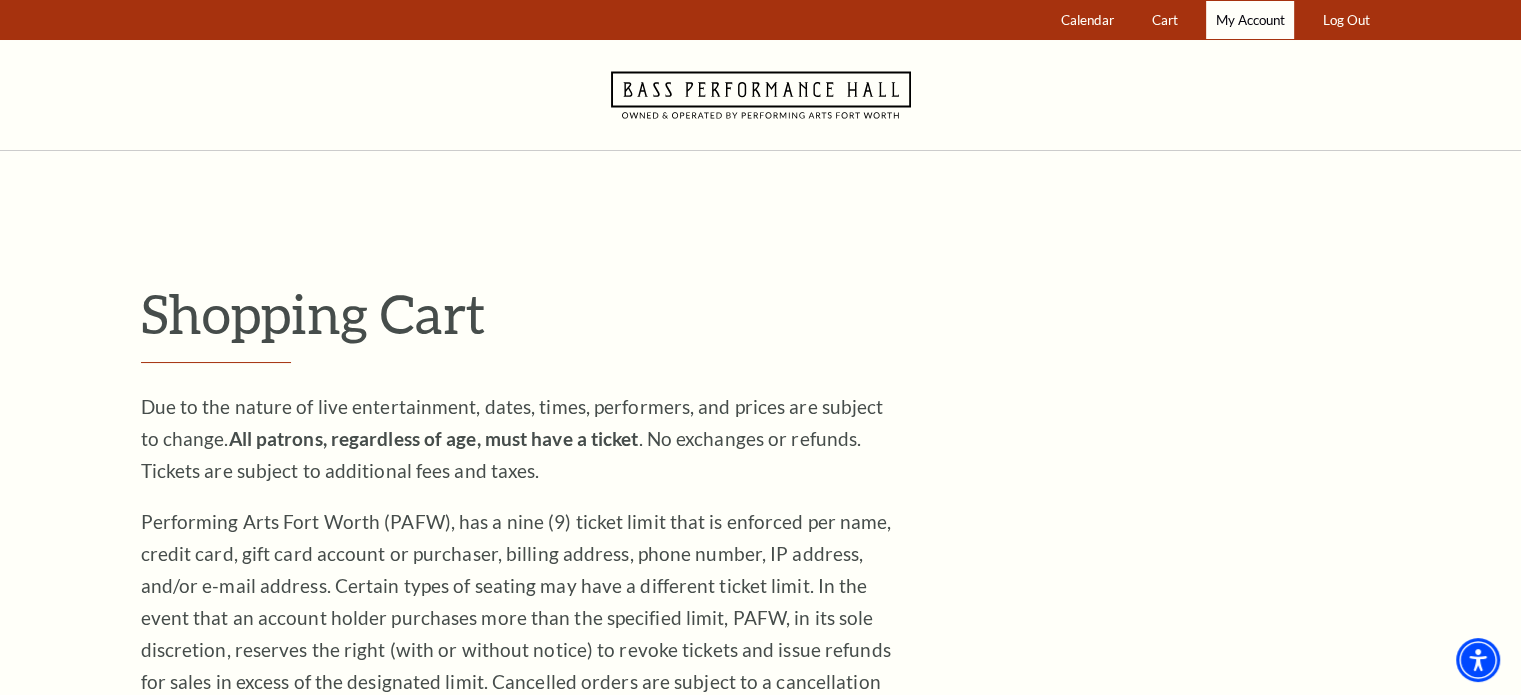click on "My Account" at bounding box center (1250, 20) 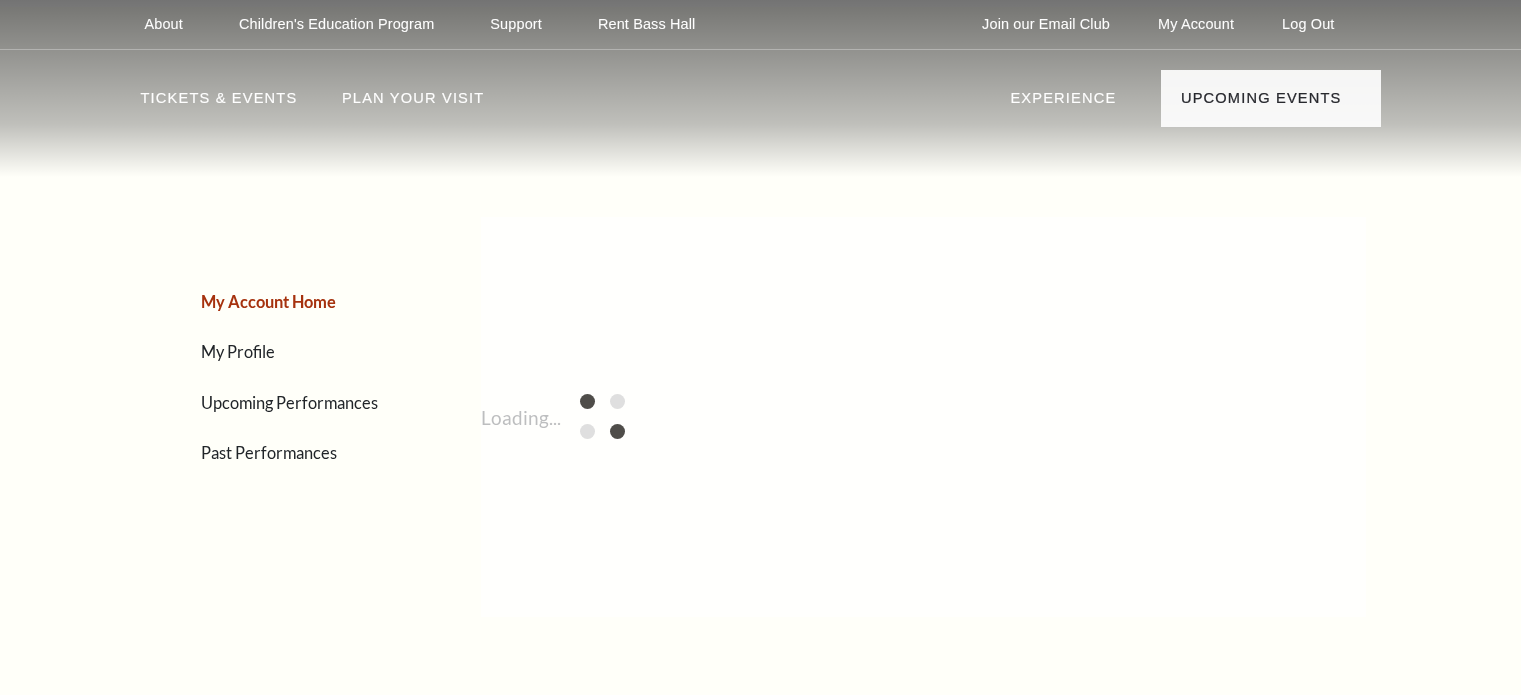 scroll, scrollTop: 0, scrollLeft: 0, axis: both 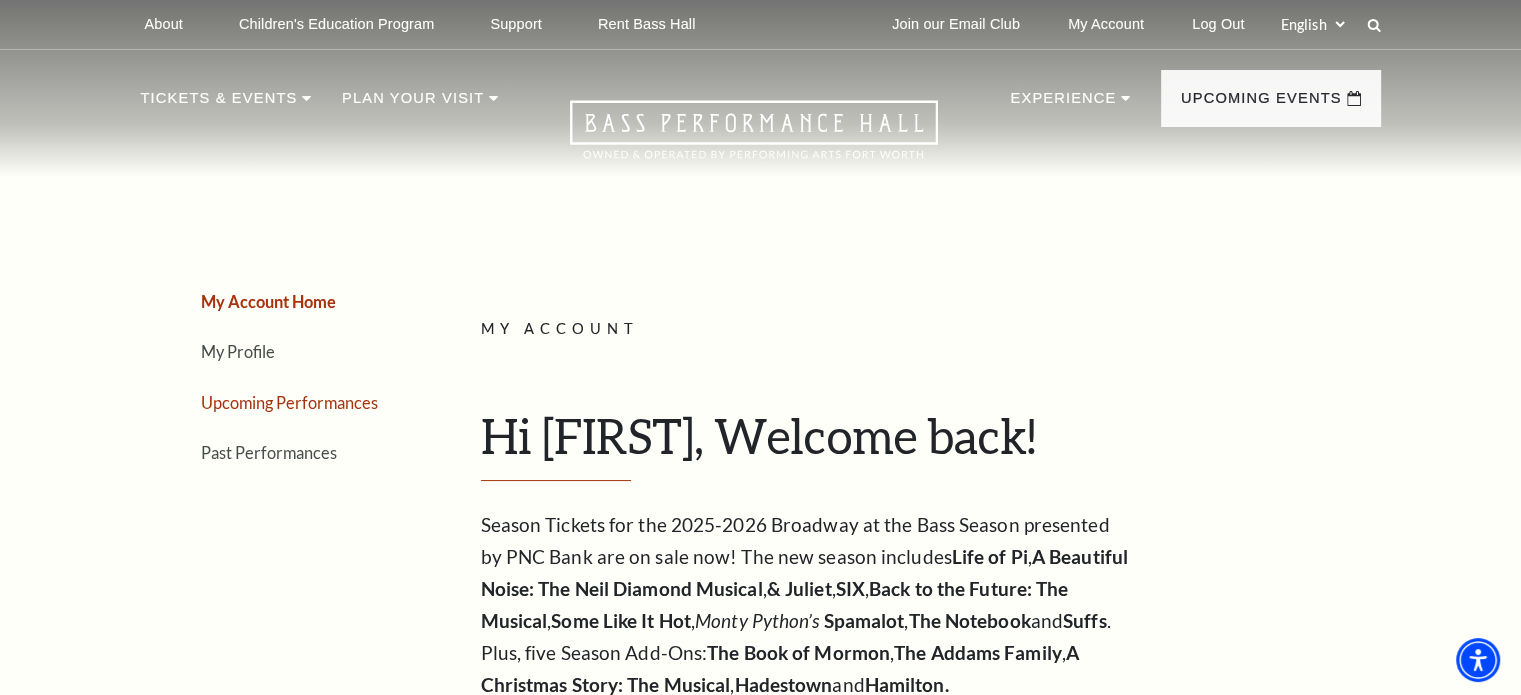 click on "Upcoming Performances" at bounding box center [289, 402] 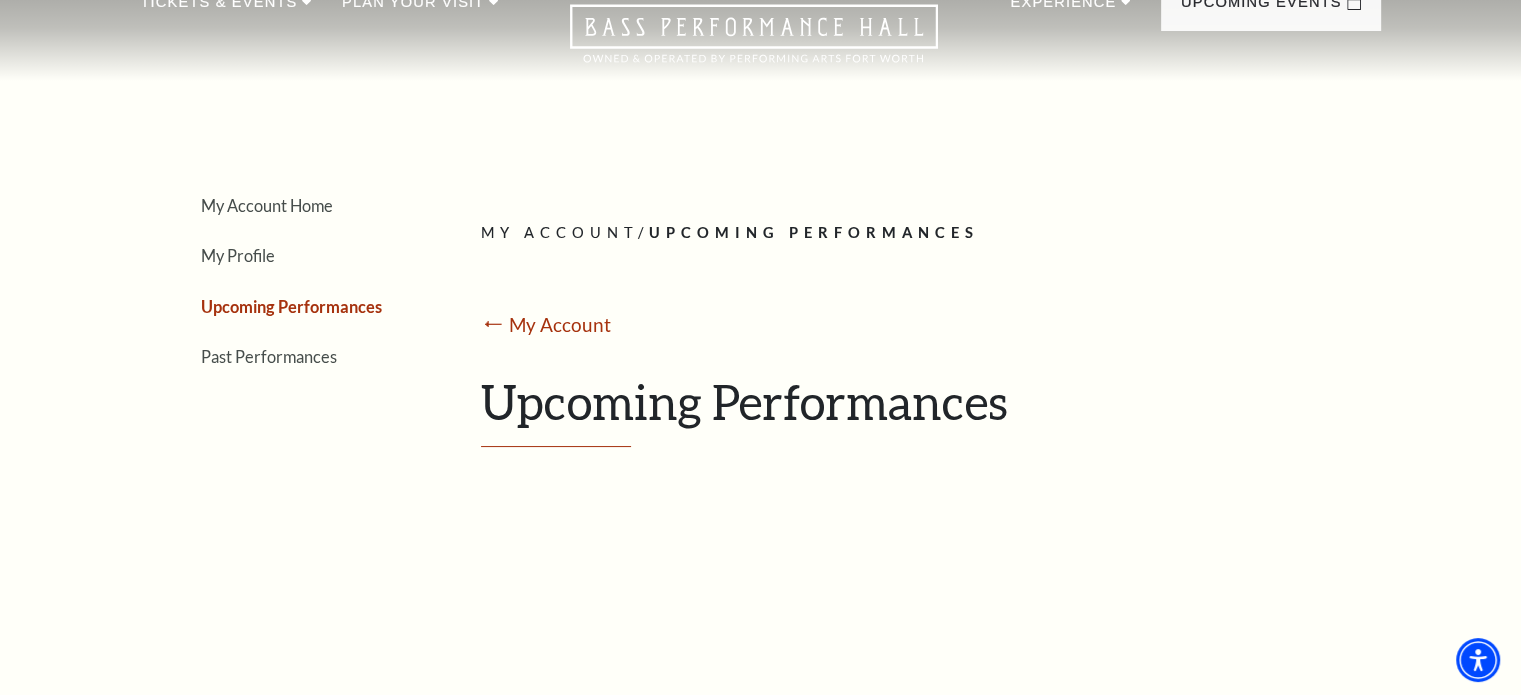 scroll, scrollTop: 0, scrollLeft: 0, axis: both 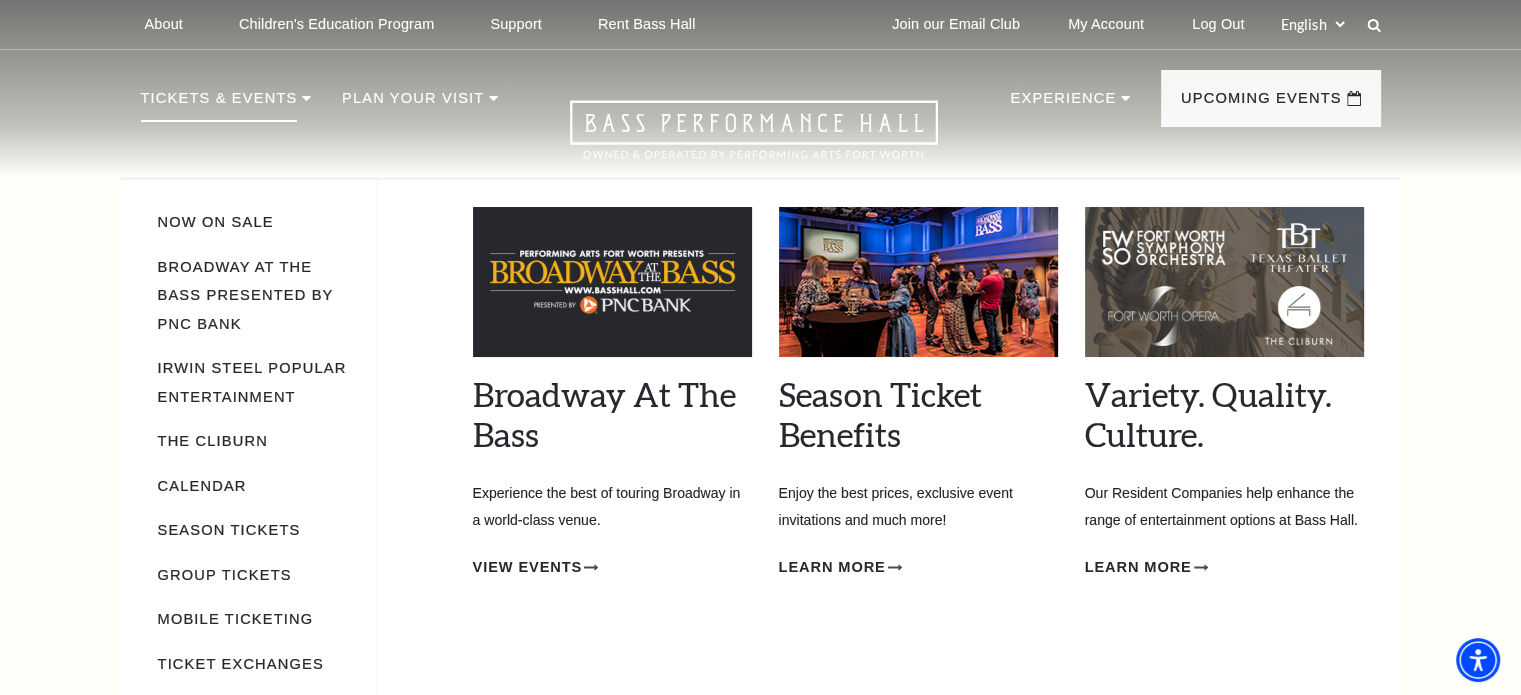 click 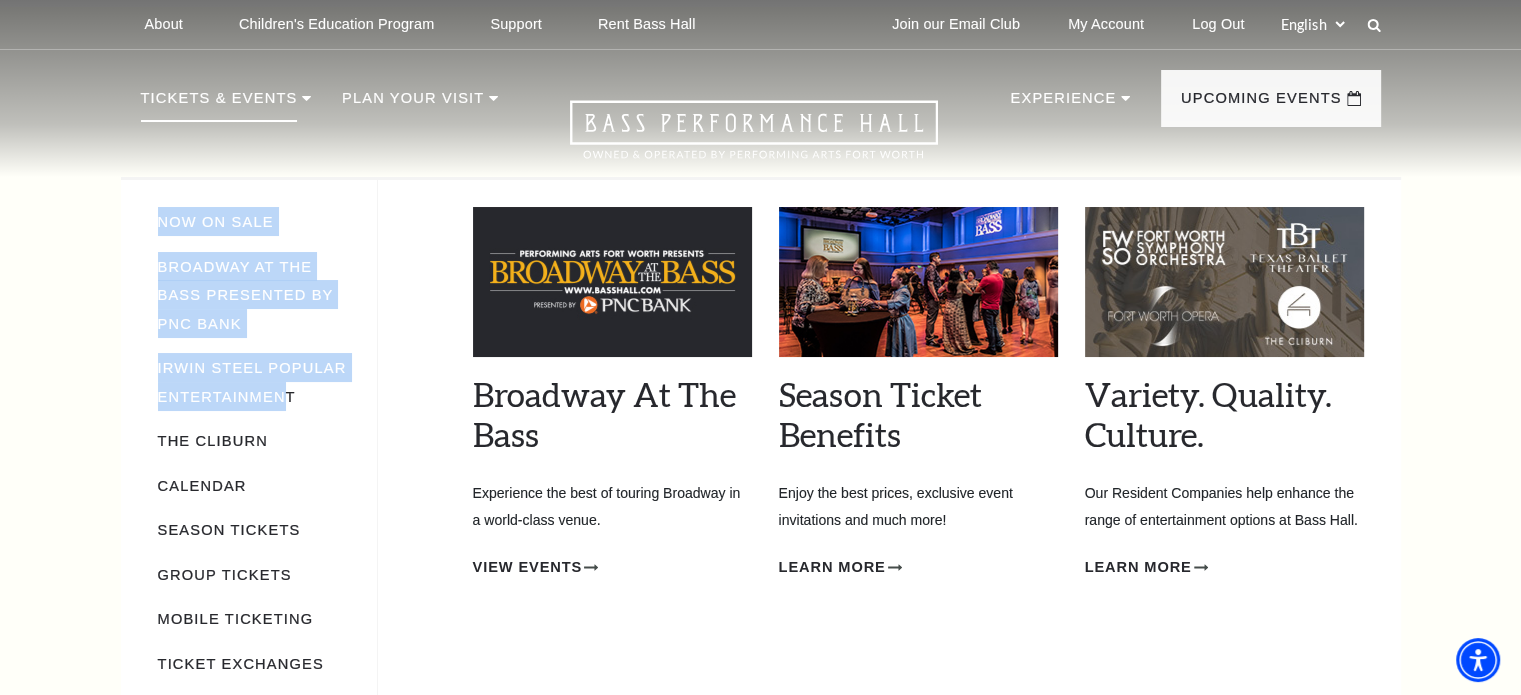 drag, startPoint x: 288, startPoint y: 100, endPoint x: 269, endPoint y: 379, distance: 279.6462 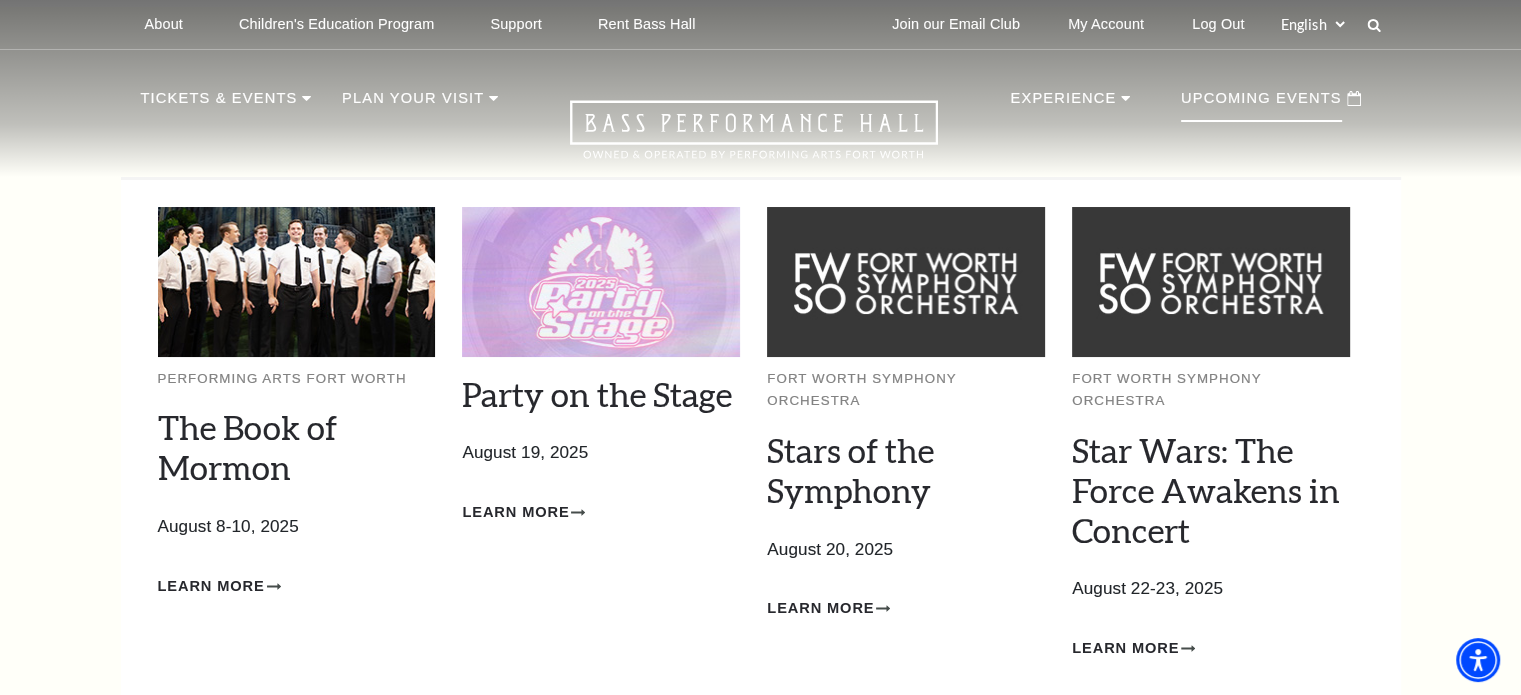 click on "Upcoming Events" at bounding box center (1261, 104) 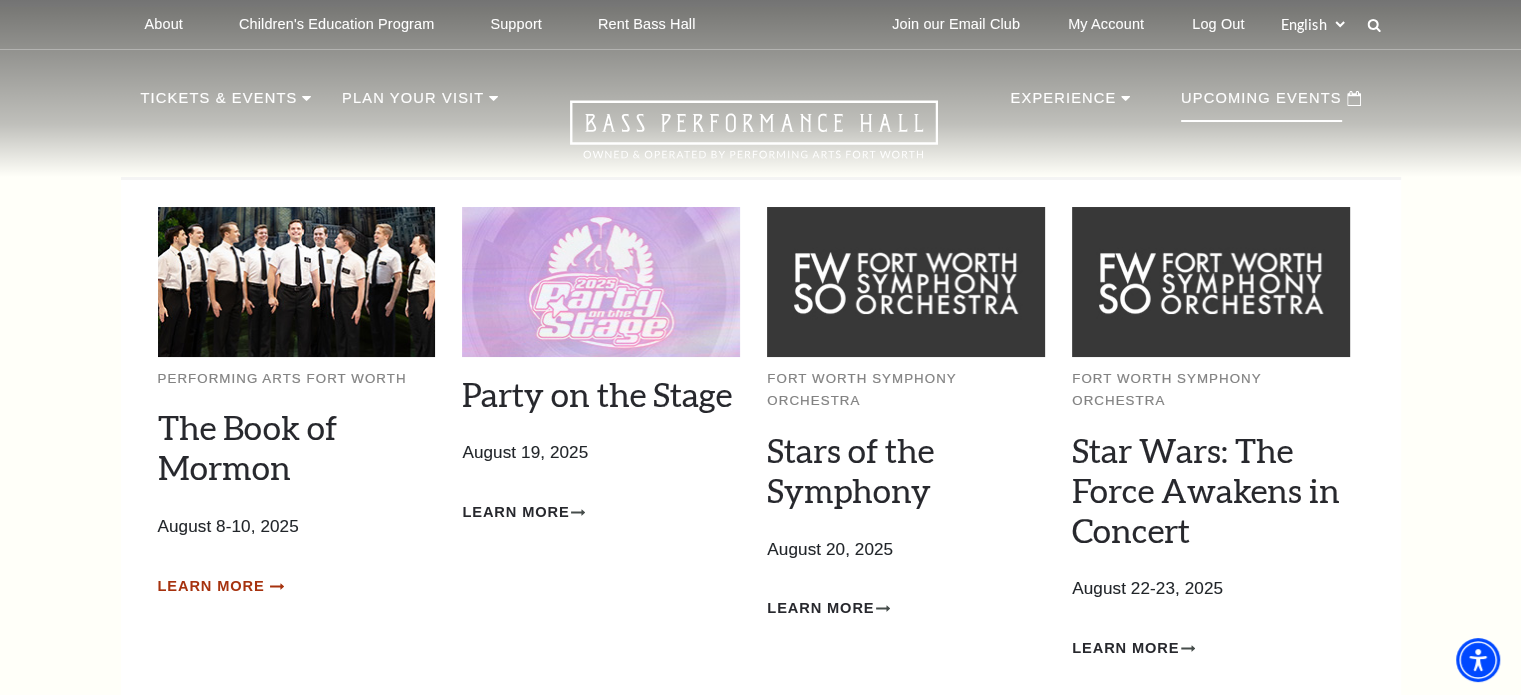 click on "Learn More" at bounding box center [211, 586] 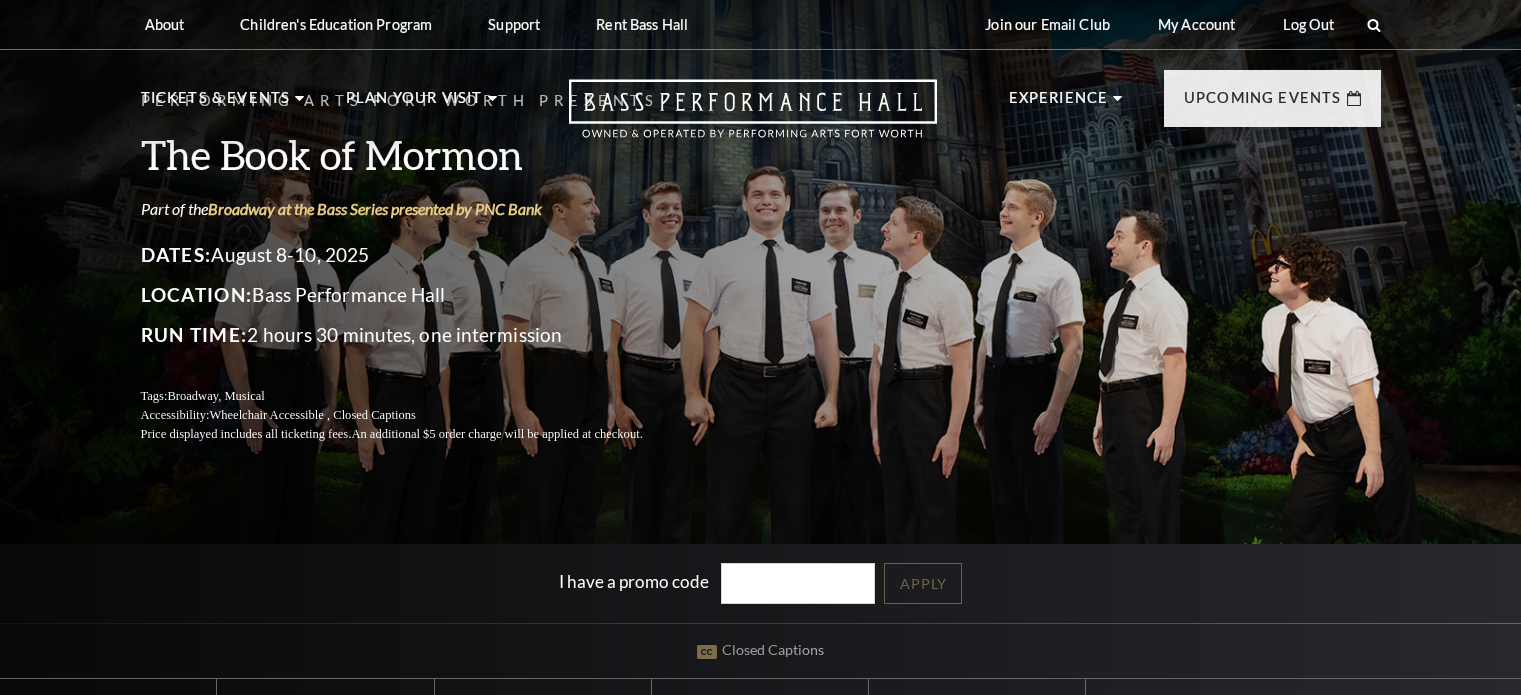 scroll, scrollTop: 0, scrollLeft: 0, axis: both 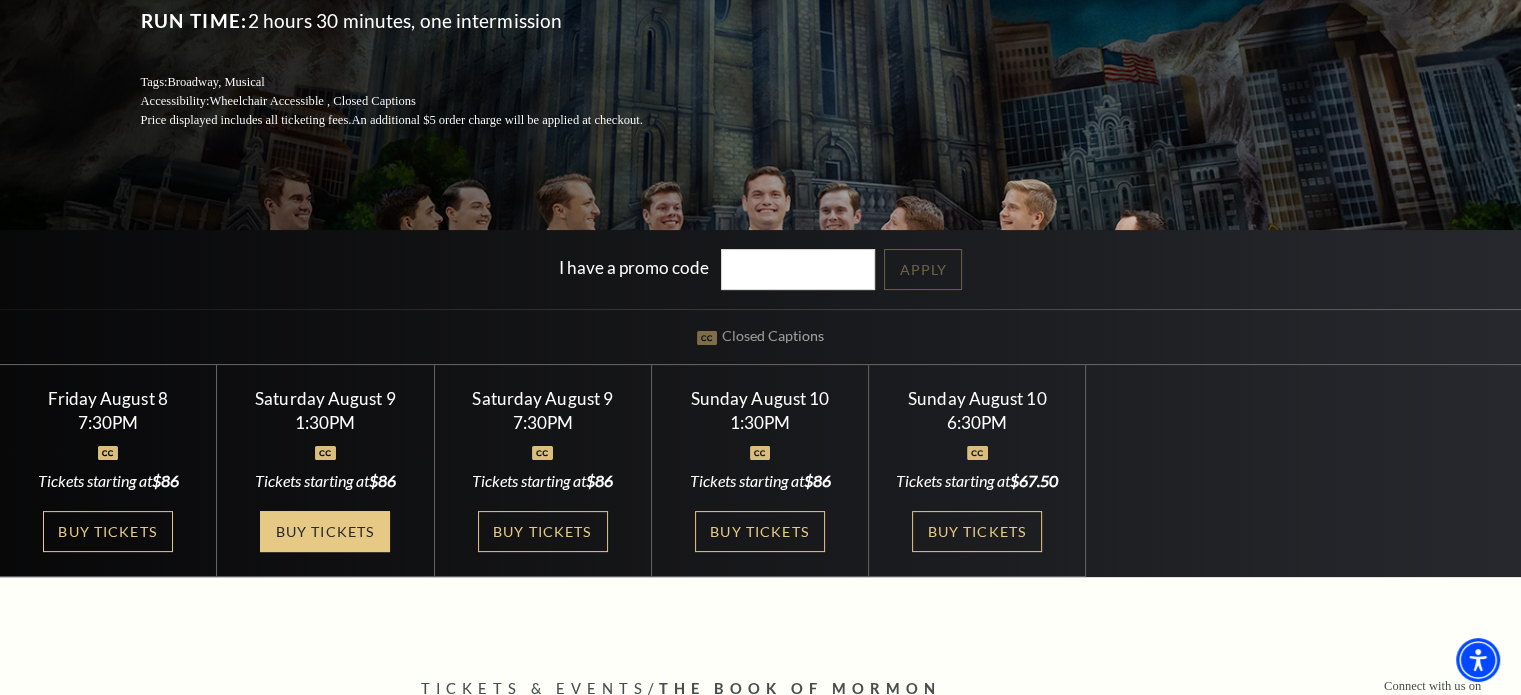 click on "Buy Tickets" at bounding box center [325, 531] 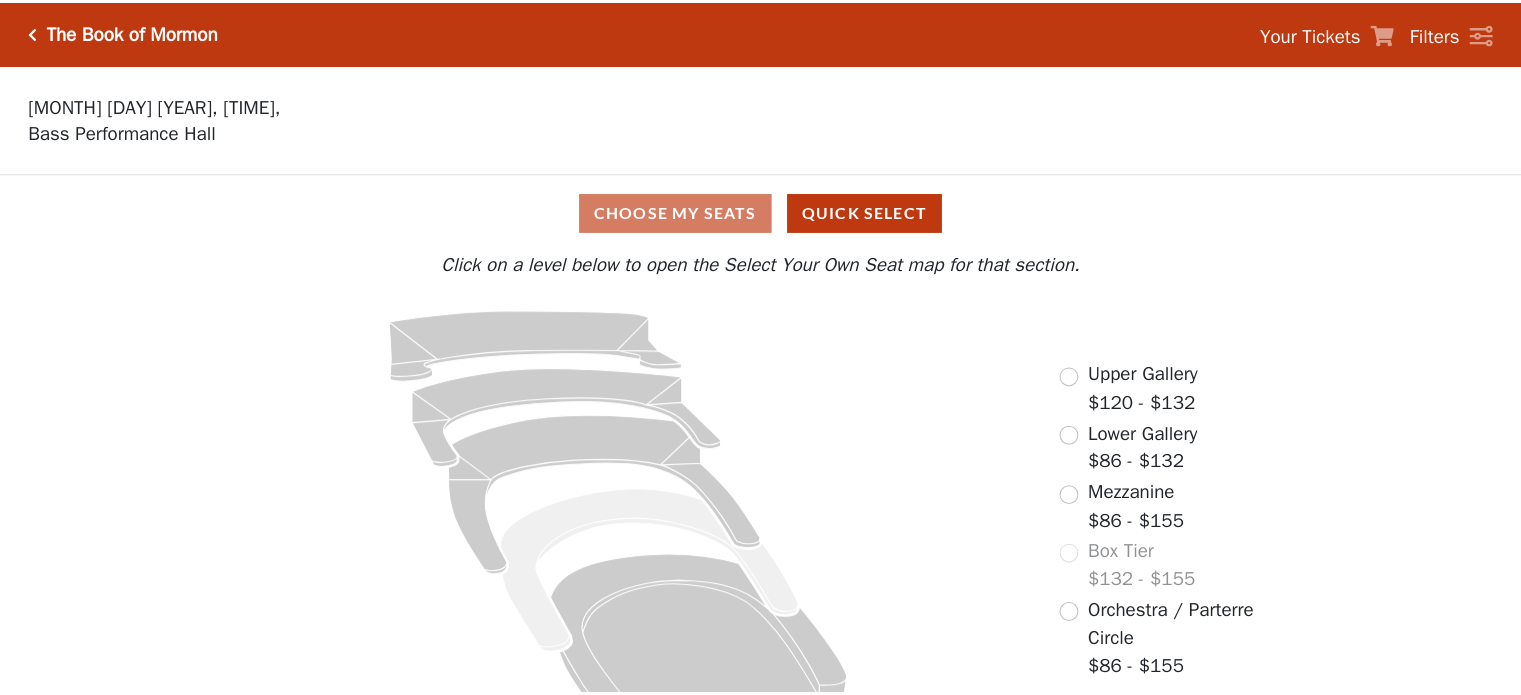scroll, scrollTop: 0, scrollLeft: 0, axis: both 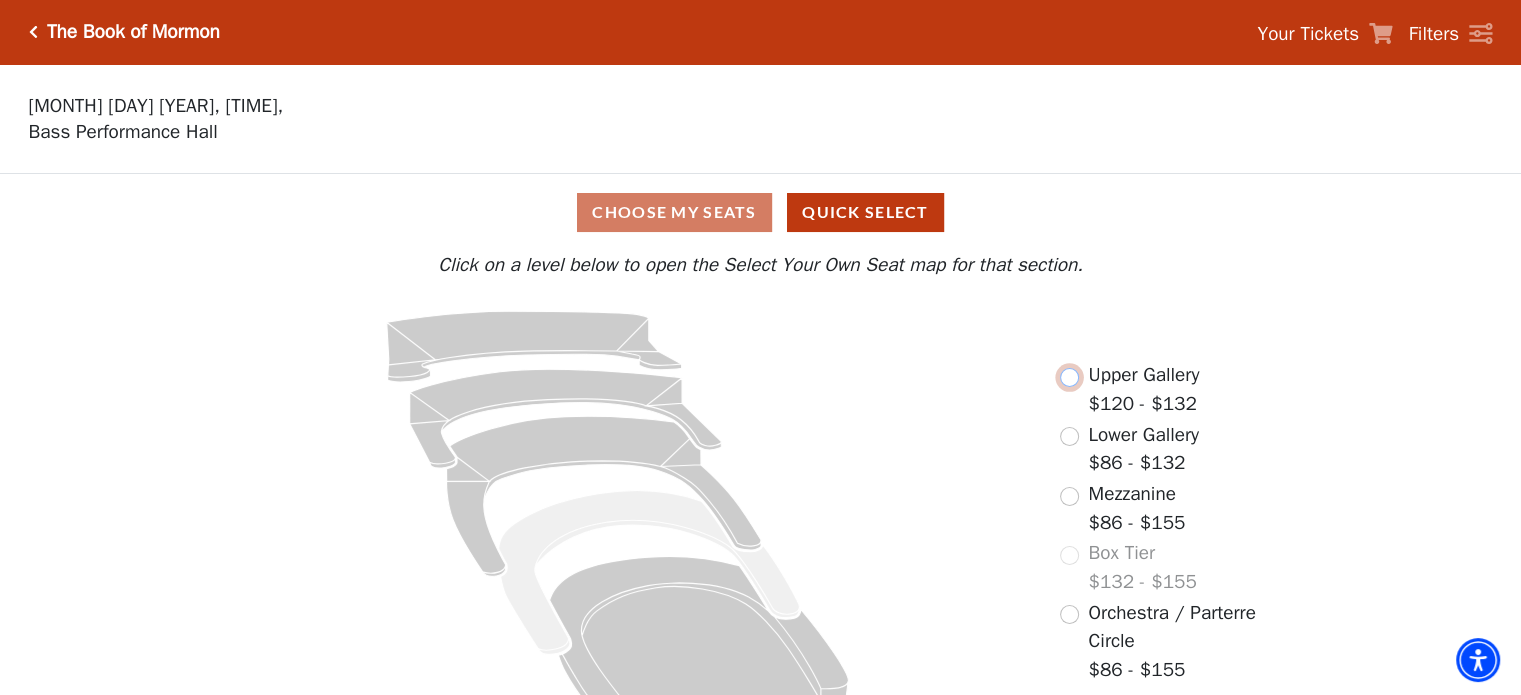 click at bounding box center (1069, 377) 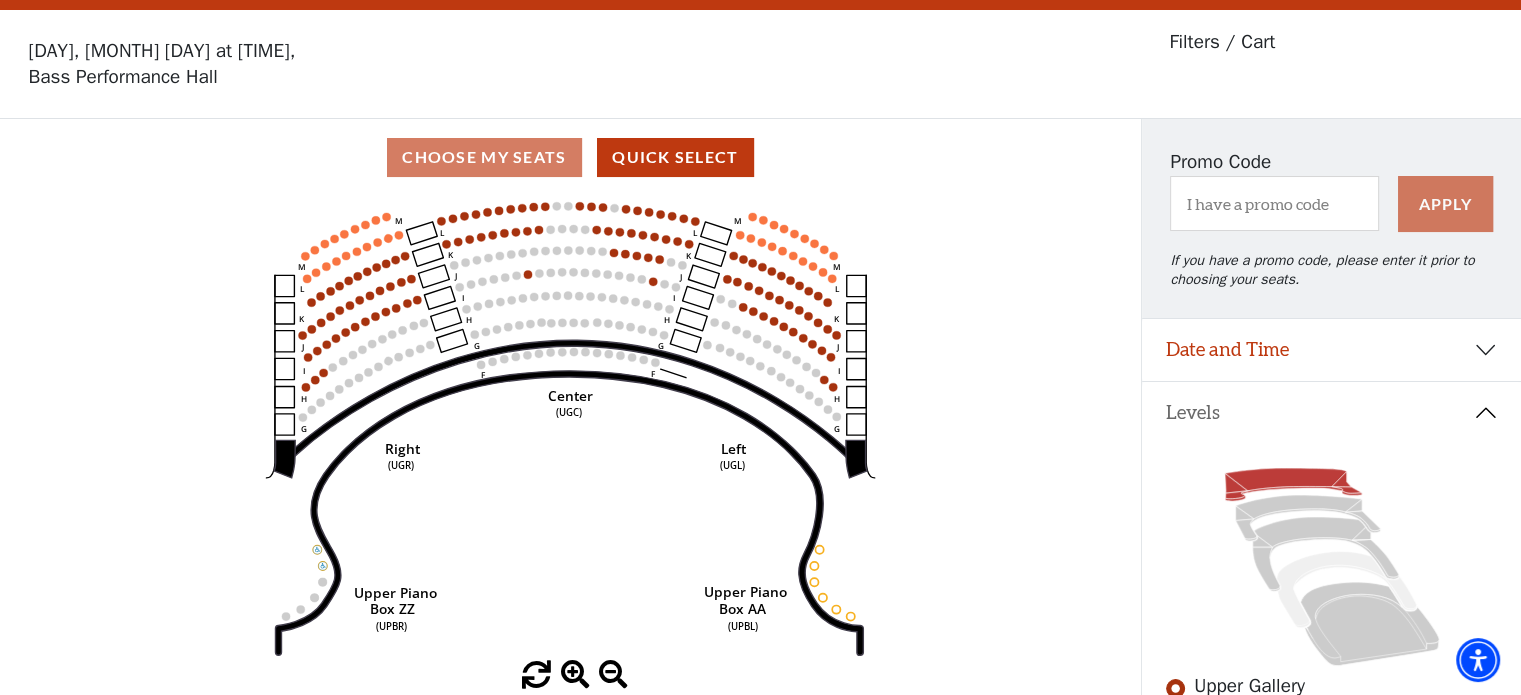 scroll, scrollTop: 92, scrollLeft: 0, axis: vertical 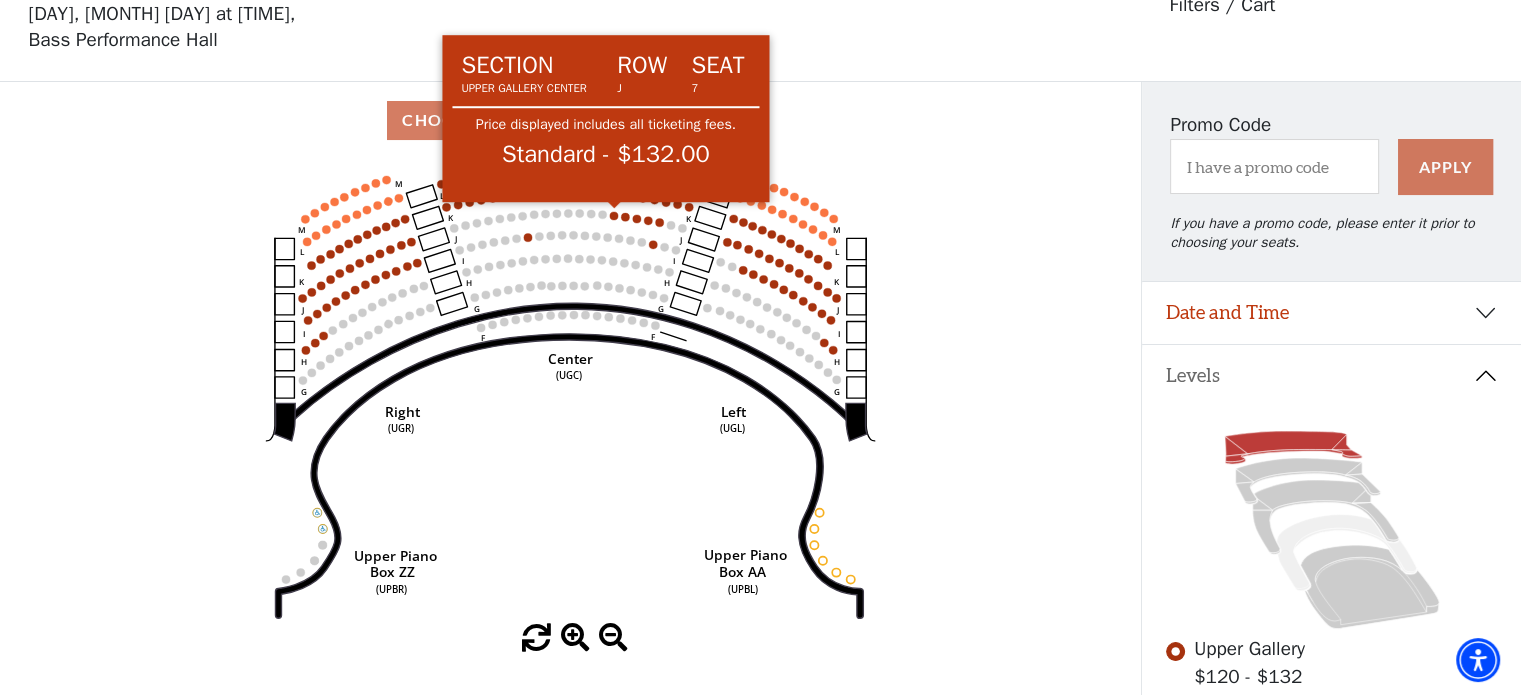 click 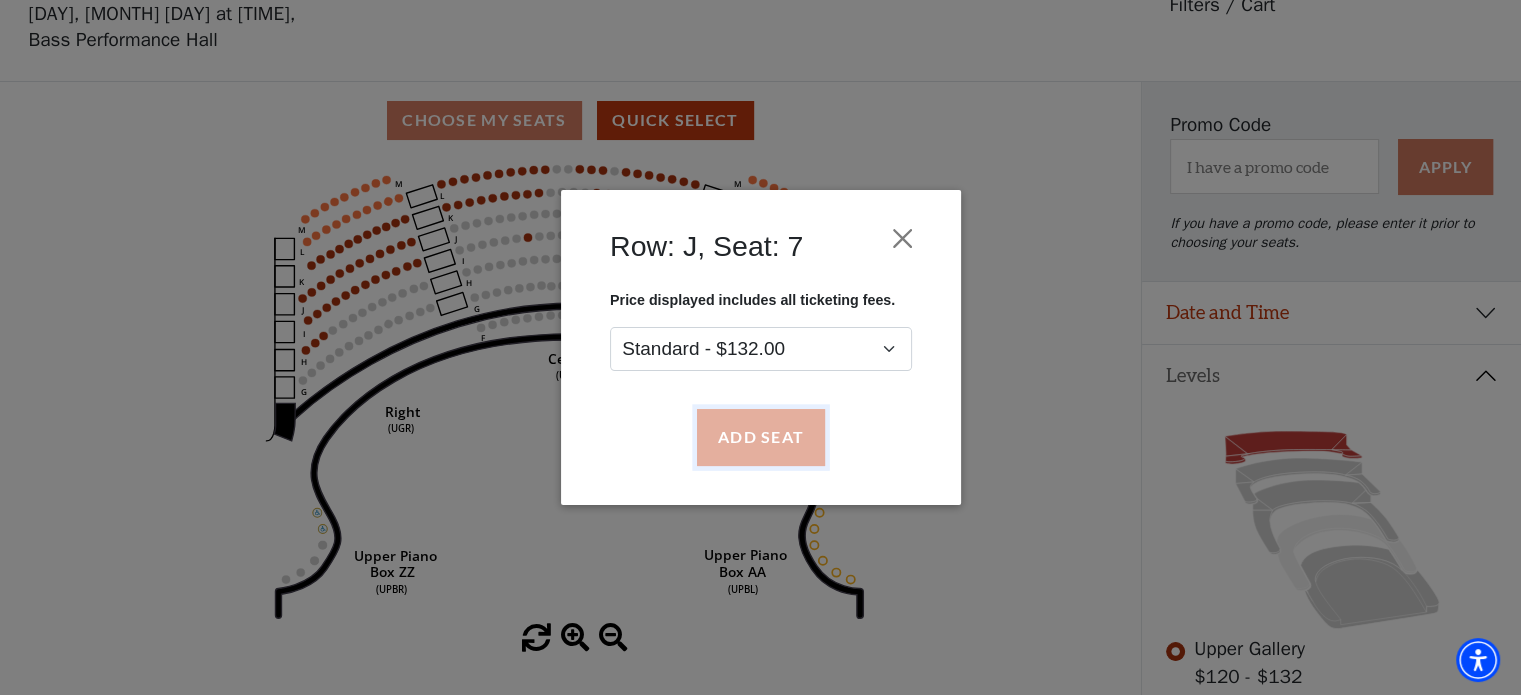 click on "Add Seat" at bounding box center (760, 438) 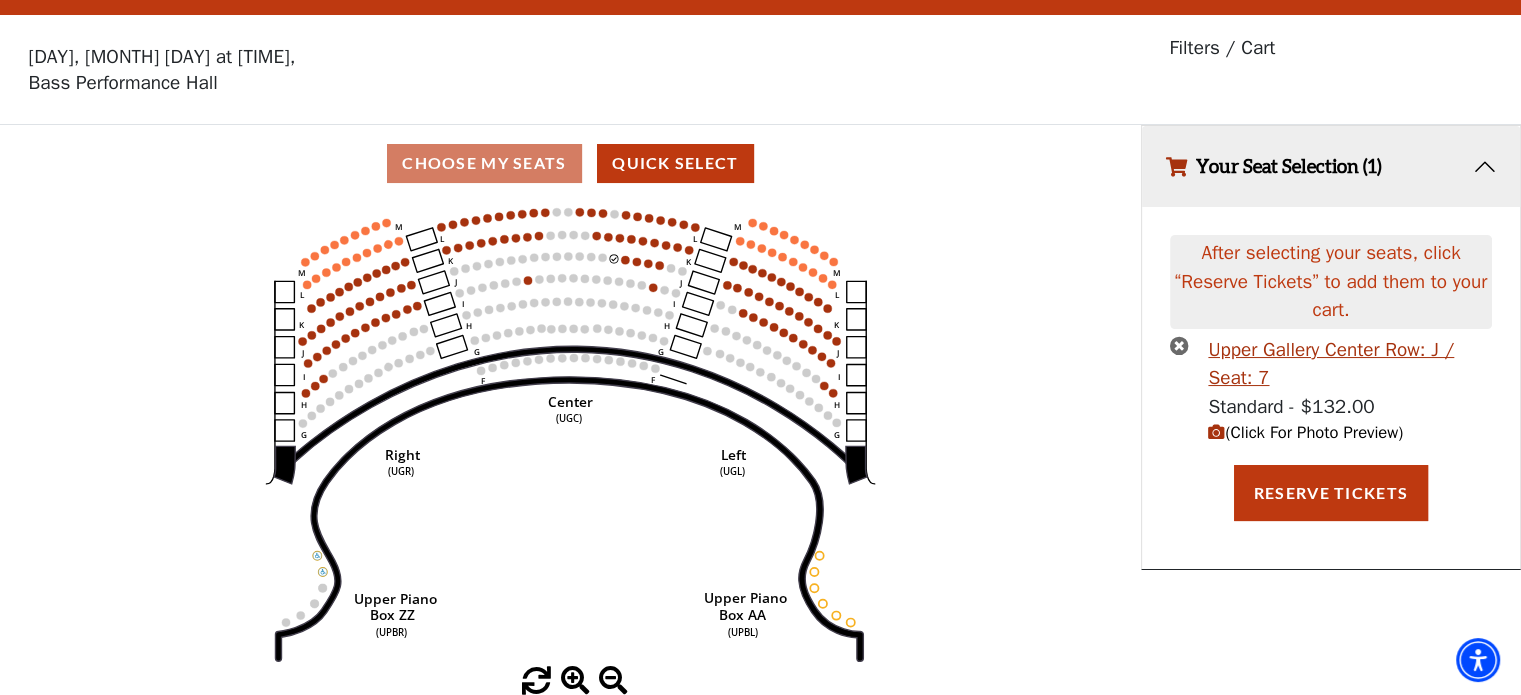 scroll, scrollTop: 0, scrollLeft: 0, axis: both 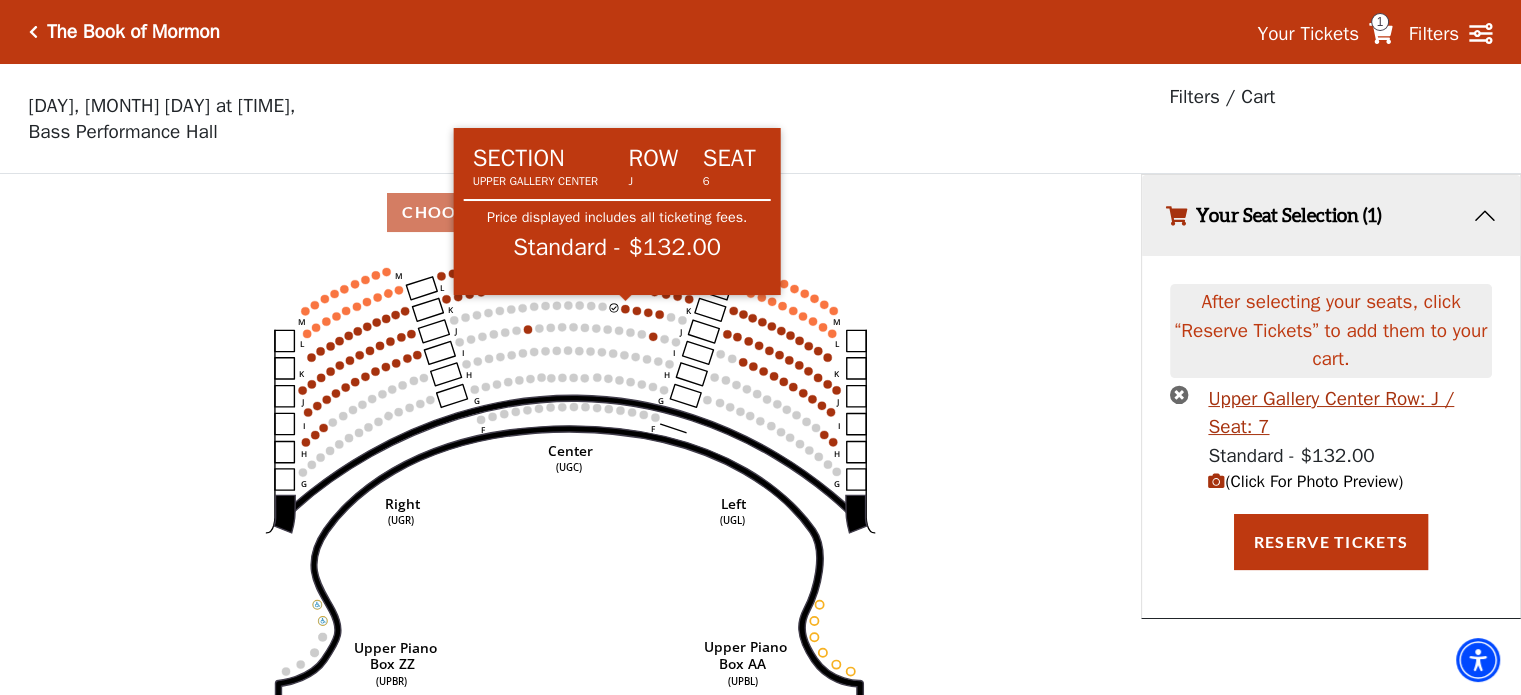 click 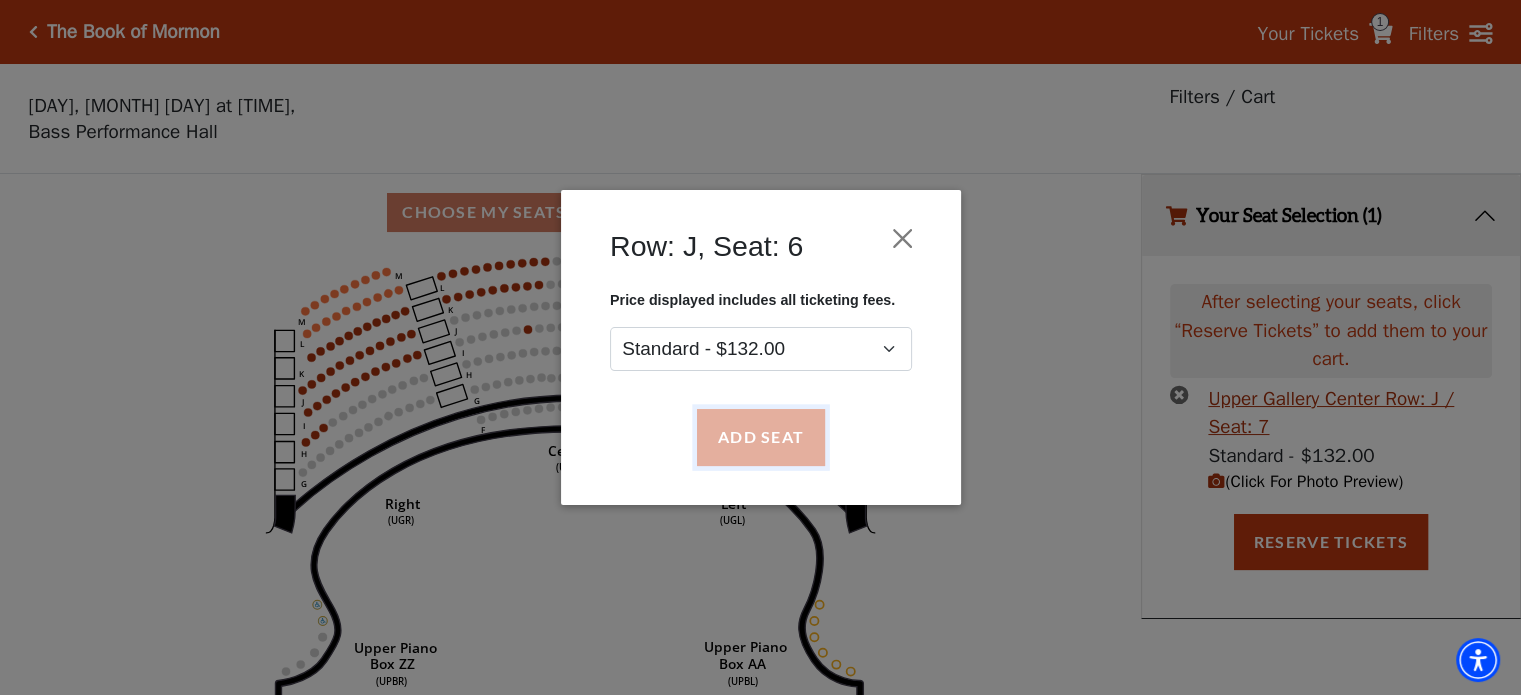 click on "Add Seat" at bounding box center (760, 438) 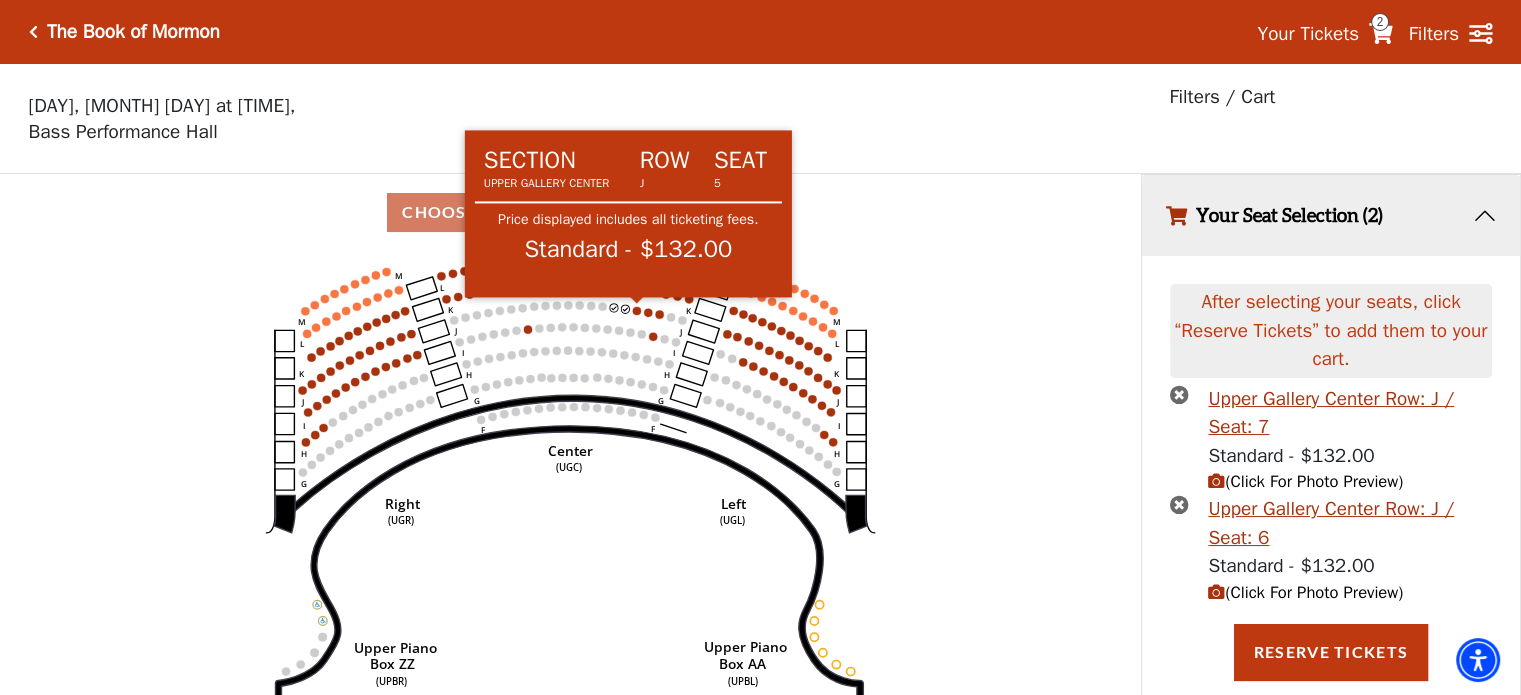 click 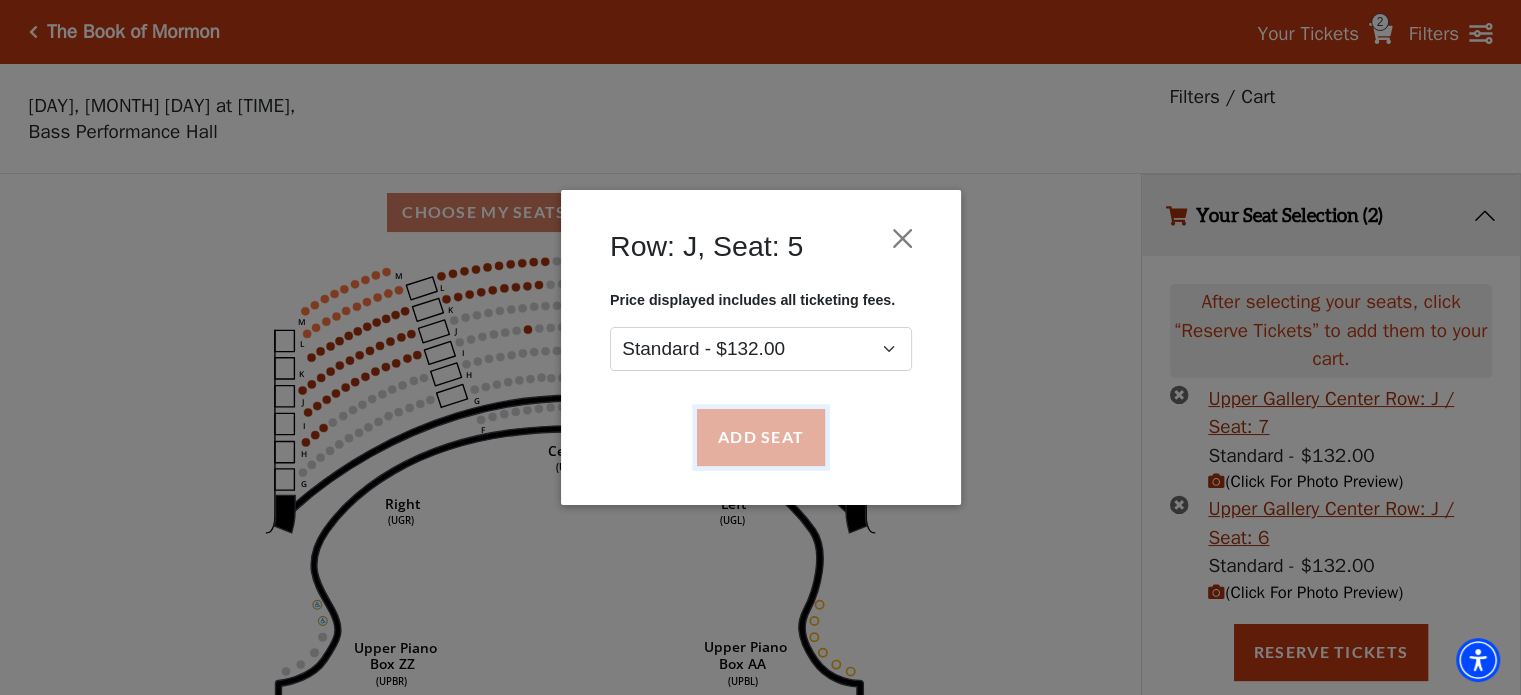 click on "Add Seat" at bounding box center (760, 438) 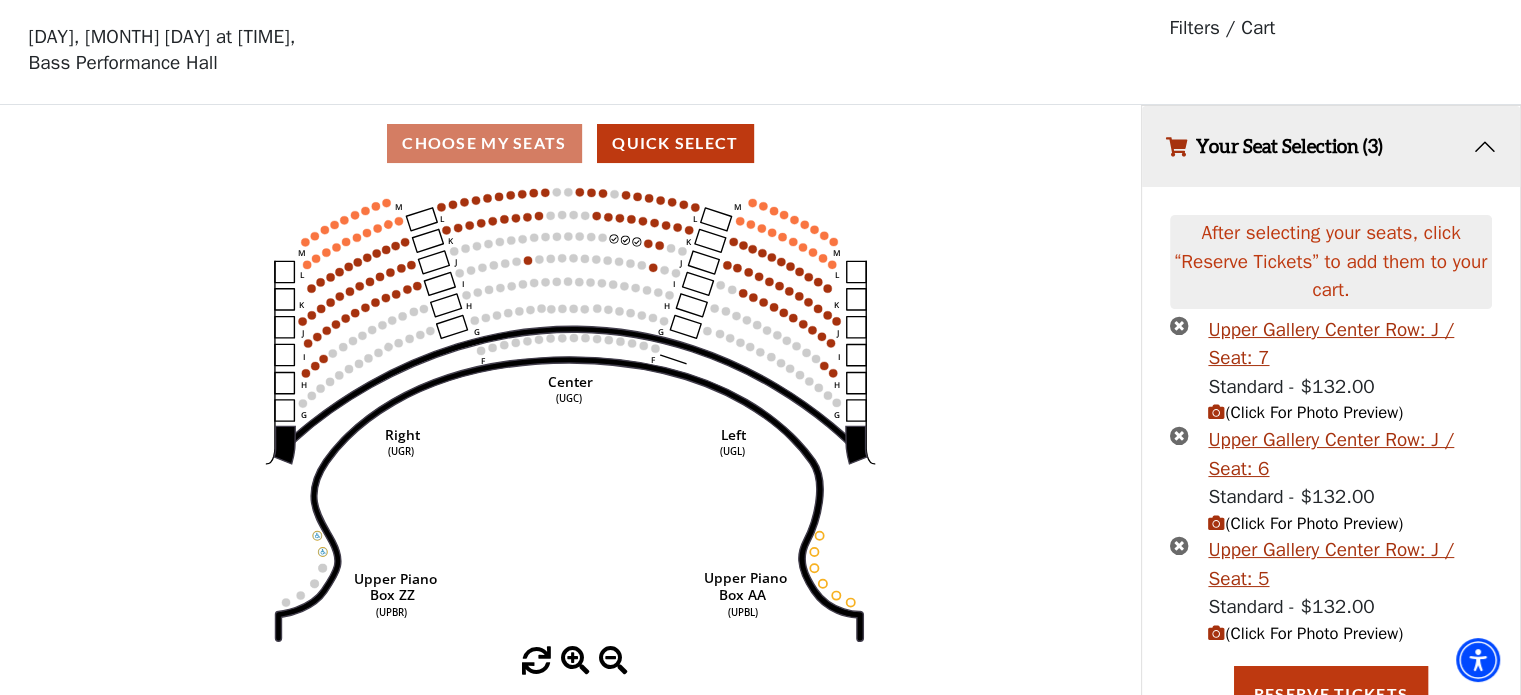 scroll, scrollTop: 94, scrollLeft: 0, axis: vertical 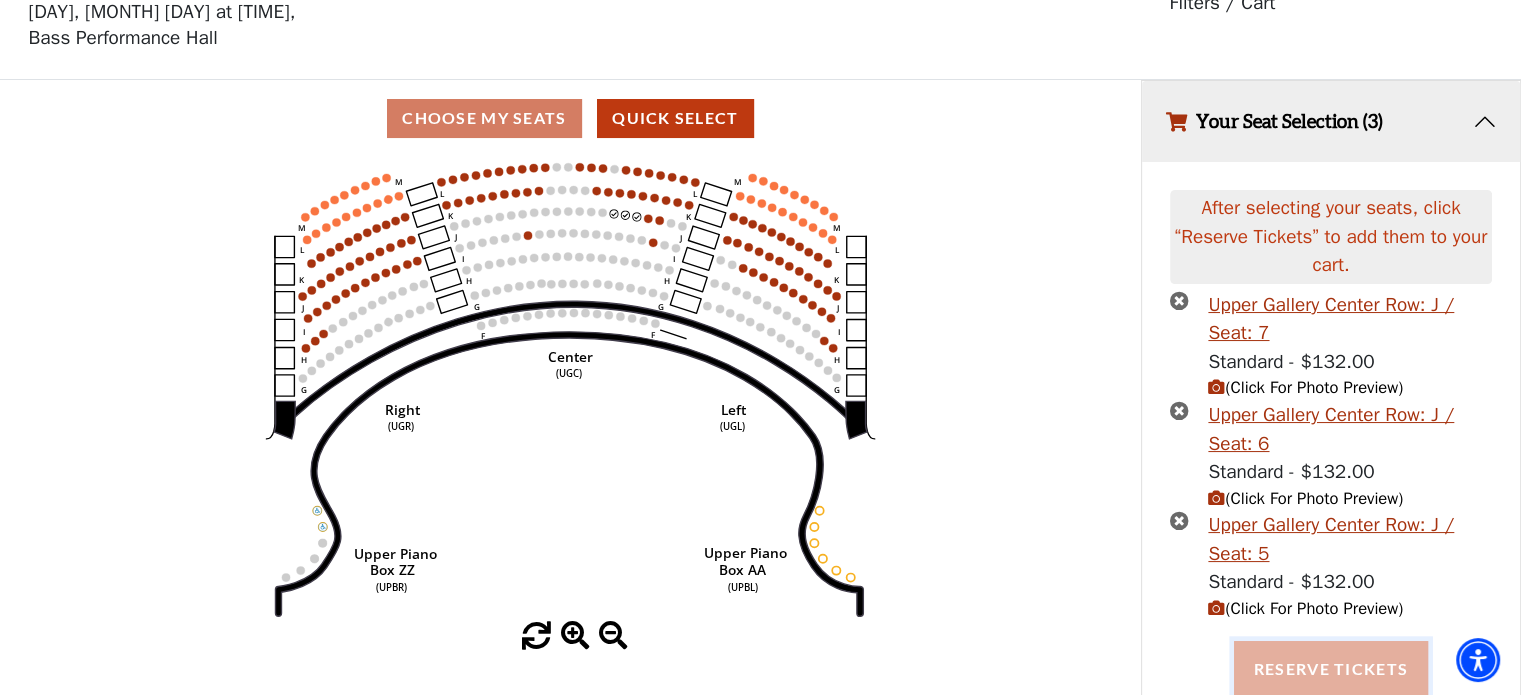 click on "Reserve Tickets" at bounding box center (1331, 669) 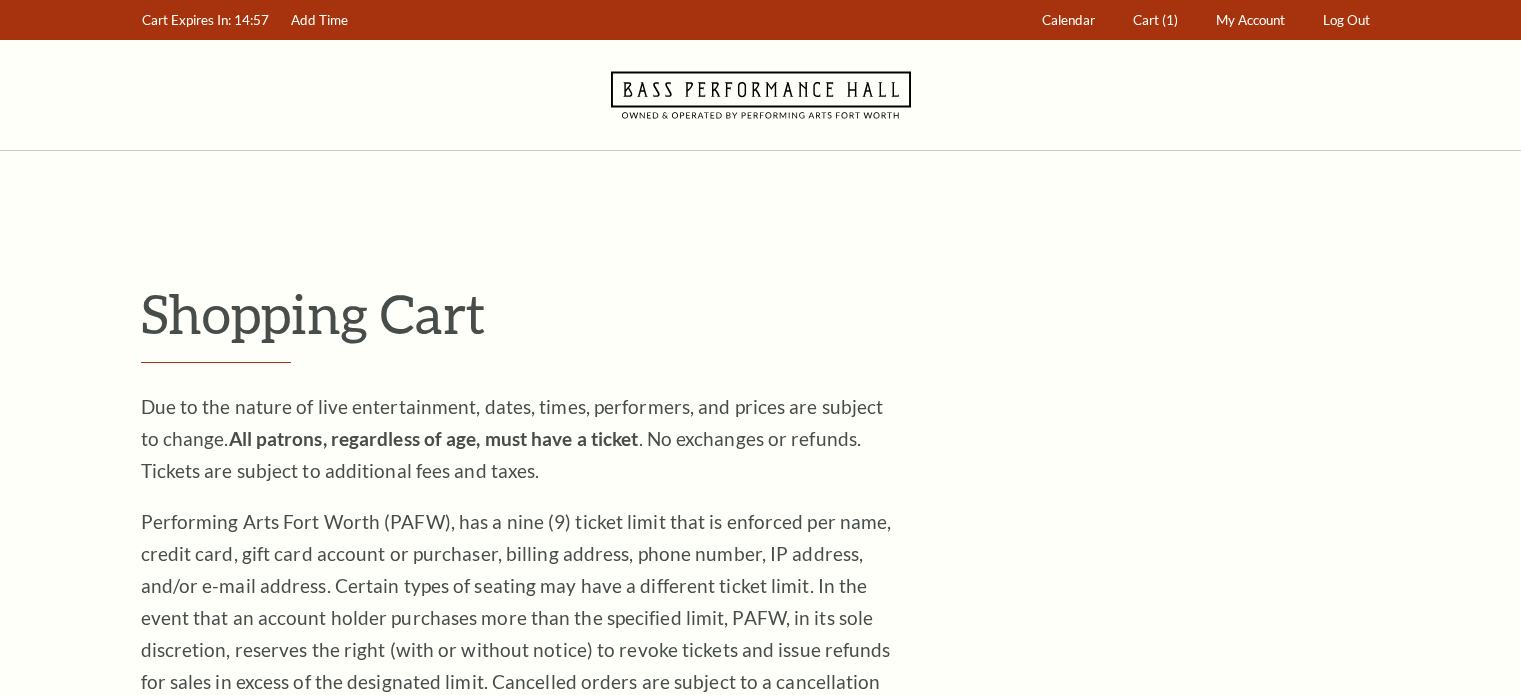 scroll, scrollTop: 0, scrollLeft: 0, axis: both 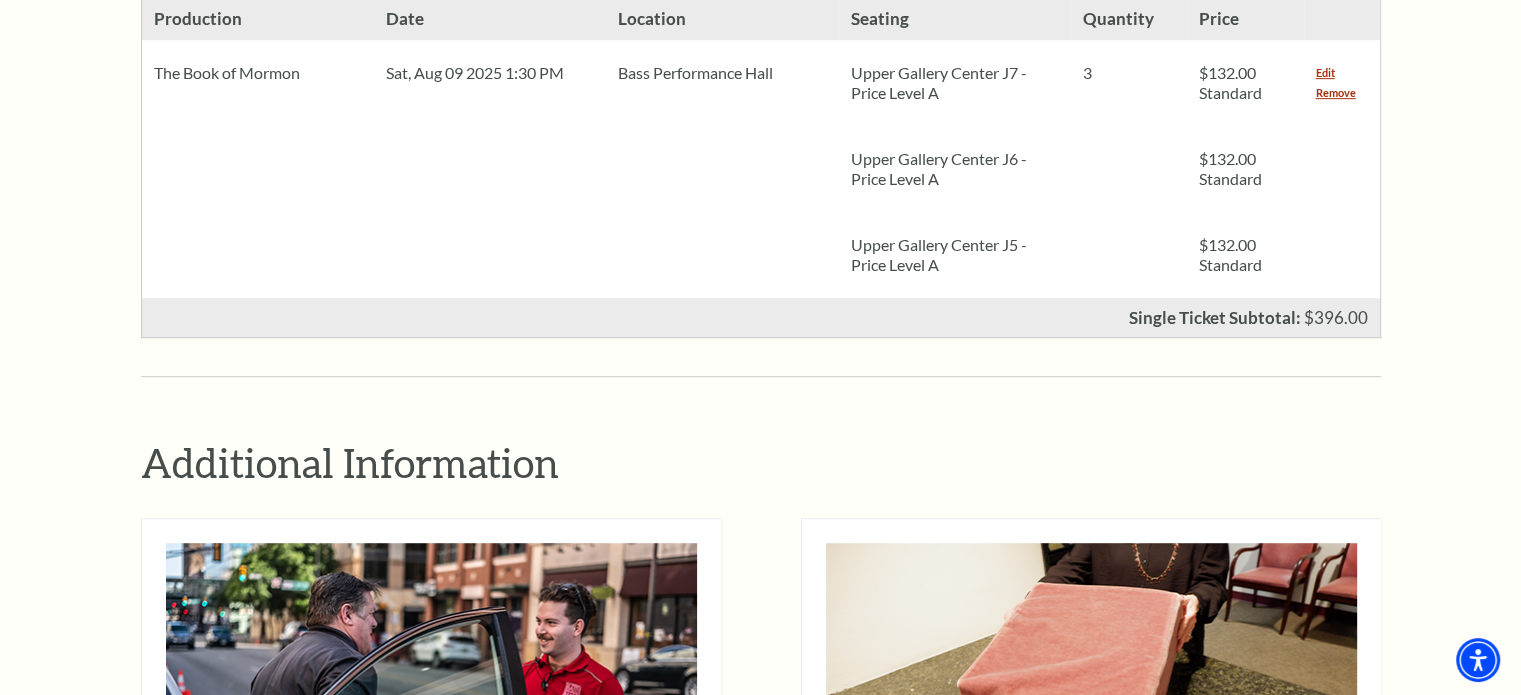 click at bounding box center [1091, 691] 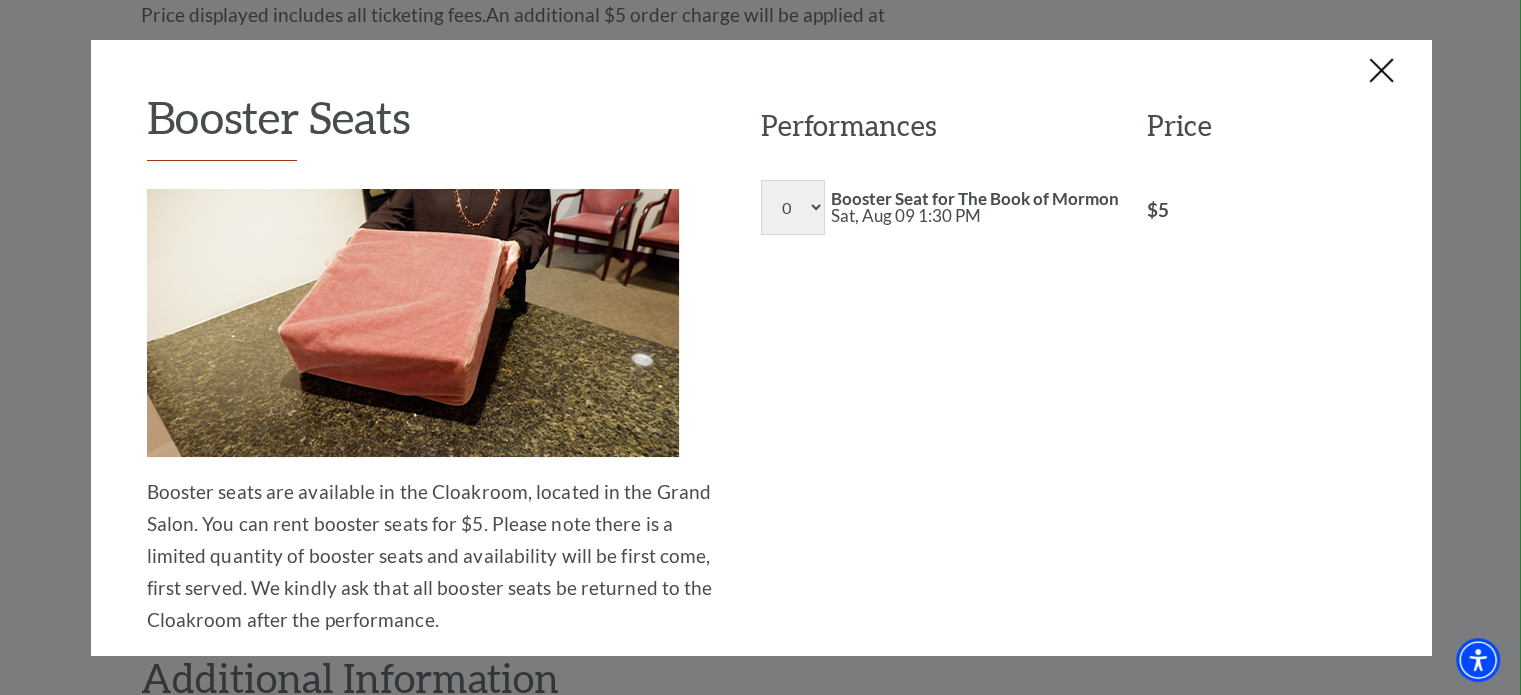 scroll, scrollTop: 822, scrollLeft: 0, axis: vertical 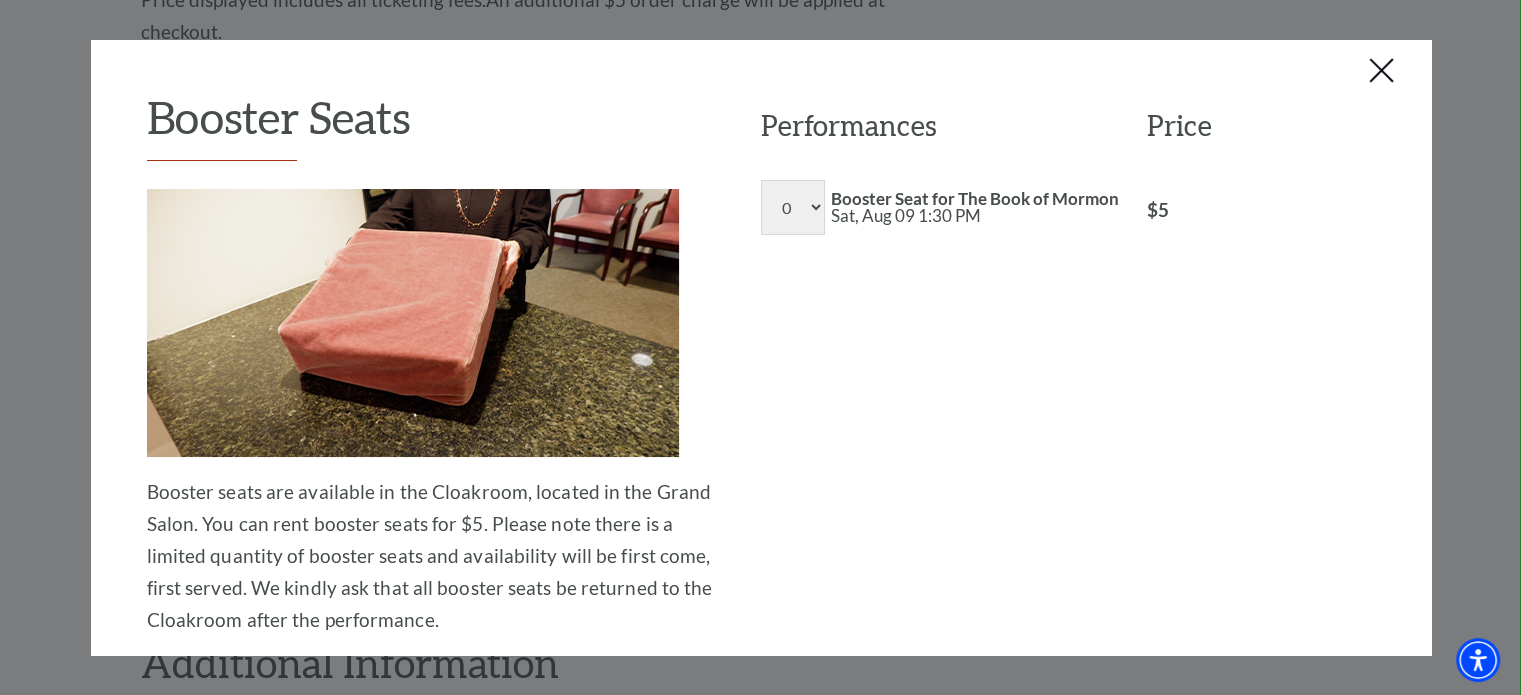 click at bounding box center [1383, 72] 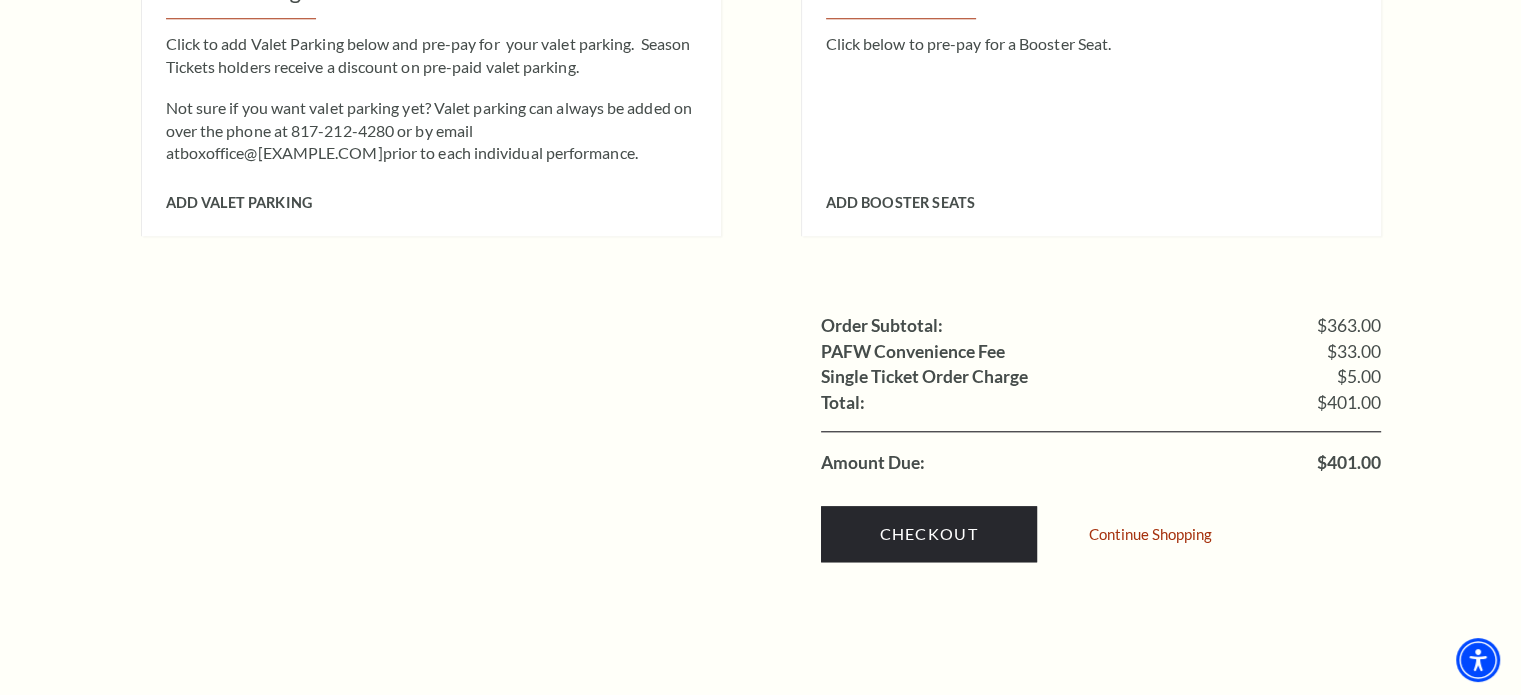 scroll, scrollTop: 1946, scrollLeft: 0, axis: vertical 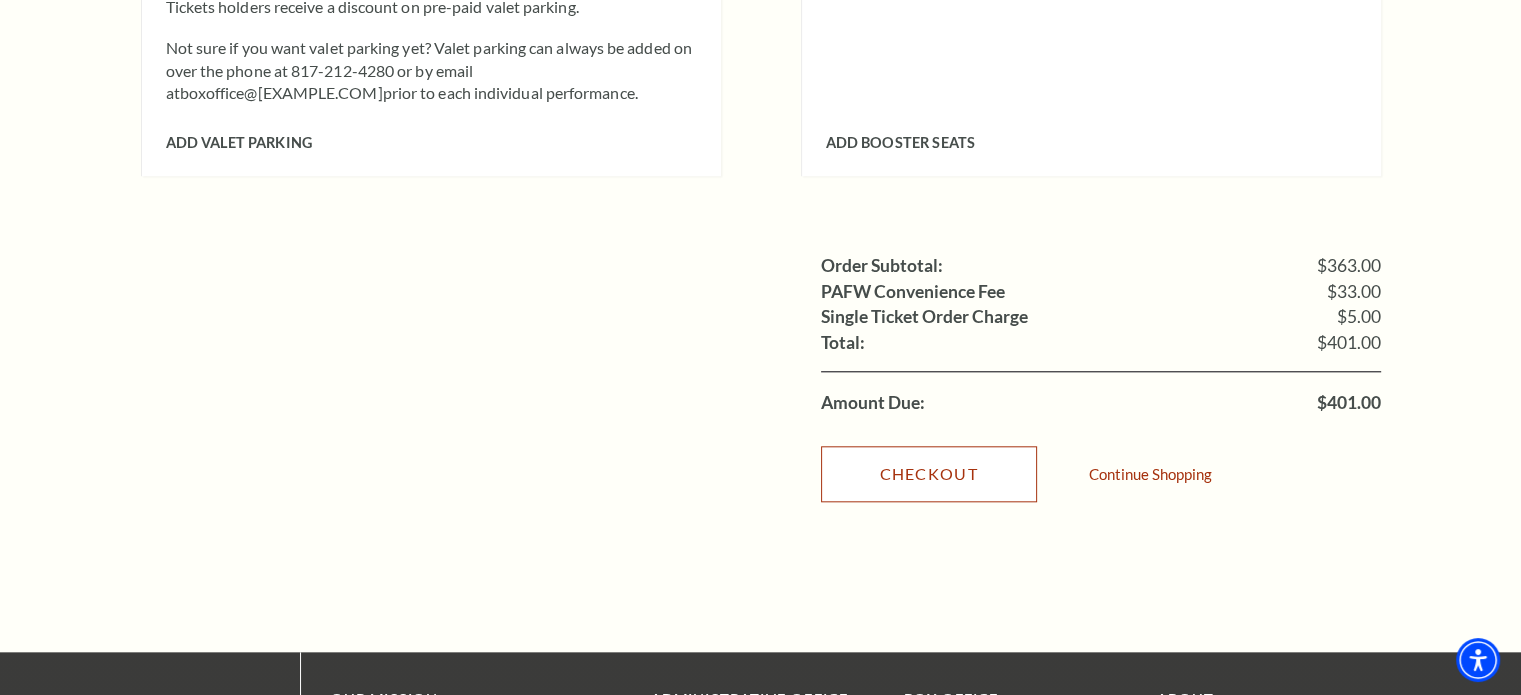 click on "Checkout" at bounding box center [929, 474] 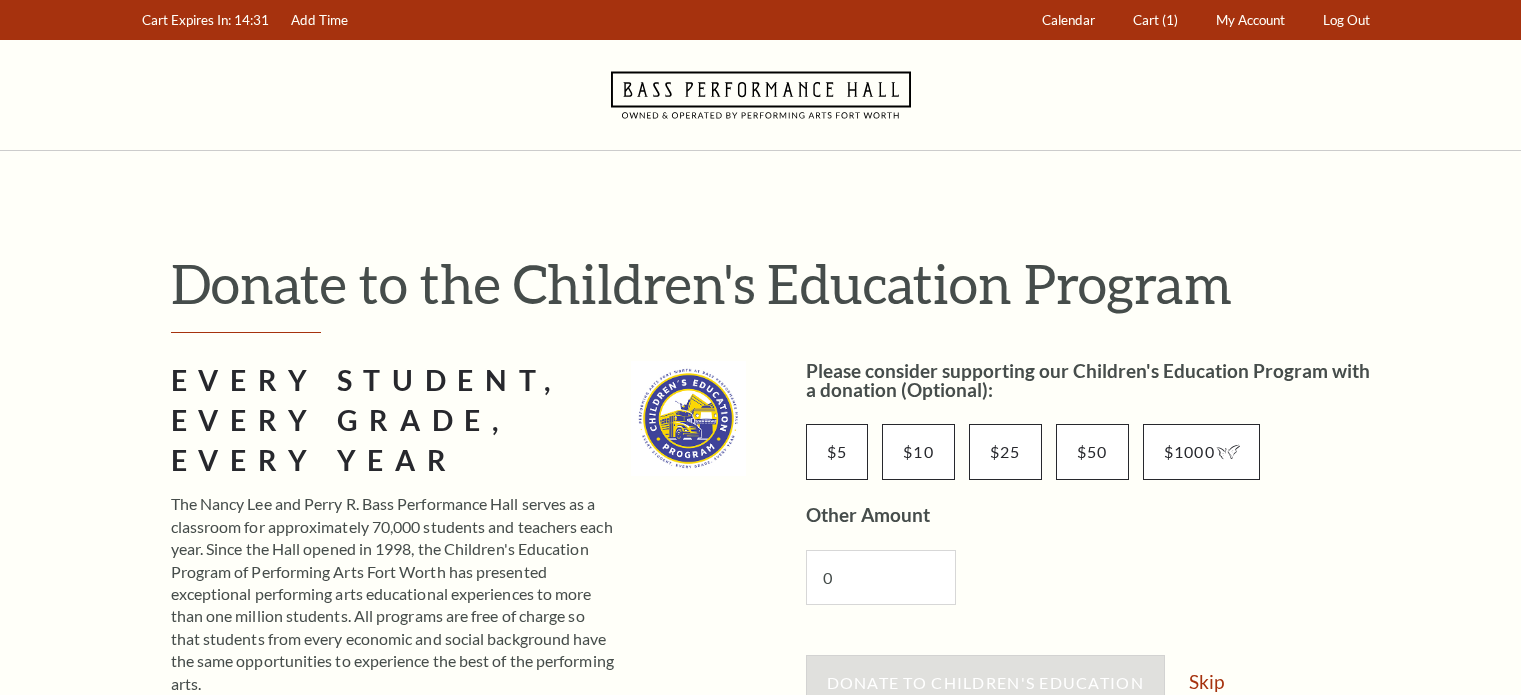 scroll, scrollTop: 0, scrollLeft: 0, axis: both 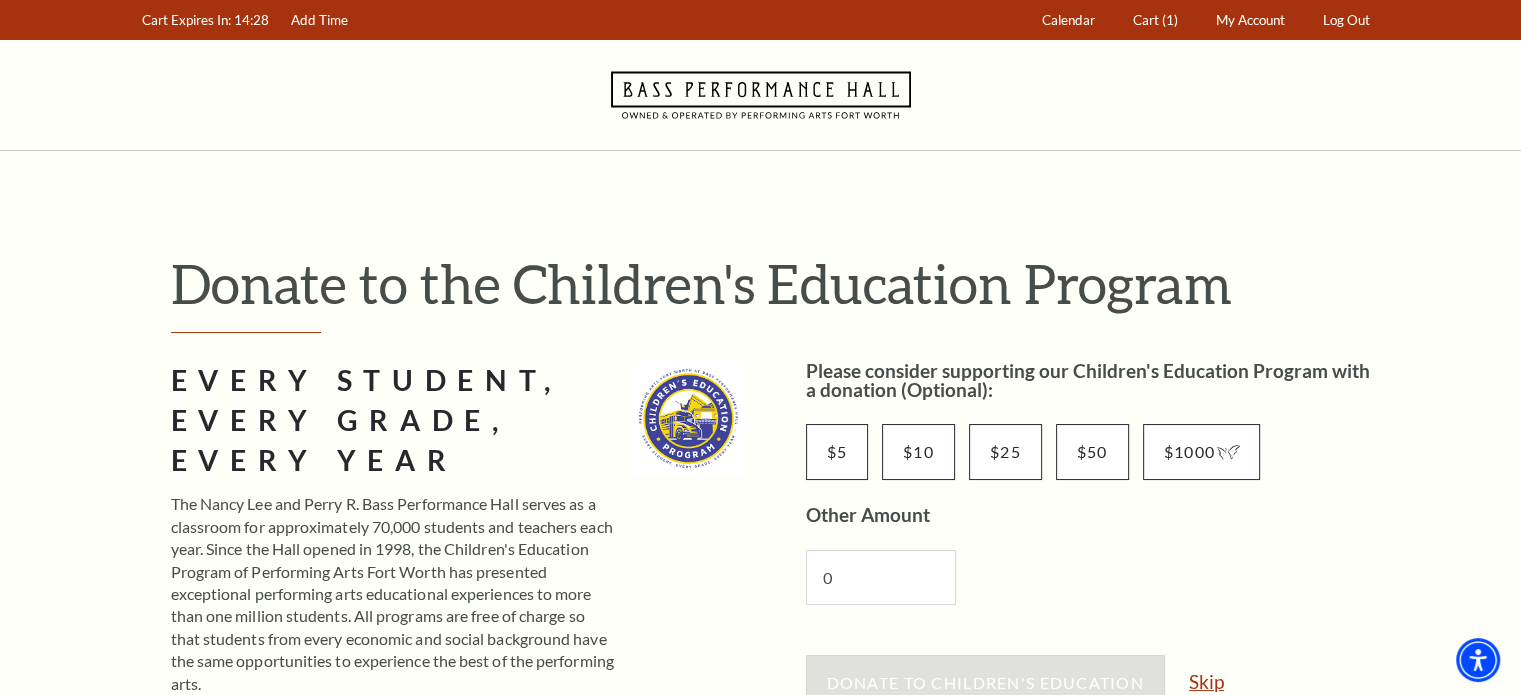 click on "Skip" at bounding box center (1206, 681) 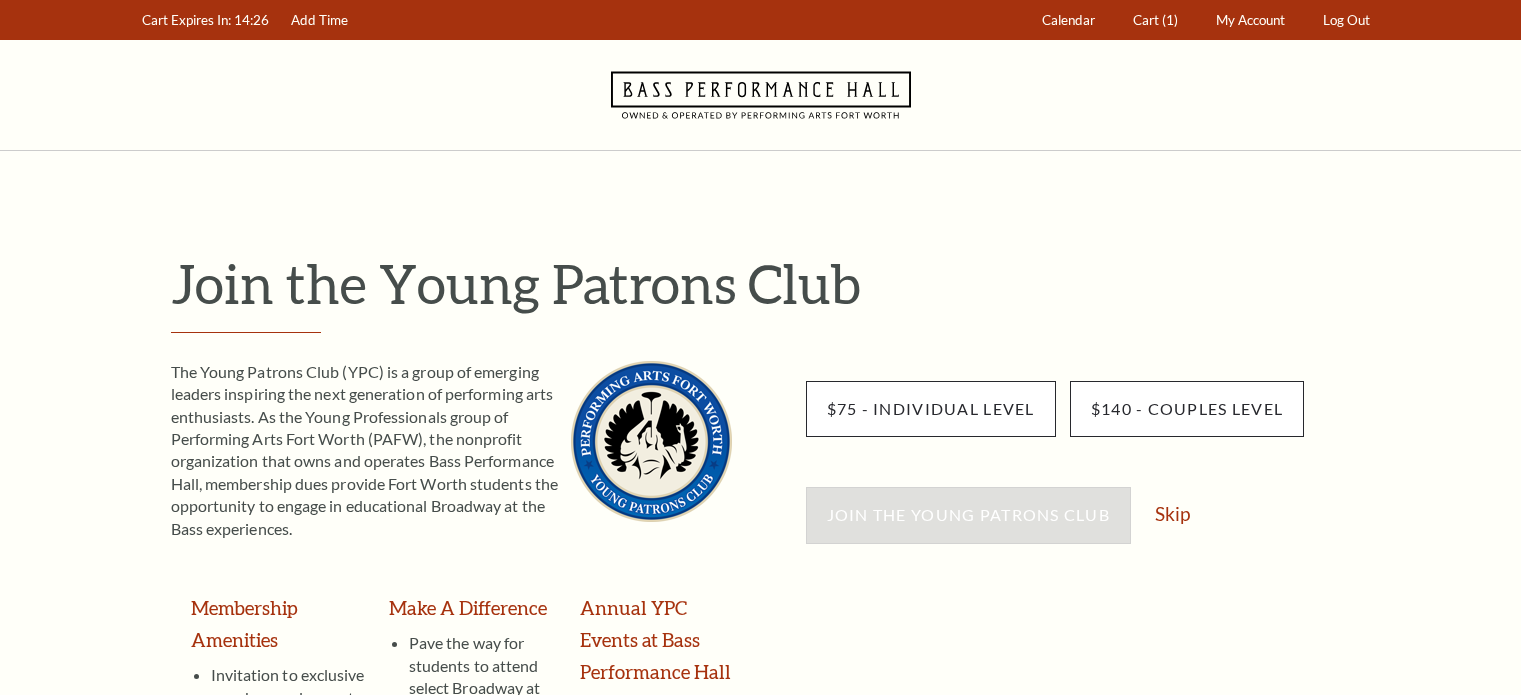scroll, scrollTop: 0, scrollLeft: 0, axis: both 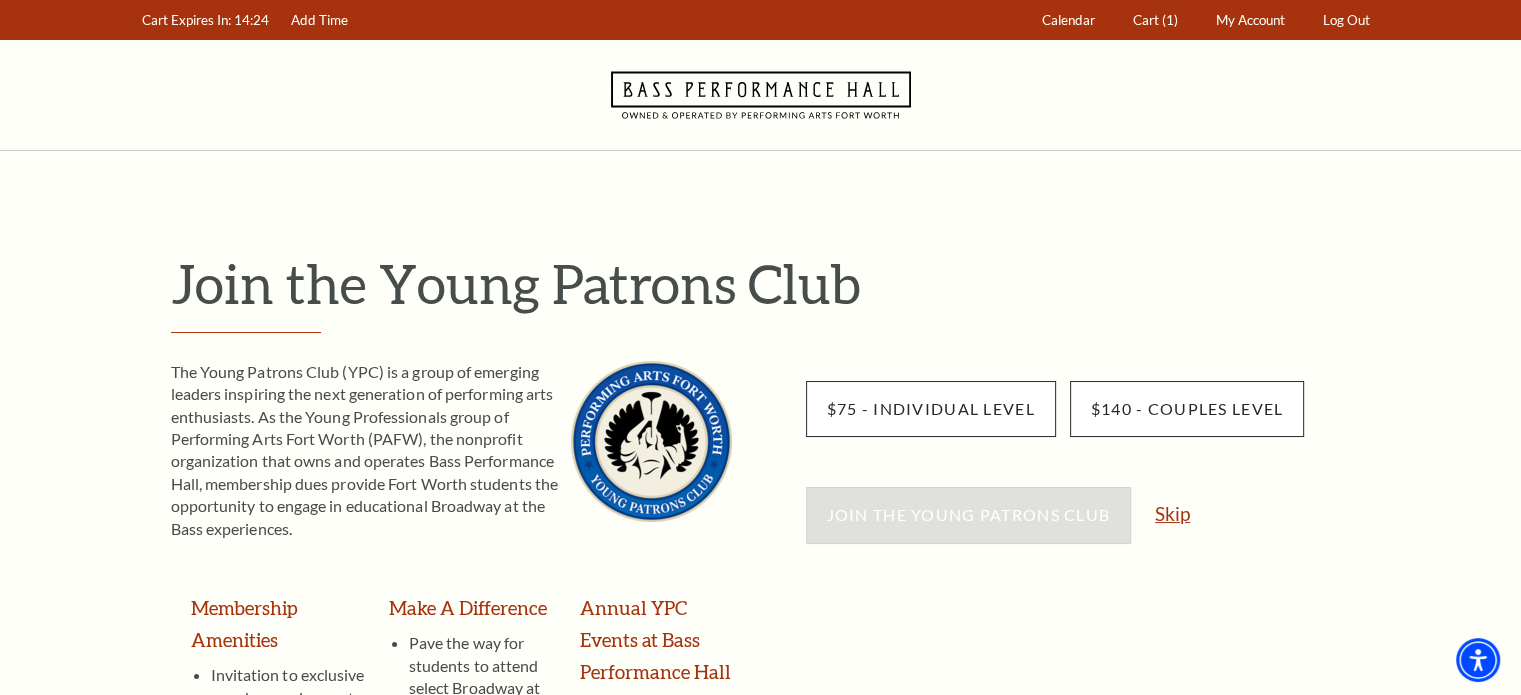 click on "Skip" at bounding box center [1172, 513] 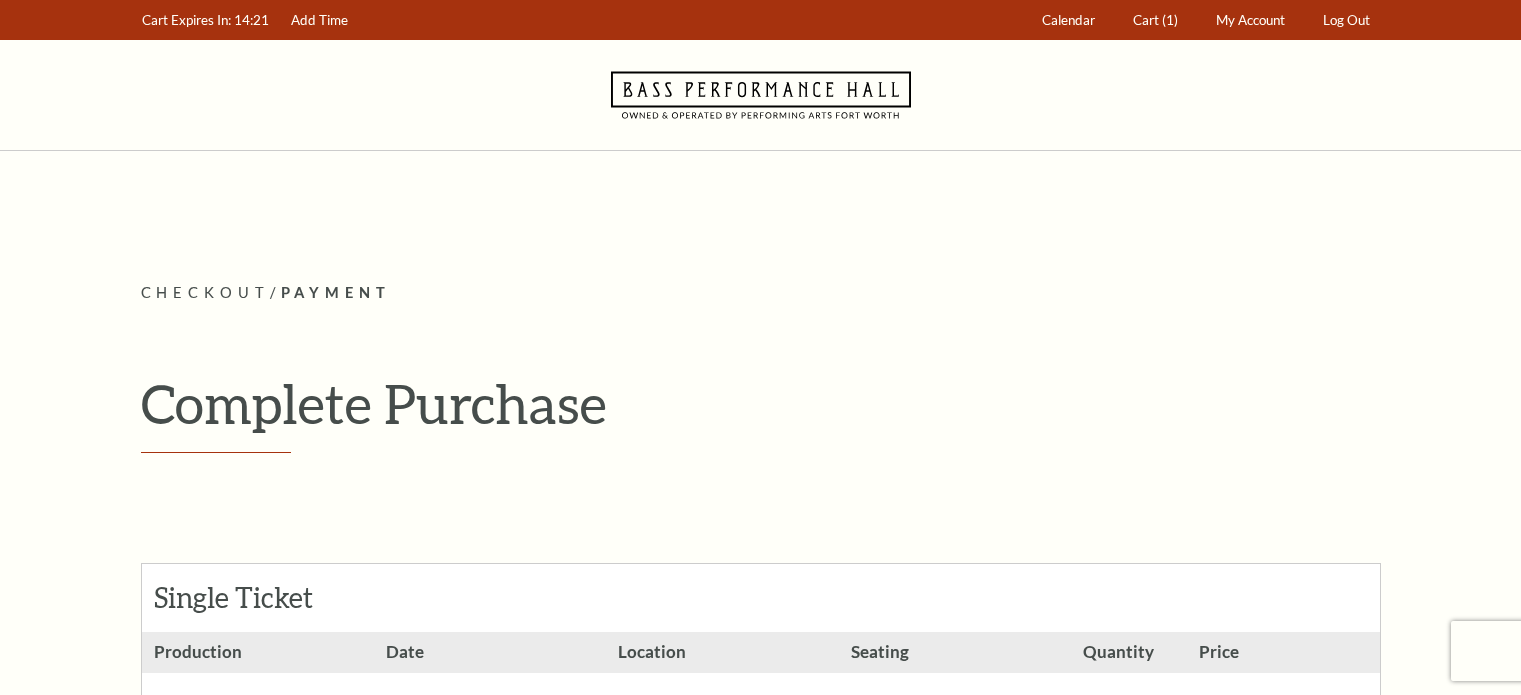 scroll, scrollTop: 0, scrollLeft: 0, axis: both 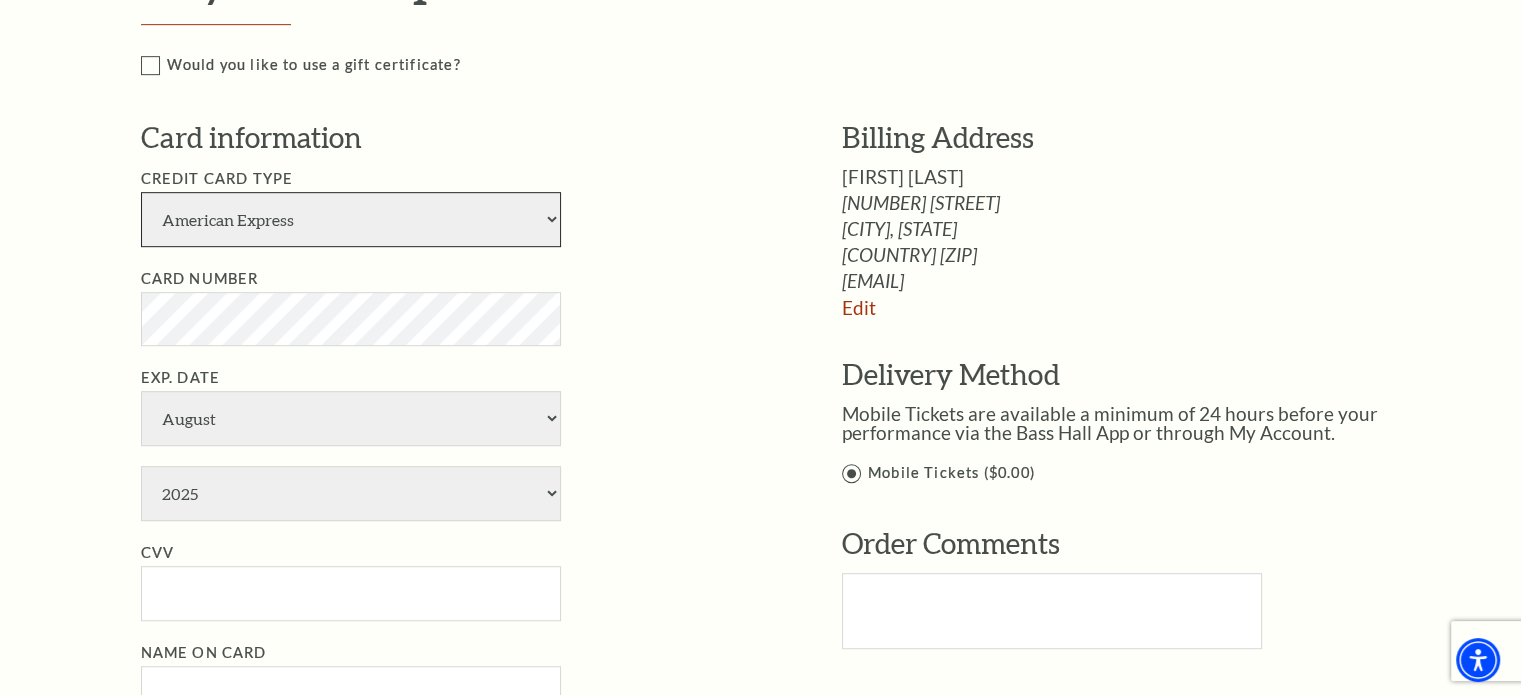 click on "American Express
Visa
Master Card
Discover" at bounding box center [351, 219] 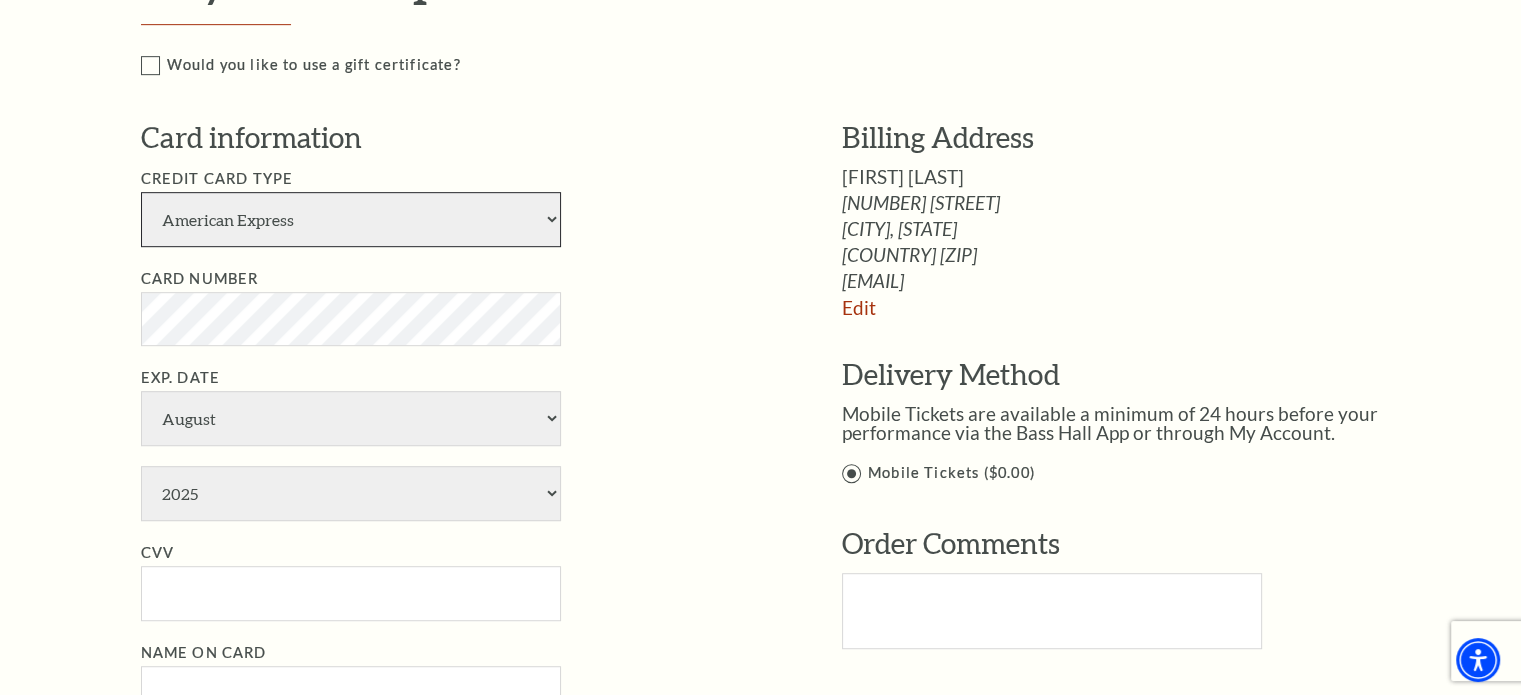 select on "24" 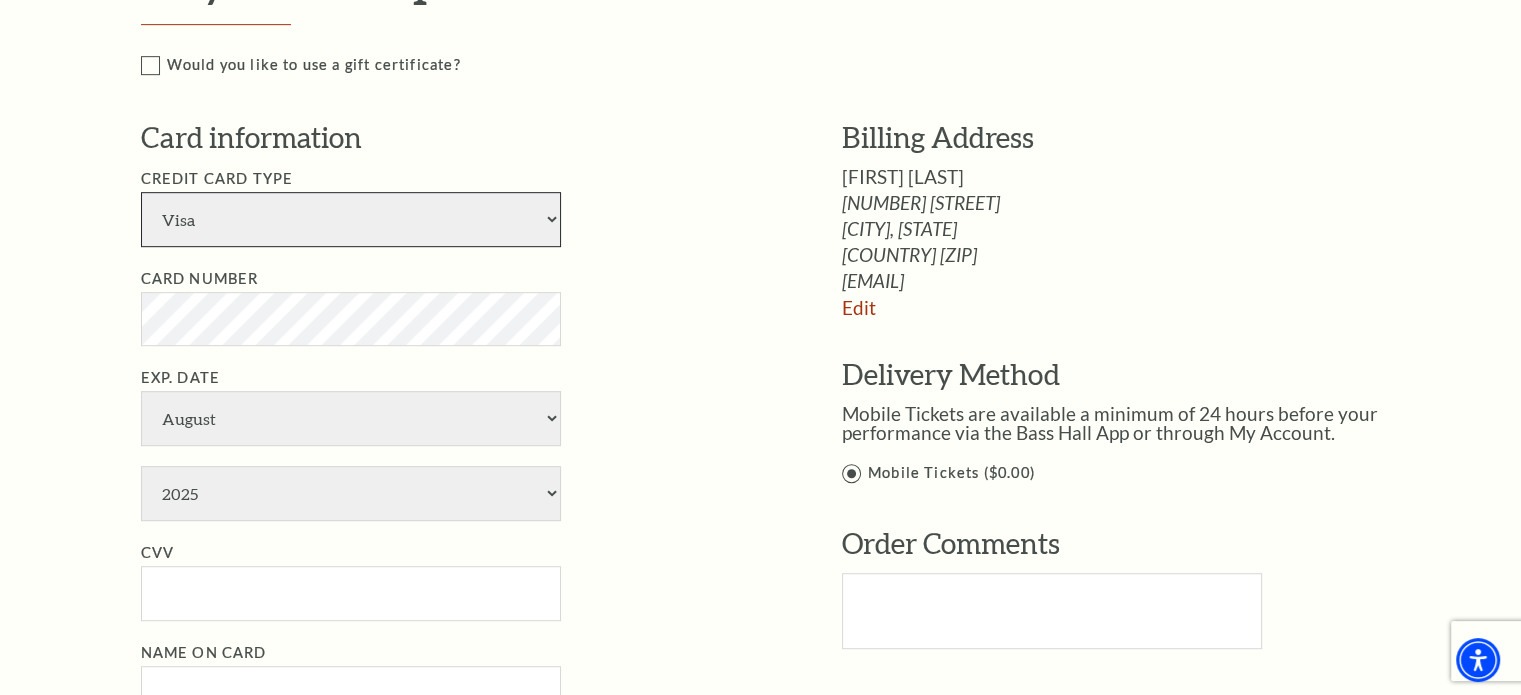 click on "American Express
Visa
Master Card
Discover" at bounding box center (351, 219) 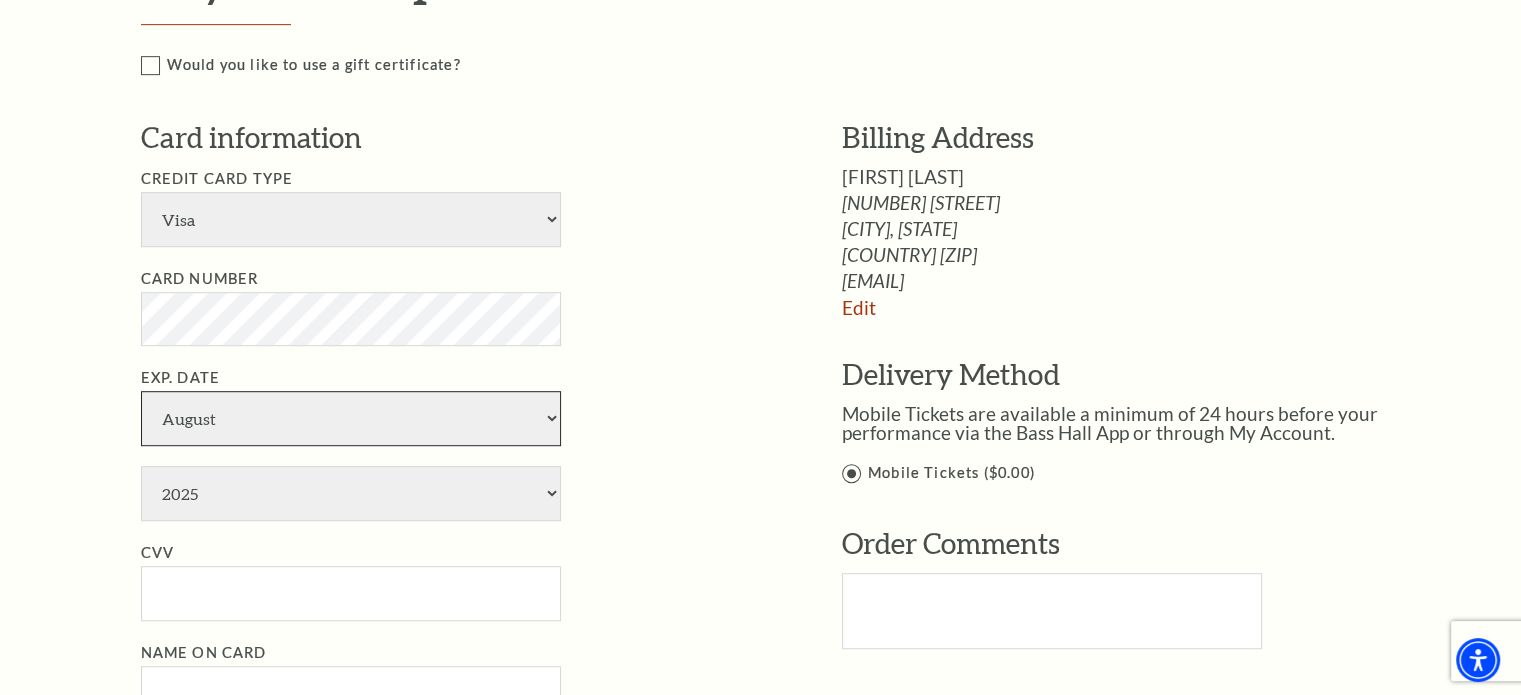 click on "January
February
March
April
May
June
July
August
September
October
November
December" at bounding box center [351, 418] 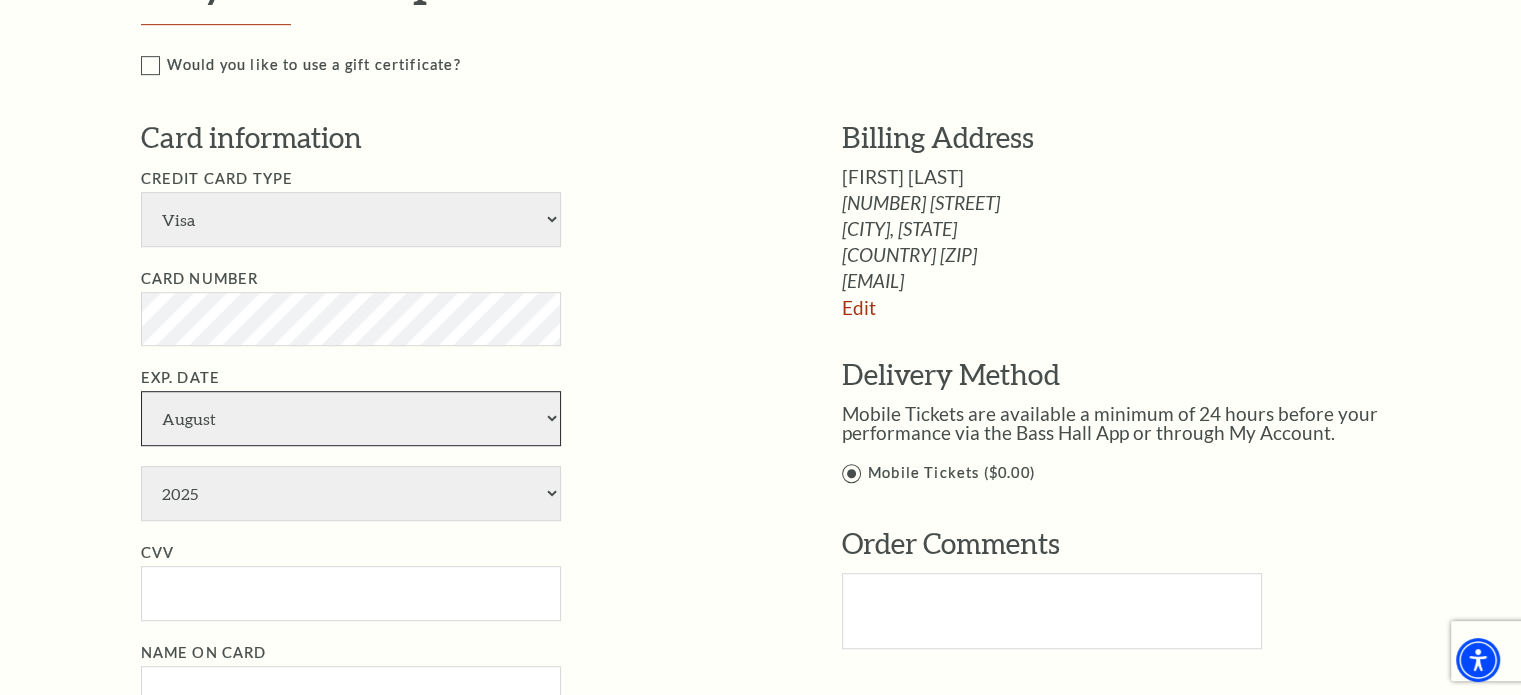 select on "7" 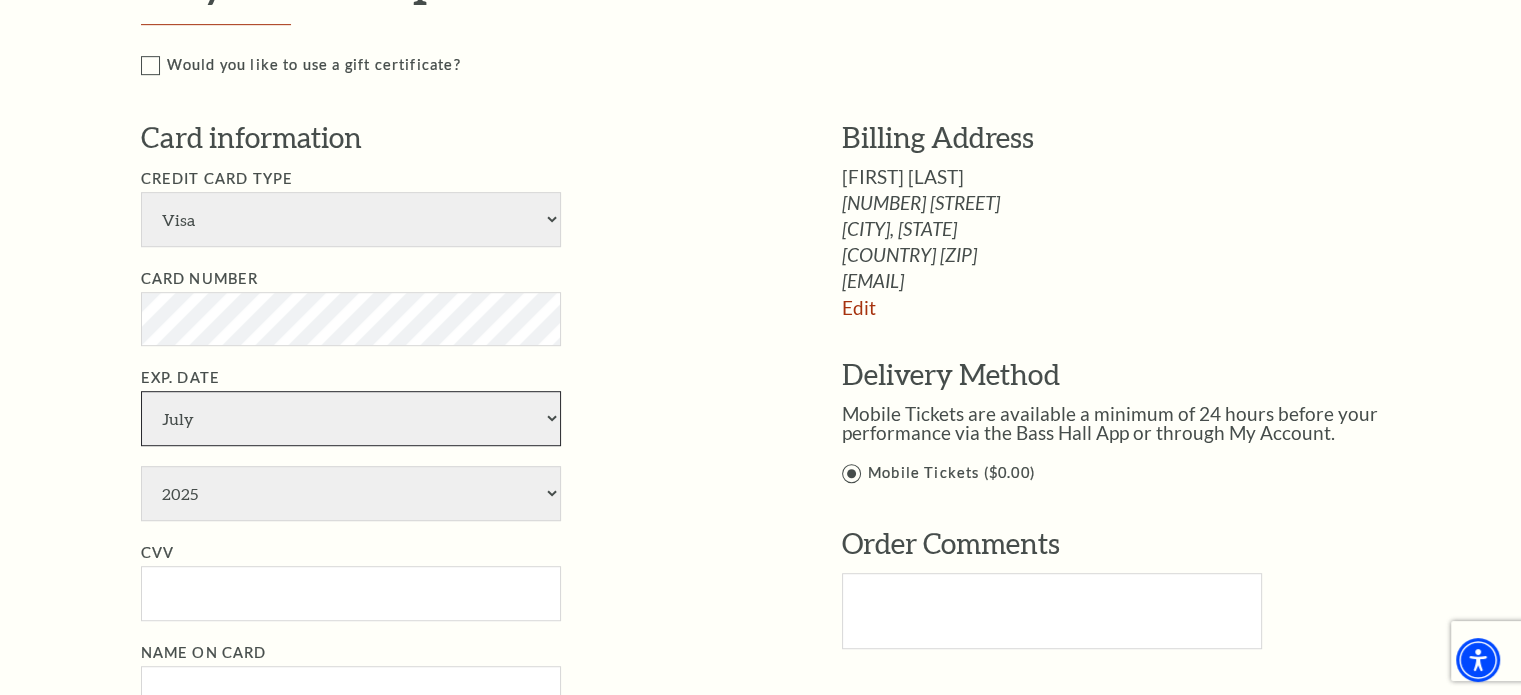 click on "January
February
March
April
May
June
July
August
September
October
November
December" at bounding box center (351, 418) 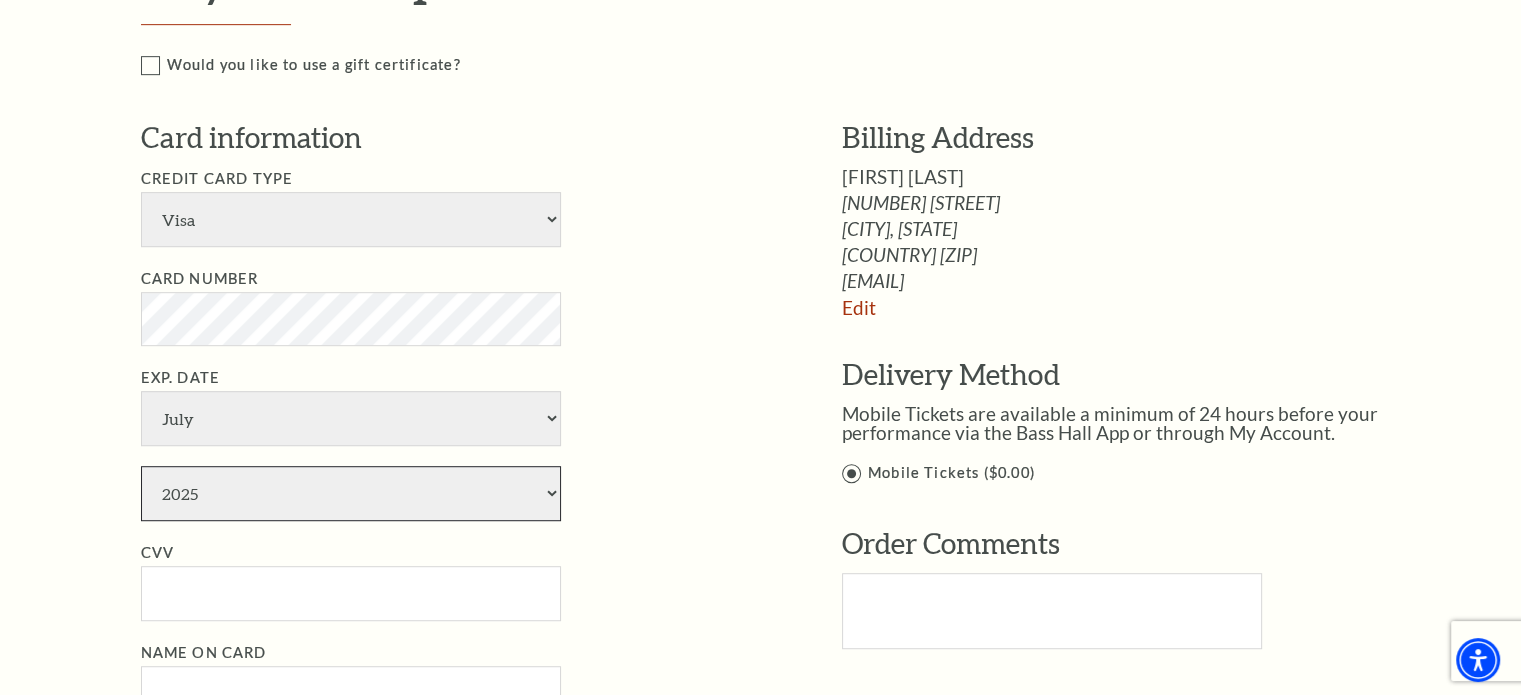 click on "2025
2026
2027
2028
2029
2030
2031
2032
2033
2034" at bounding box center [351, 493] 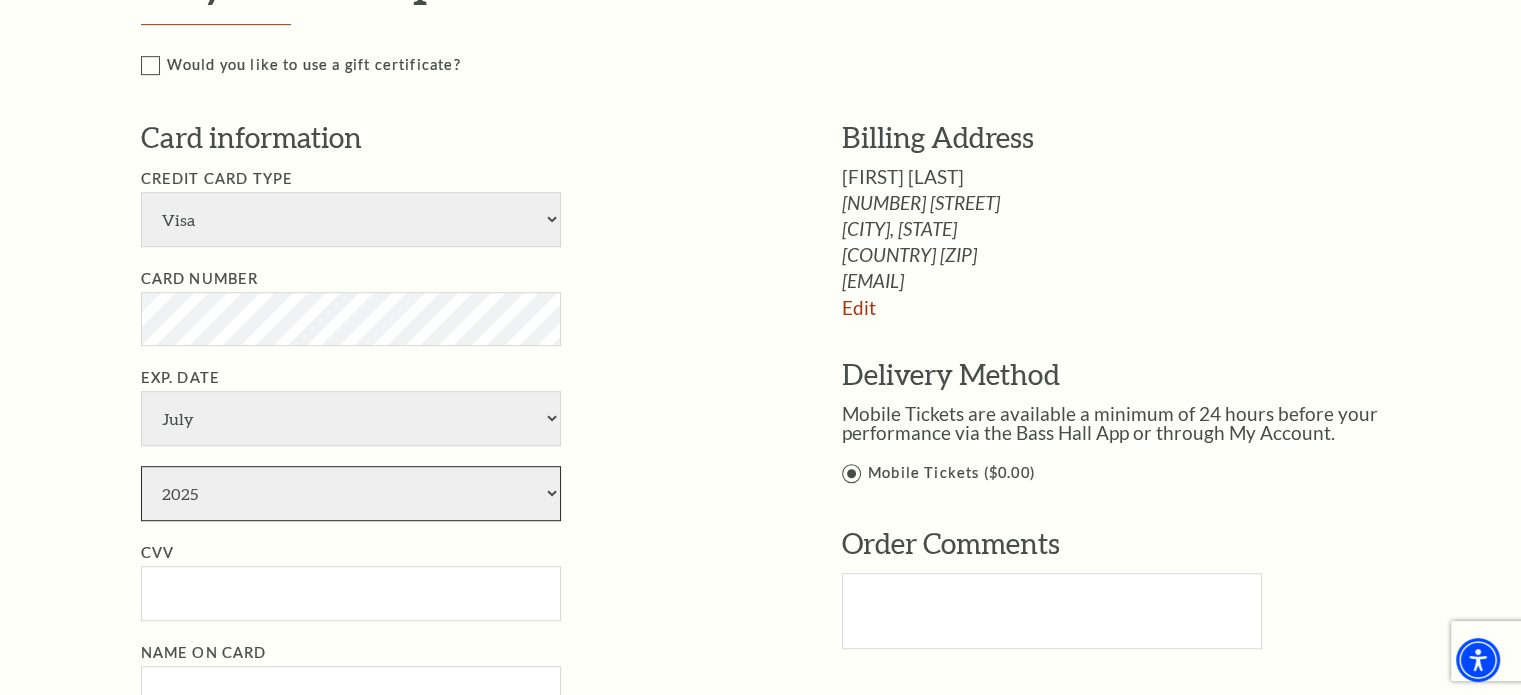 select on "2030" 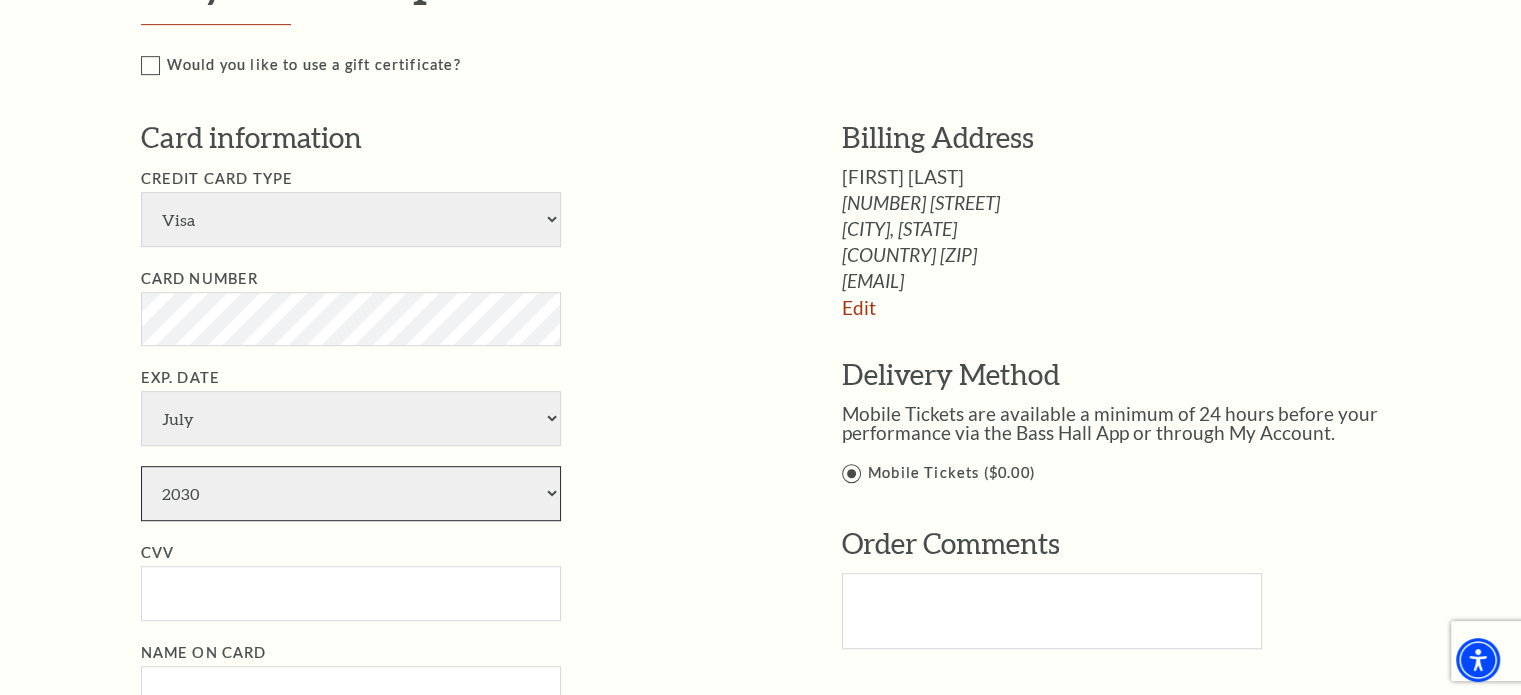 click on "2025
2026
2027
2028
2029
2030
2031
2032
2033
2034" at bounding box center [351, 493] 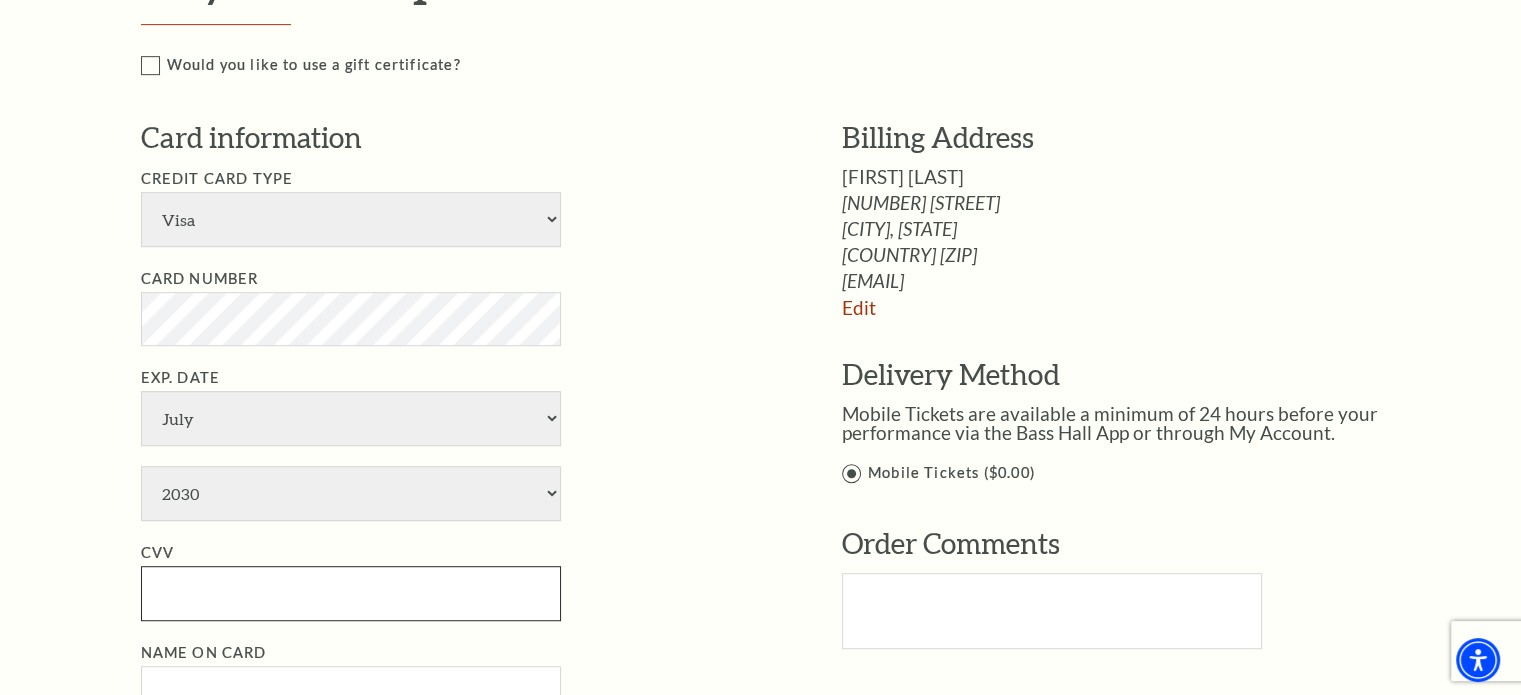 click on "CVV" at bounding box center (351, 593) 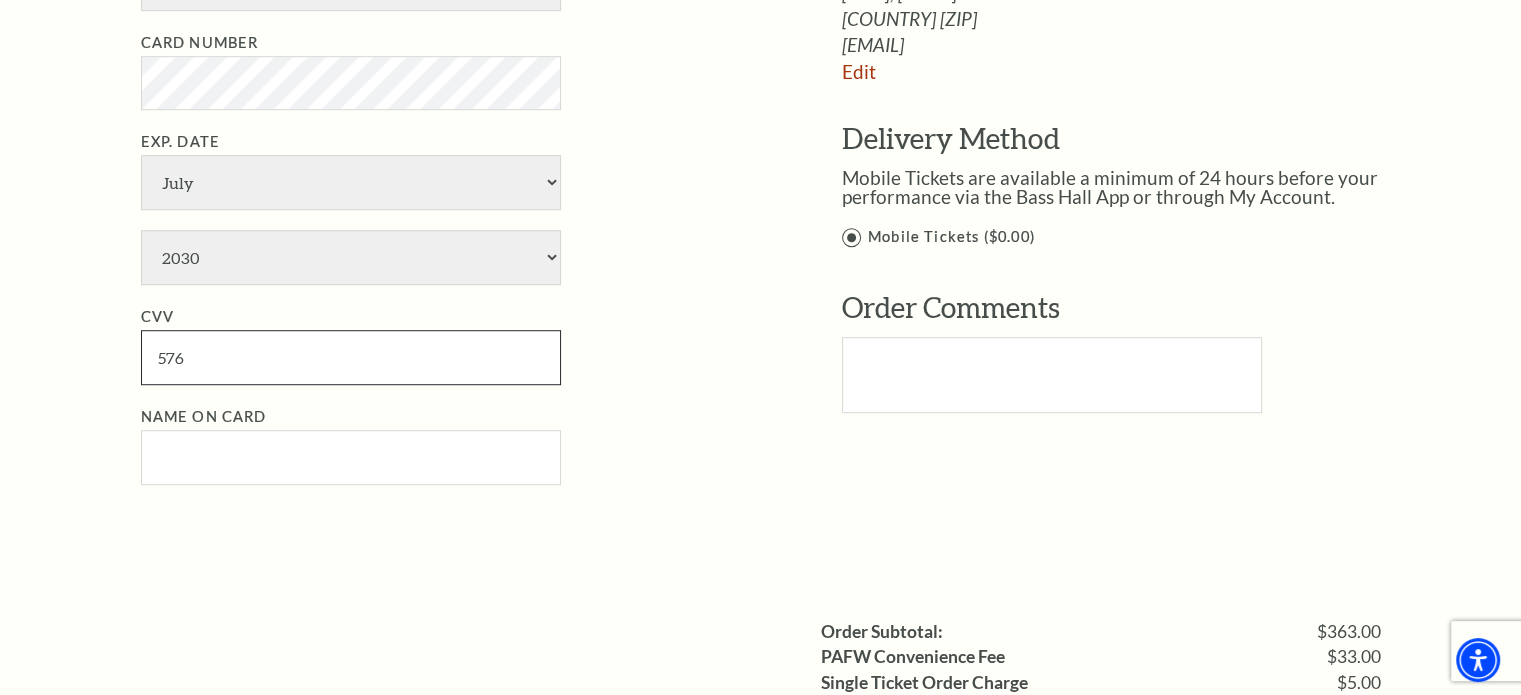 scroll, scrollTop: 1340, scrollLeft: 0, axis: vertical 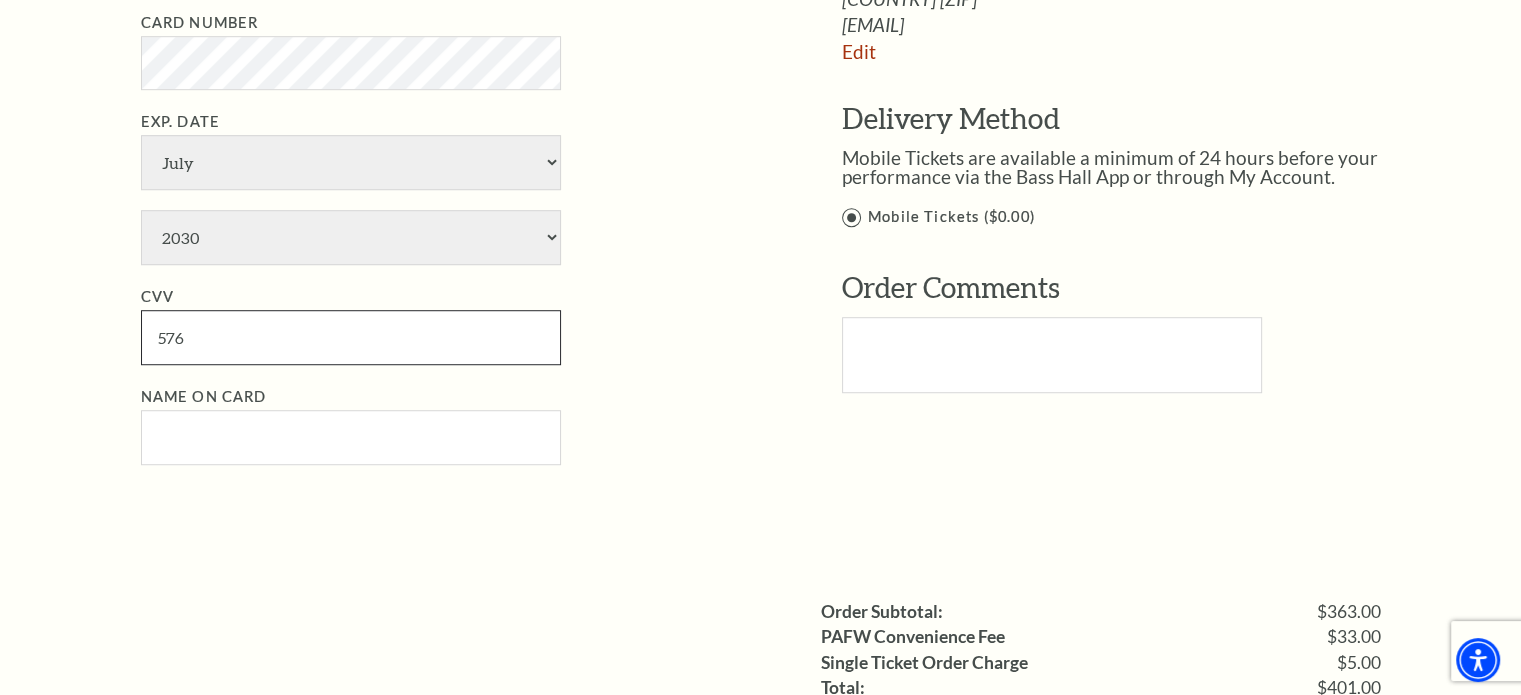 type on "576" 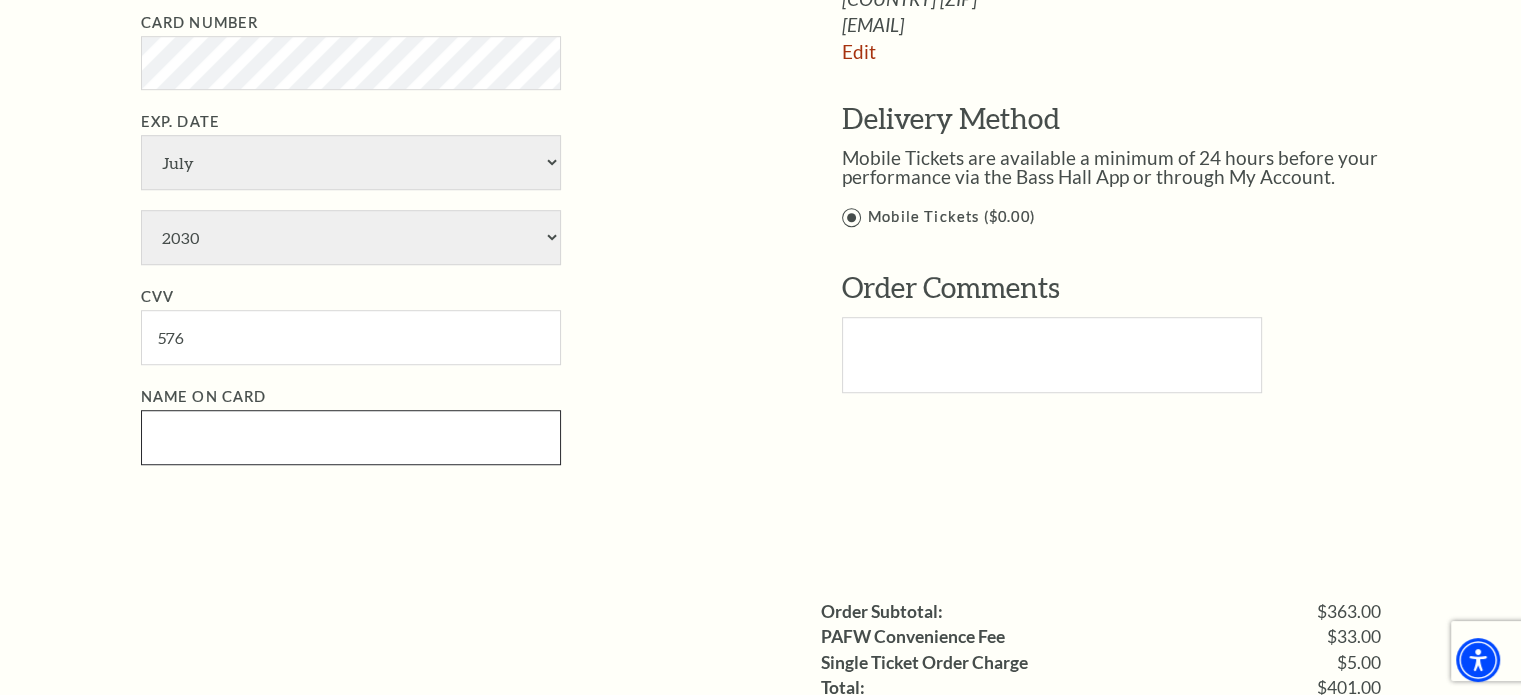 click on "Name on Card" at bounding box center (351, 437) 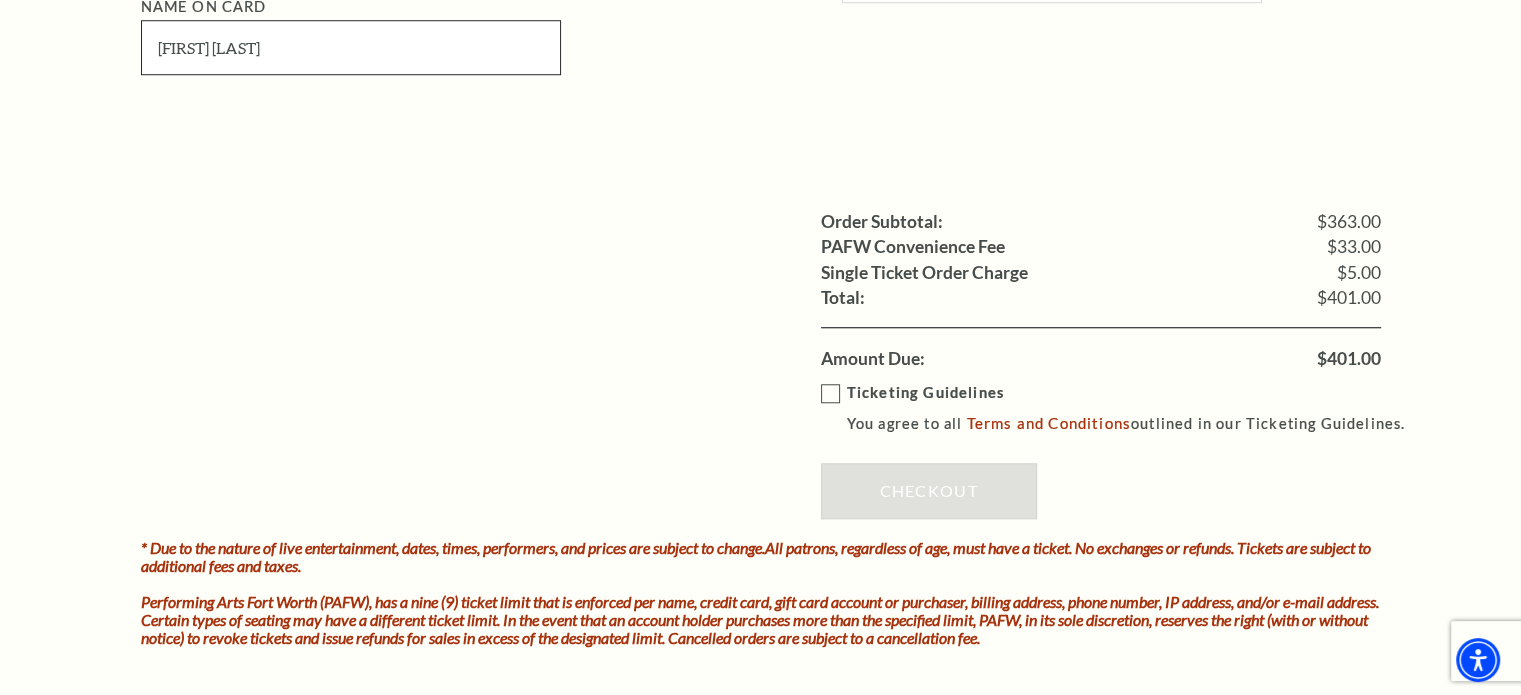 scroll, scrollTop: 1740, scrollLeft: 0, axis: vertical 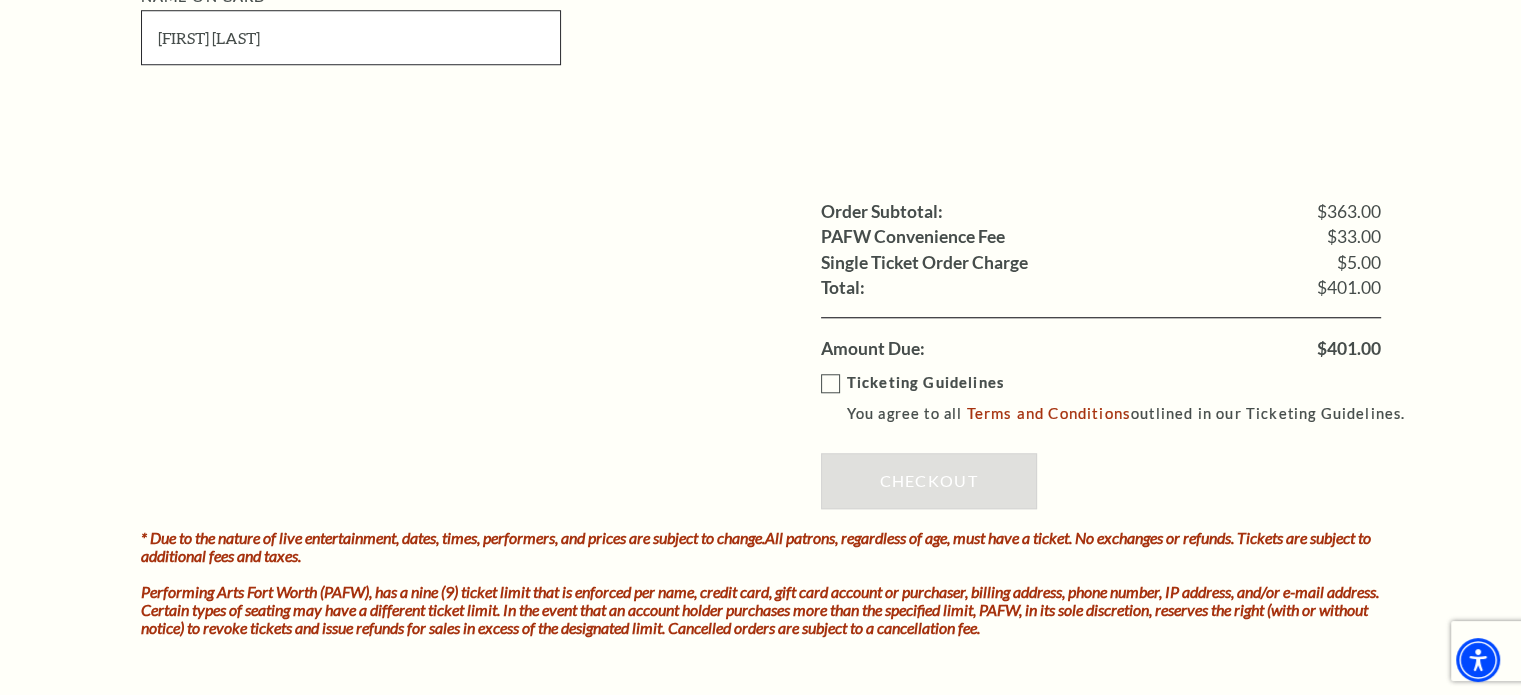 type on "Amy E Fernandez" 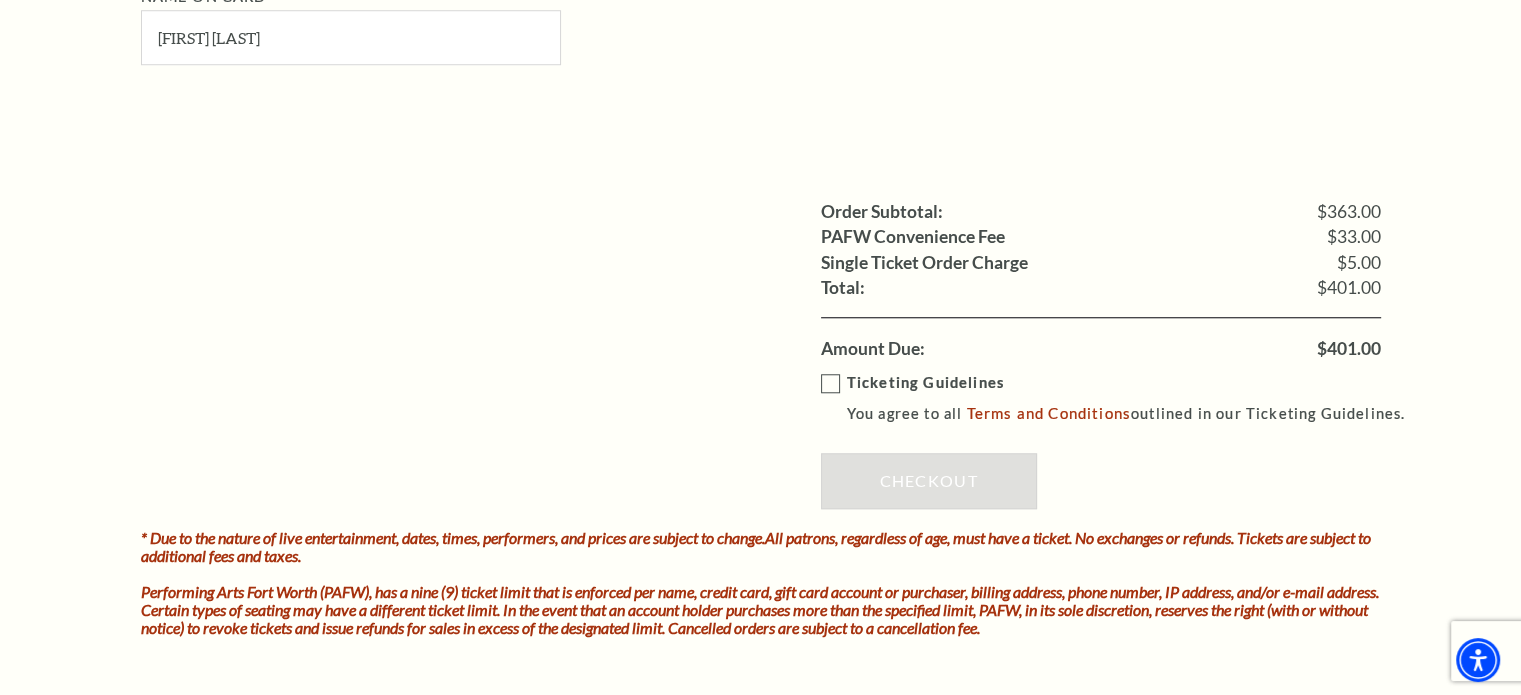 click on "Ticketing Guidelines
You agree to all   Terms and Conditions  outlined in our Ticketing Guidelines." at bounding box center (1122, 398) 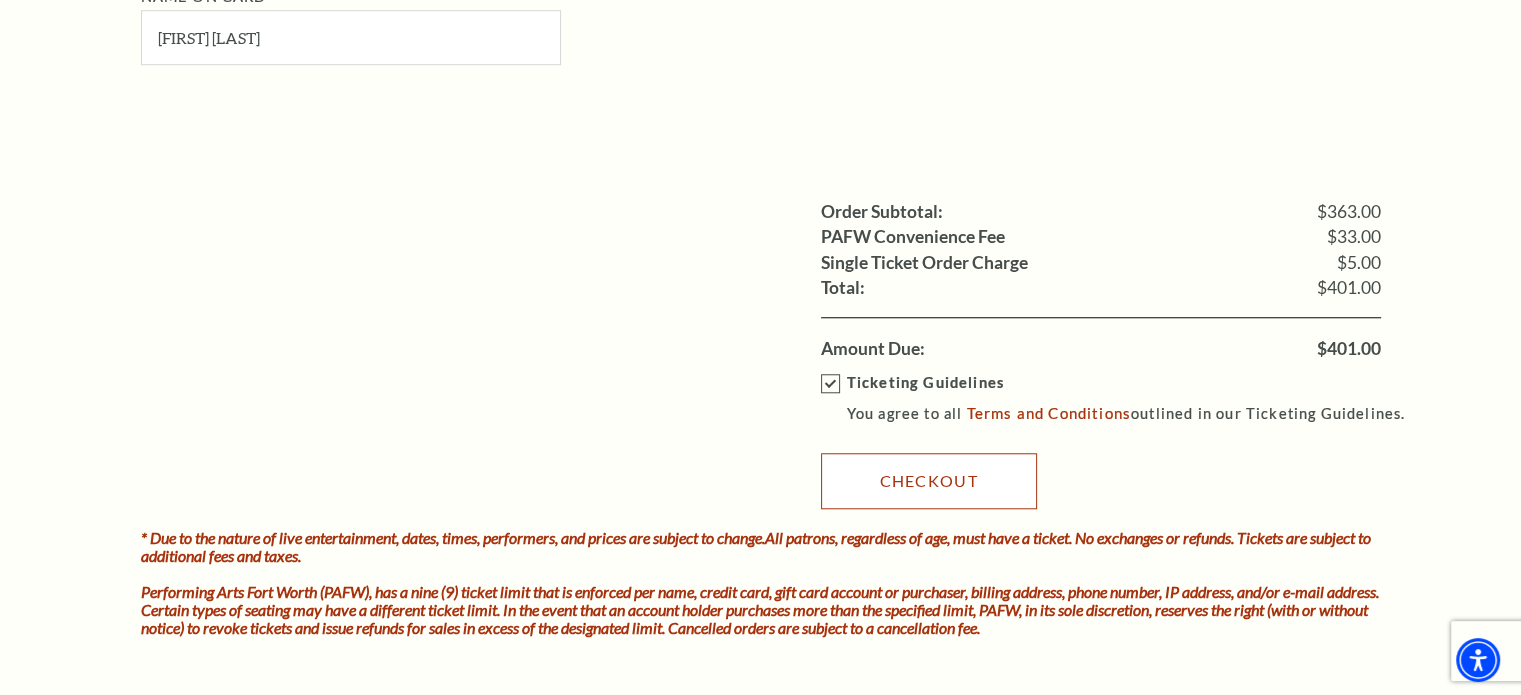 click on "Checkout" at bounding box center (929, 481) 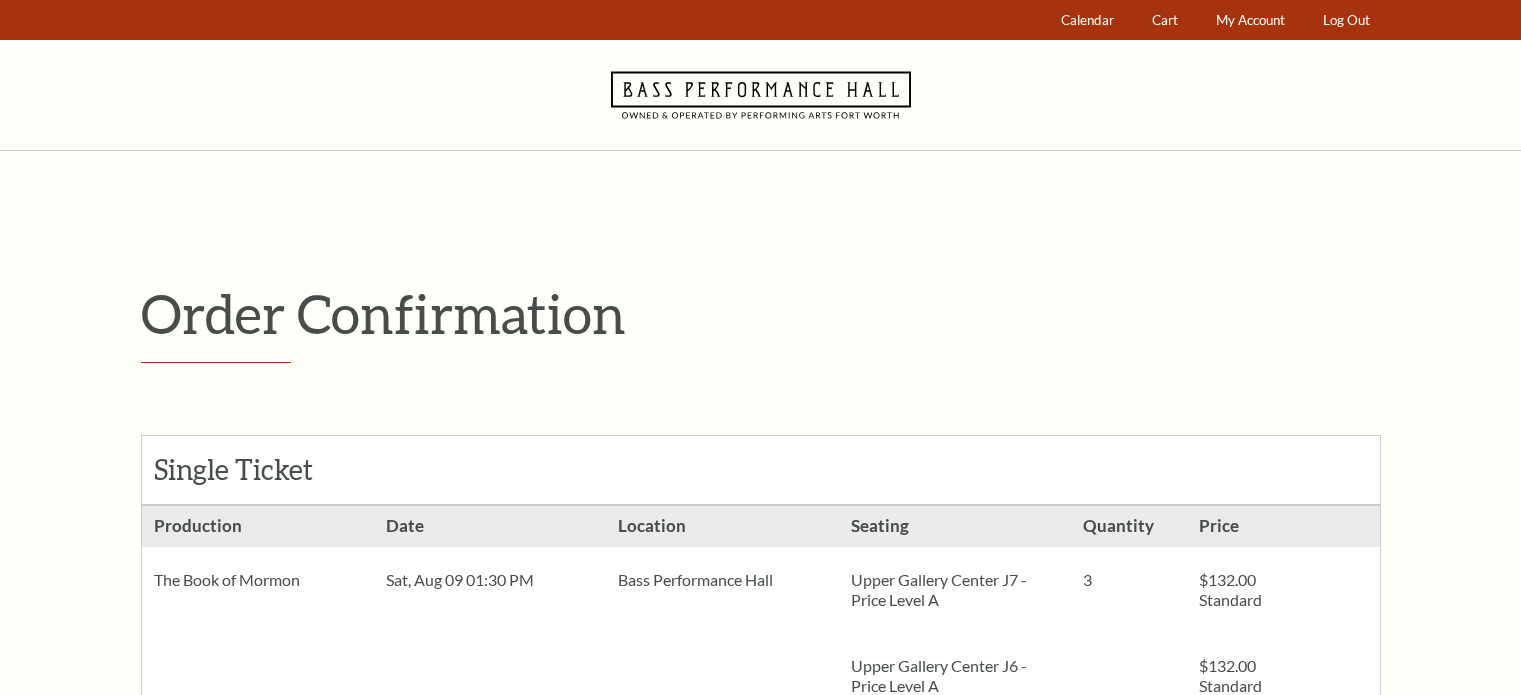 scroll, scrollTop: 0, scrollLeft: 0, axis: both 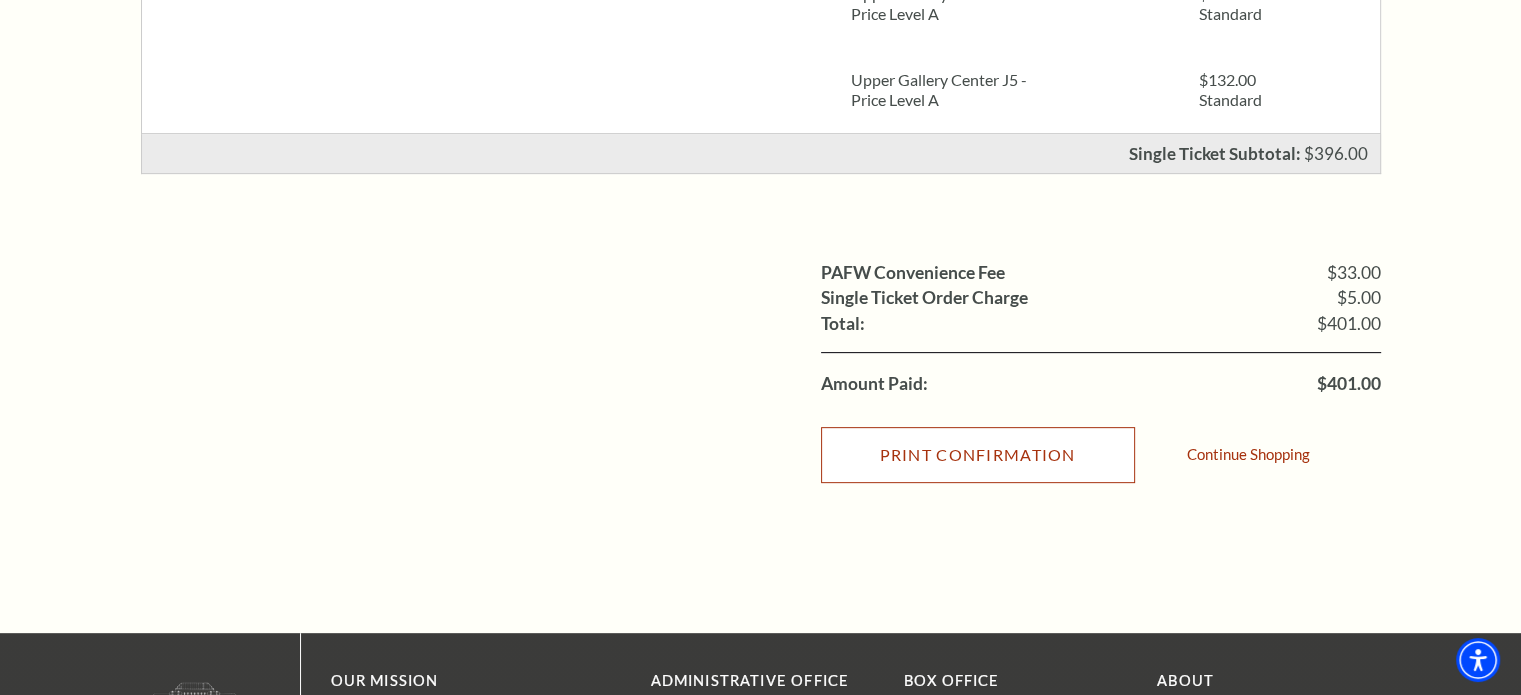 click on "Print Confirmation" at bounding box center [978, 455] 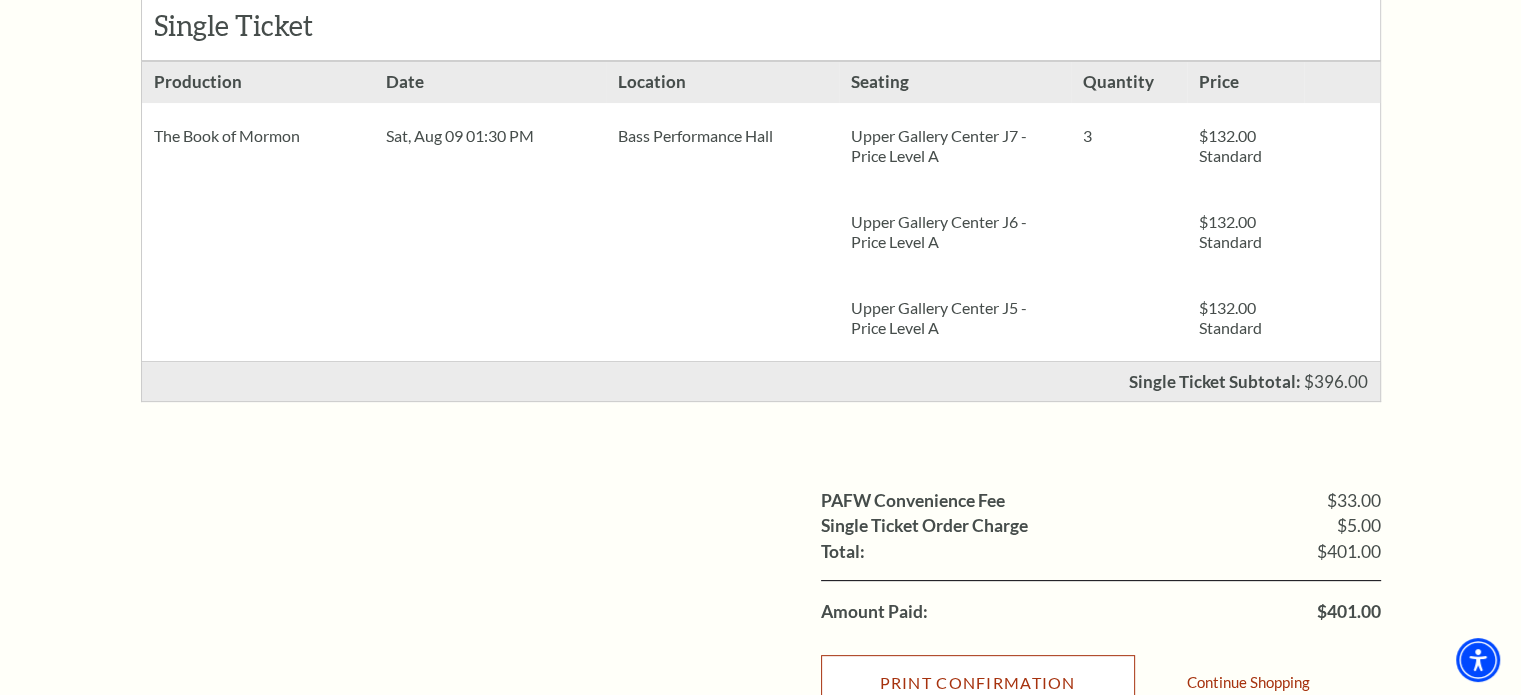 scroll, scrollTop: 444, scrollLeft: 0, axis: vertical 